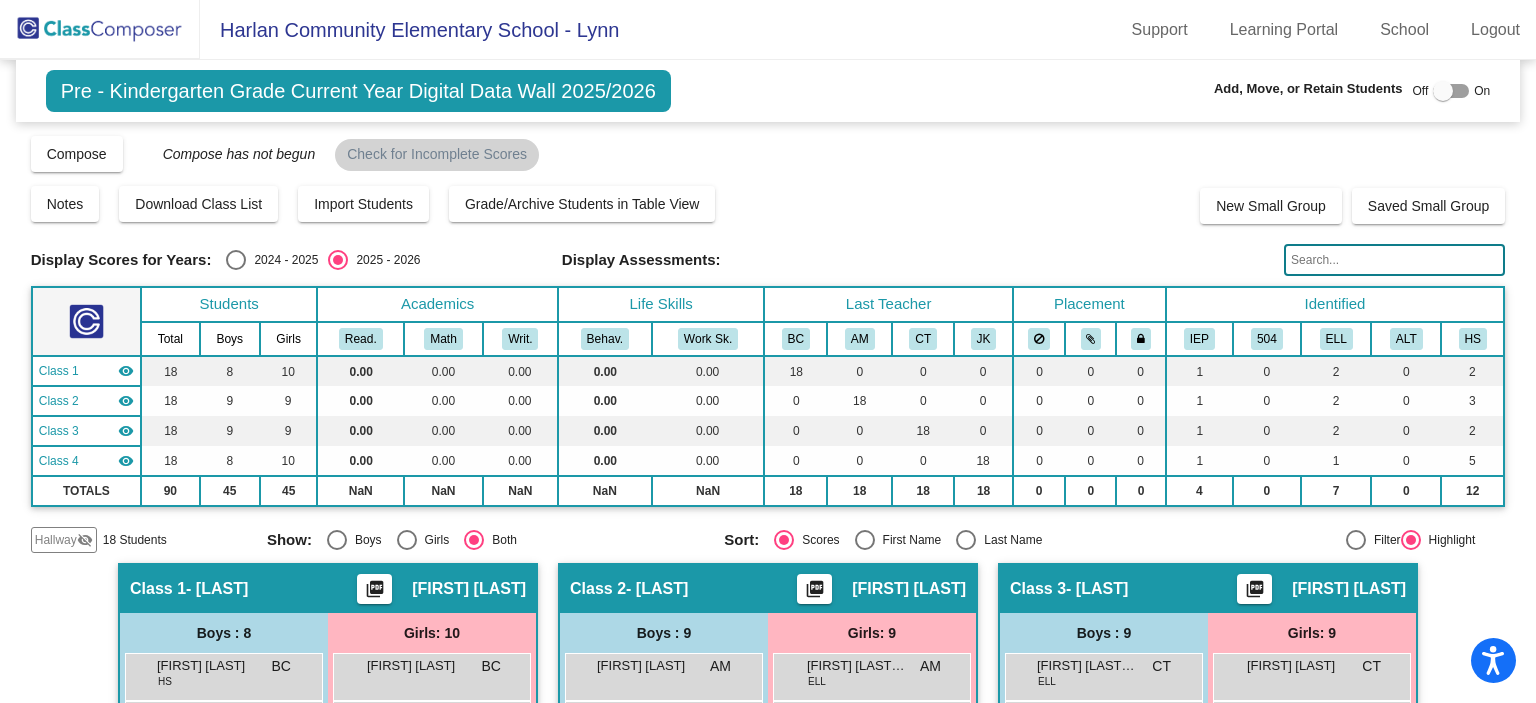 scroll, scrollTop: 0, scrollLeft: 0, axis: both 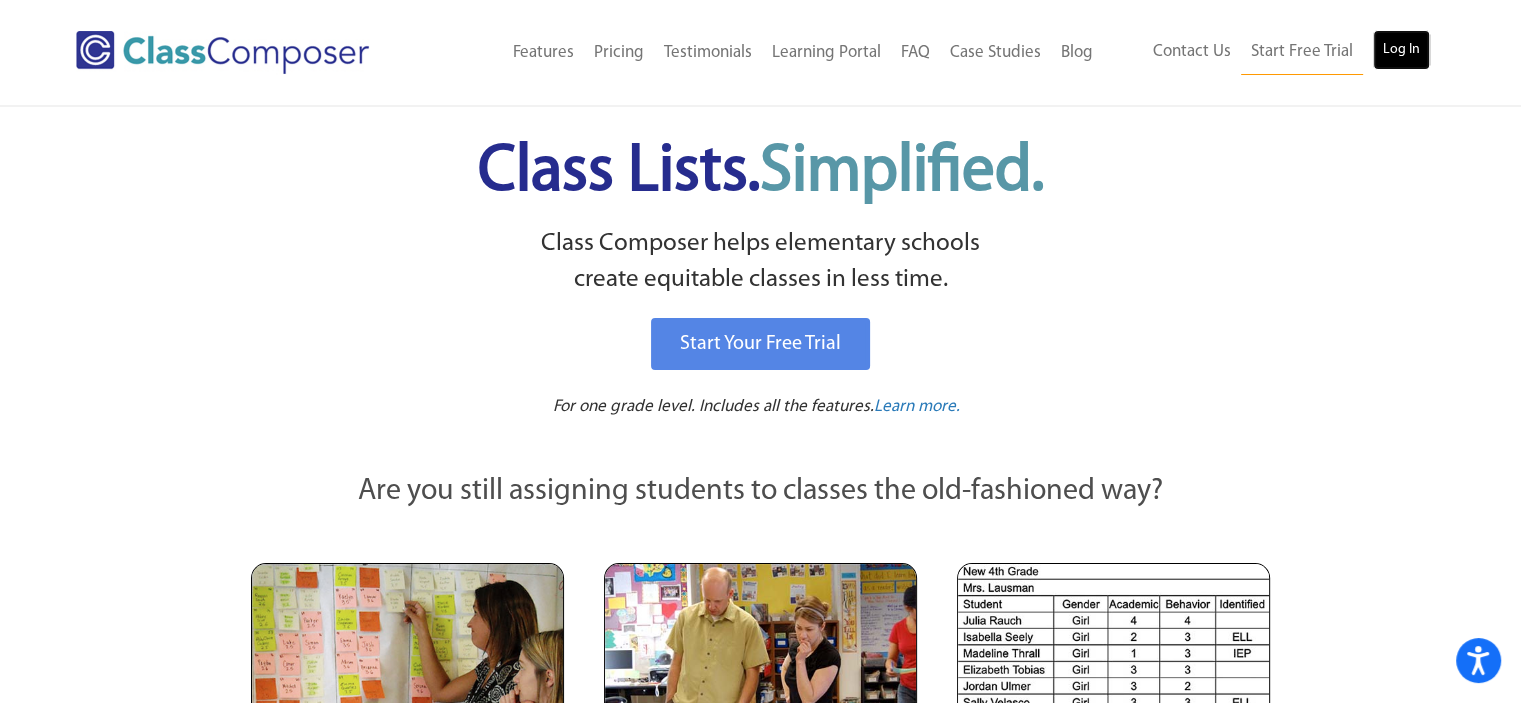 click on "Log In" at bounding box center (1401, 50) 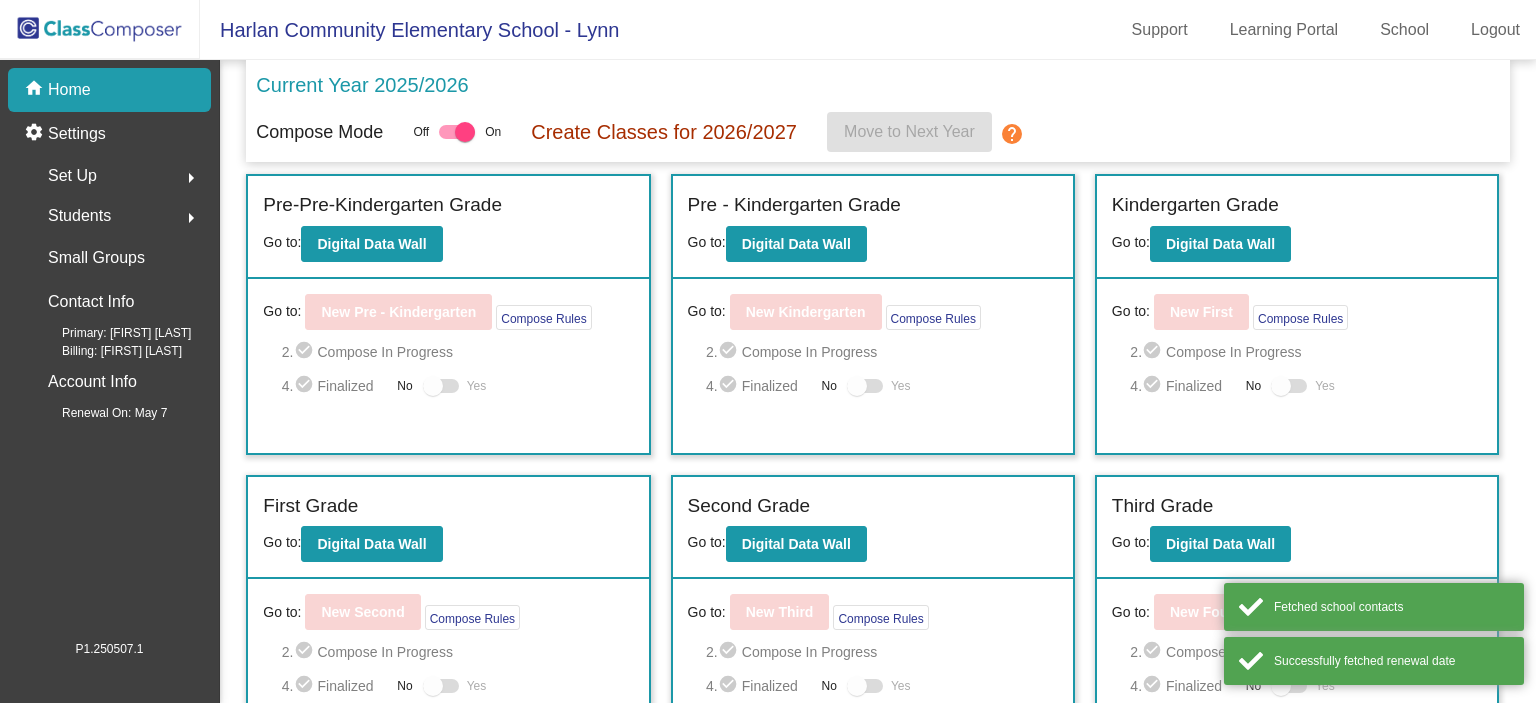 scroll, scrollTop: 0, scrollLeft: 0, axis: both 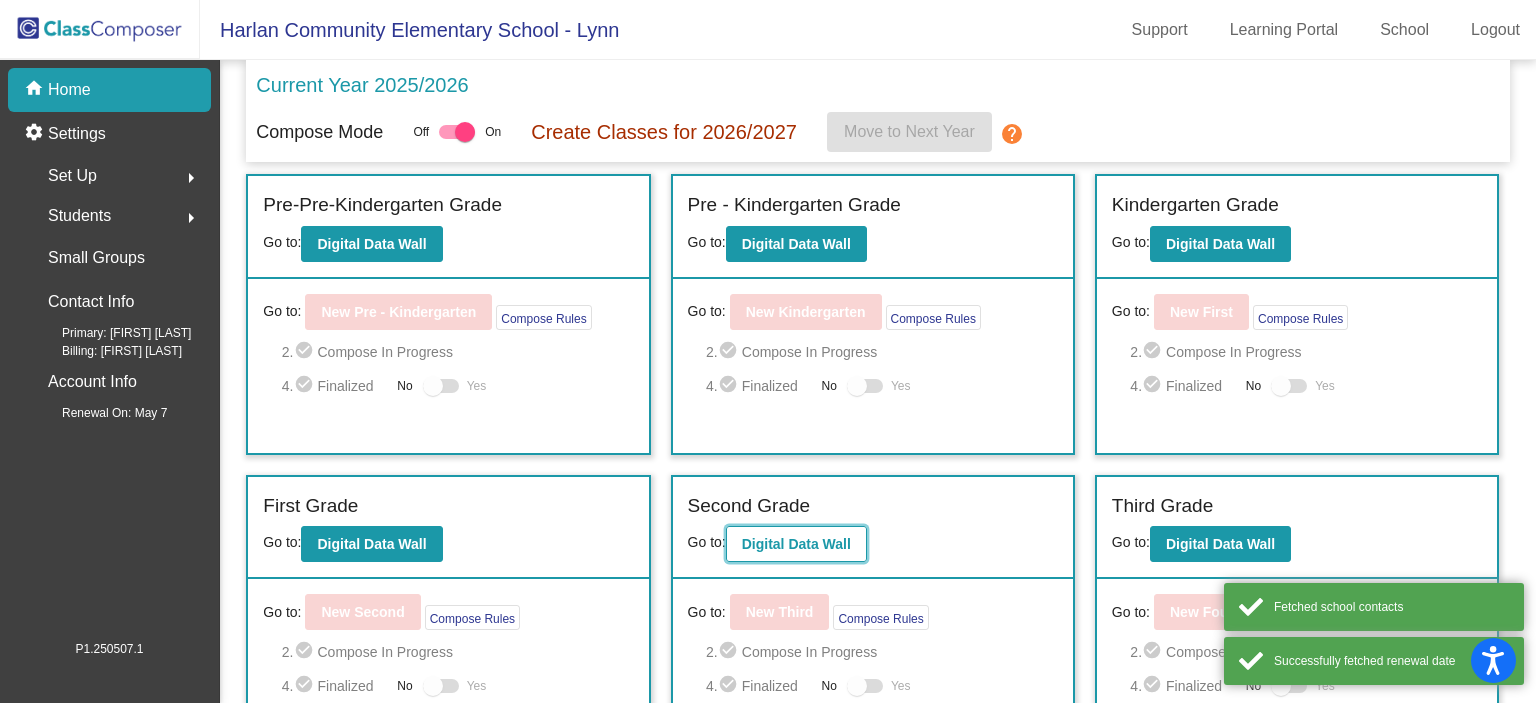 click on "Digital Data Wall" 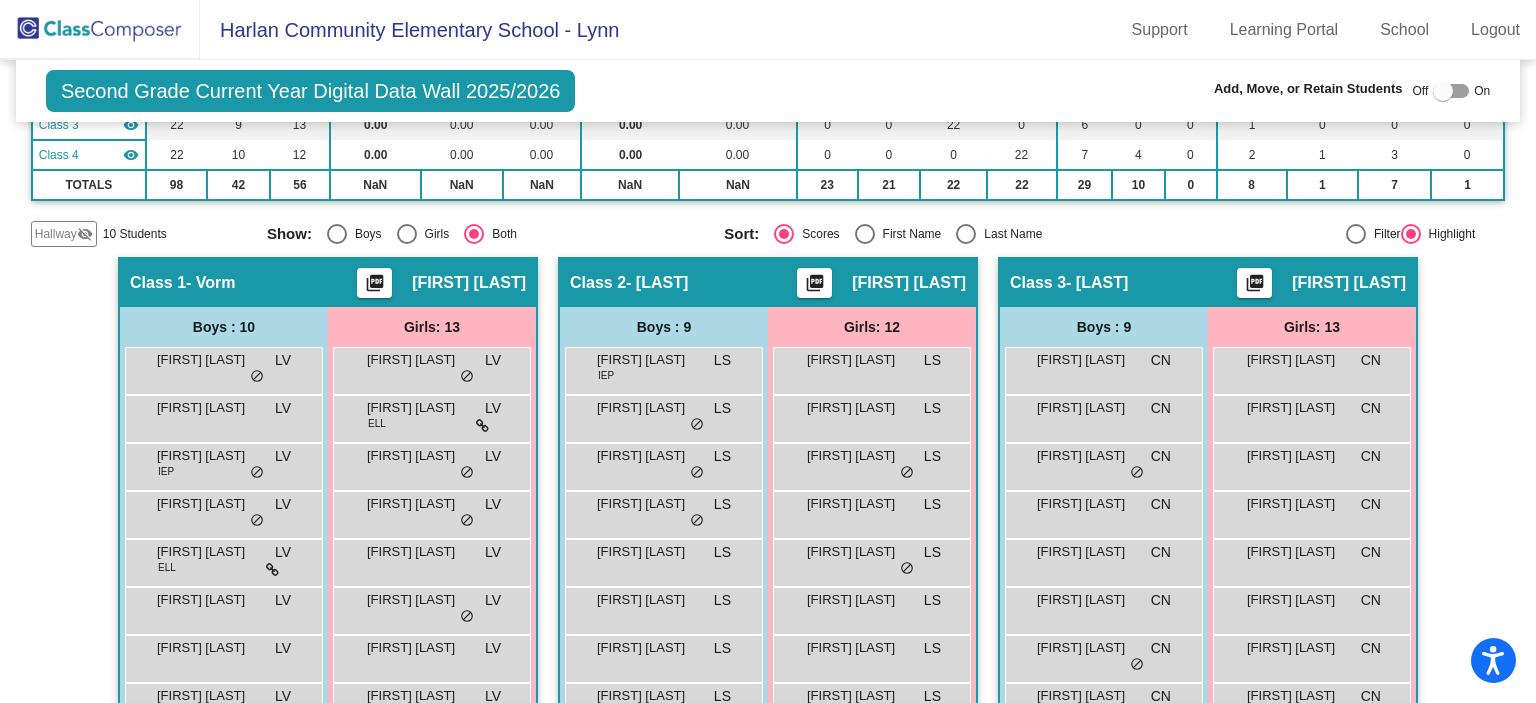scroll, scrollTop: 312, scrollLeft: 0, axis: vertical 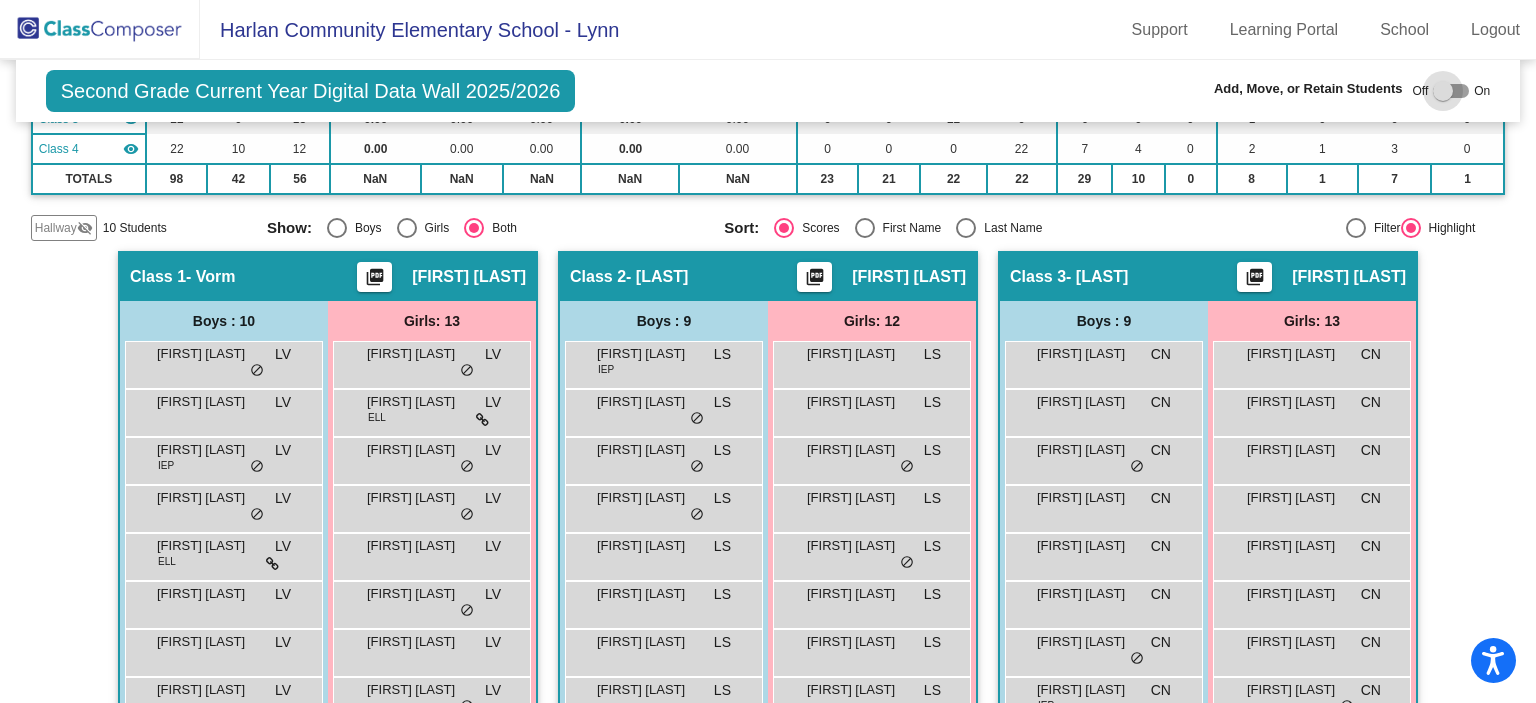 drag, startPoint x: 1432, startPoint y: 91, endPoint x: 1428, endPoint y: 107, distance: 16.492422 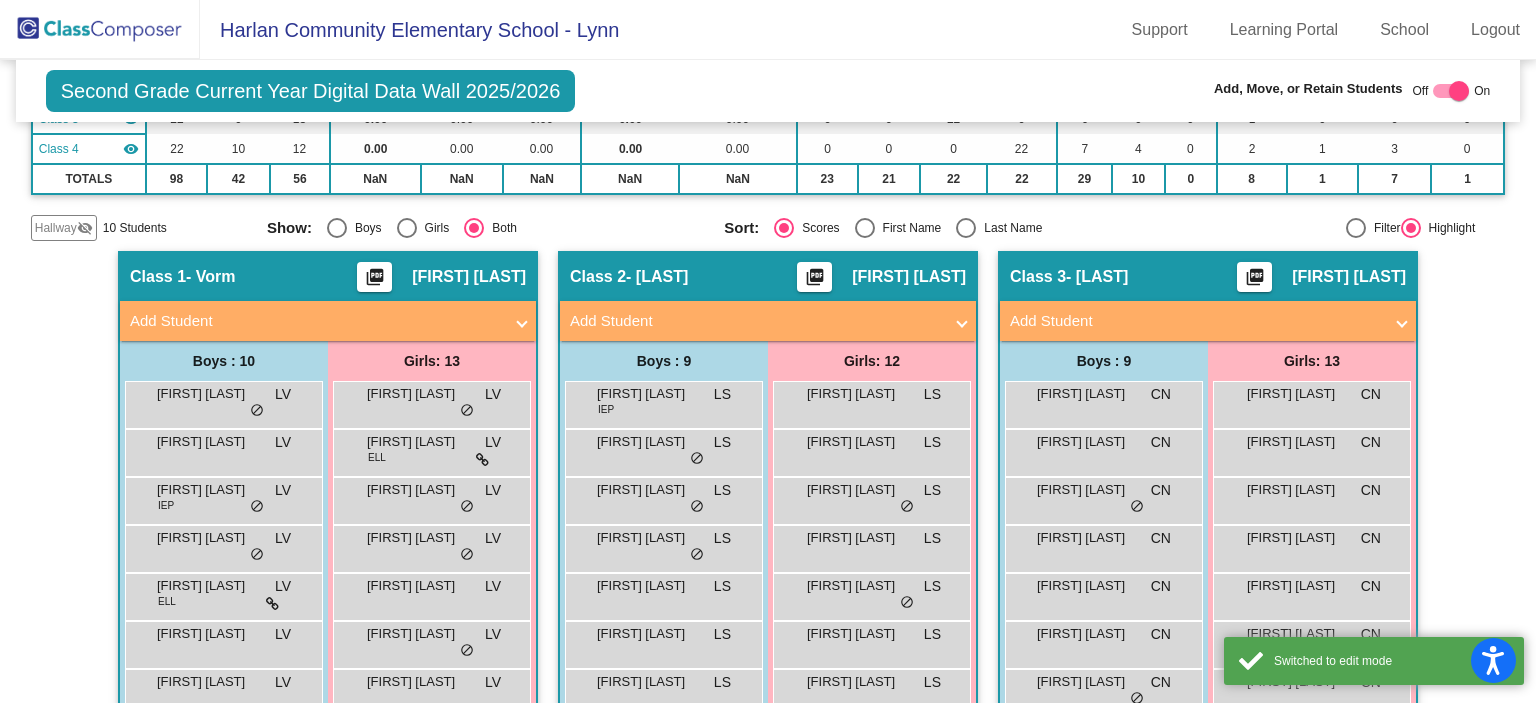 click on "Add Student" at bounding box center (1196, 321) 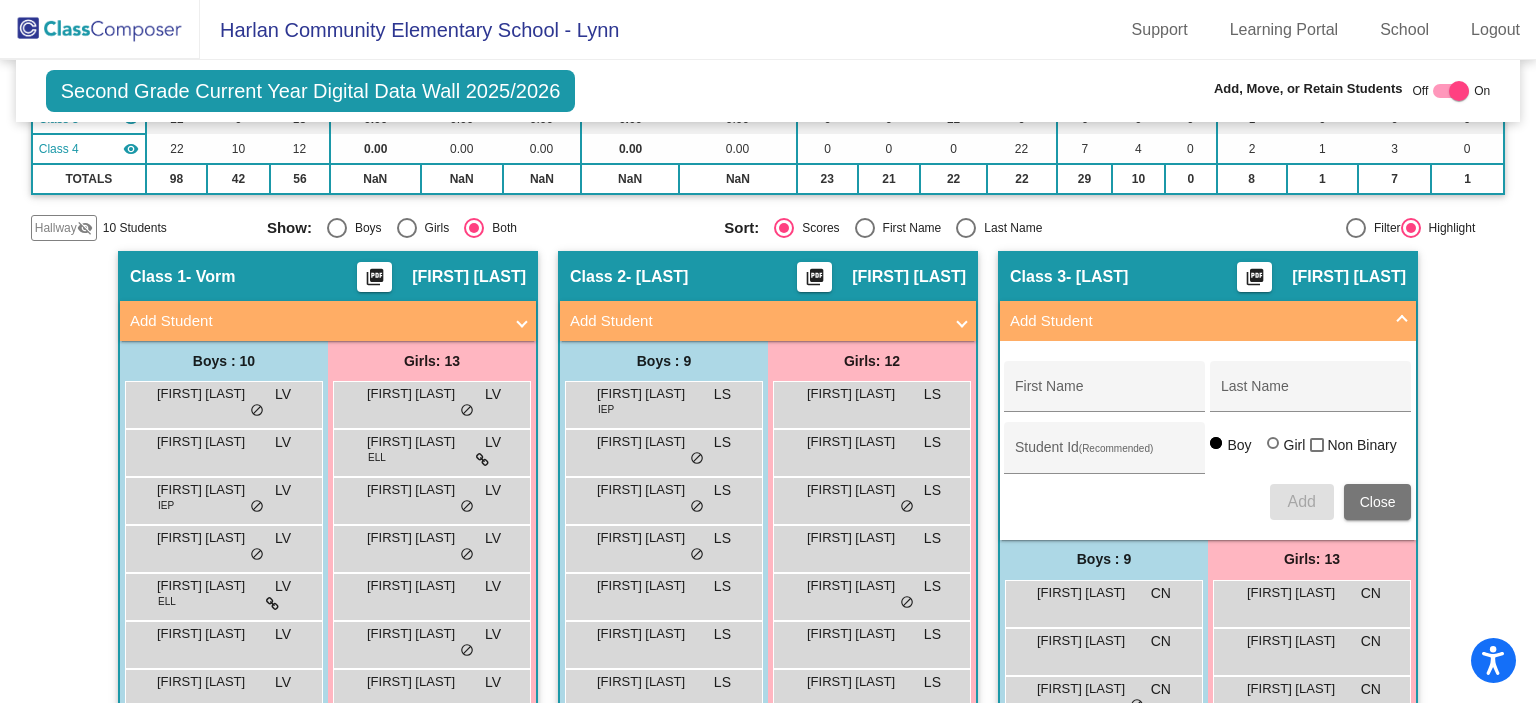 click on "Hallway" 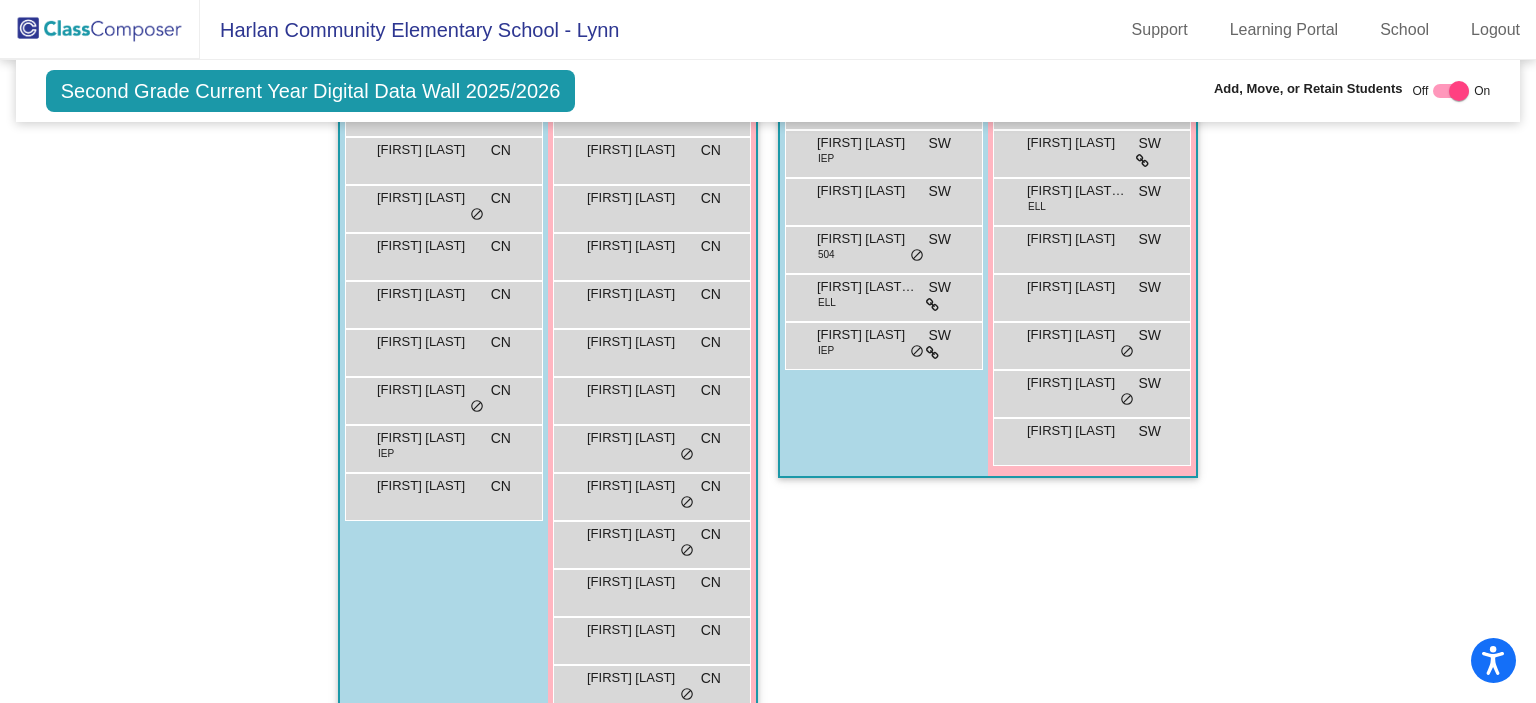 scroll, scrollTop: 1592, scrollLeft: 0, axis: vertical 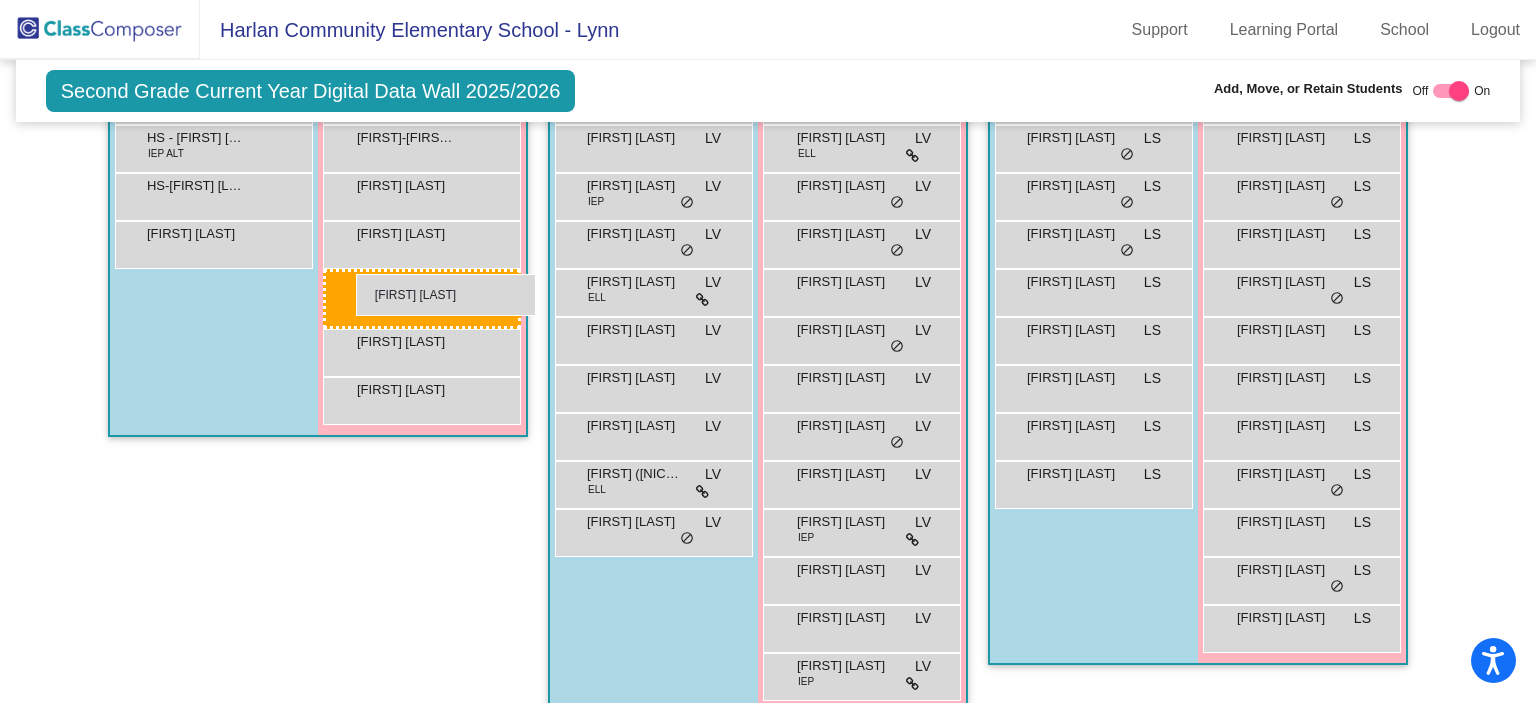 drag, startPoint x: 640, startPoint y: 583, endPoint x: 356, endPoint y: 274, distance: 419.6868 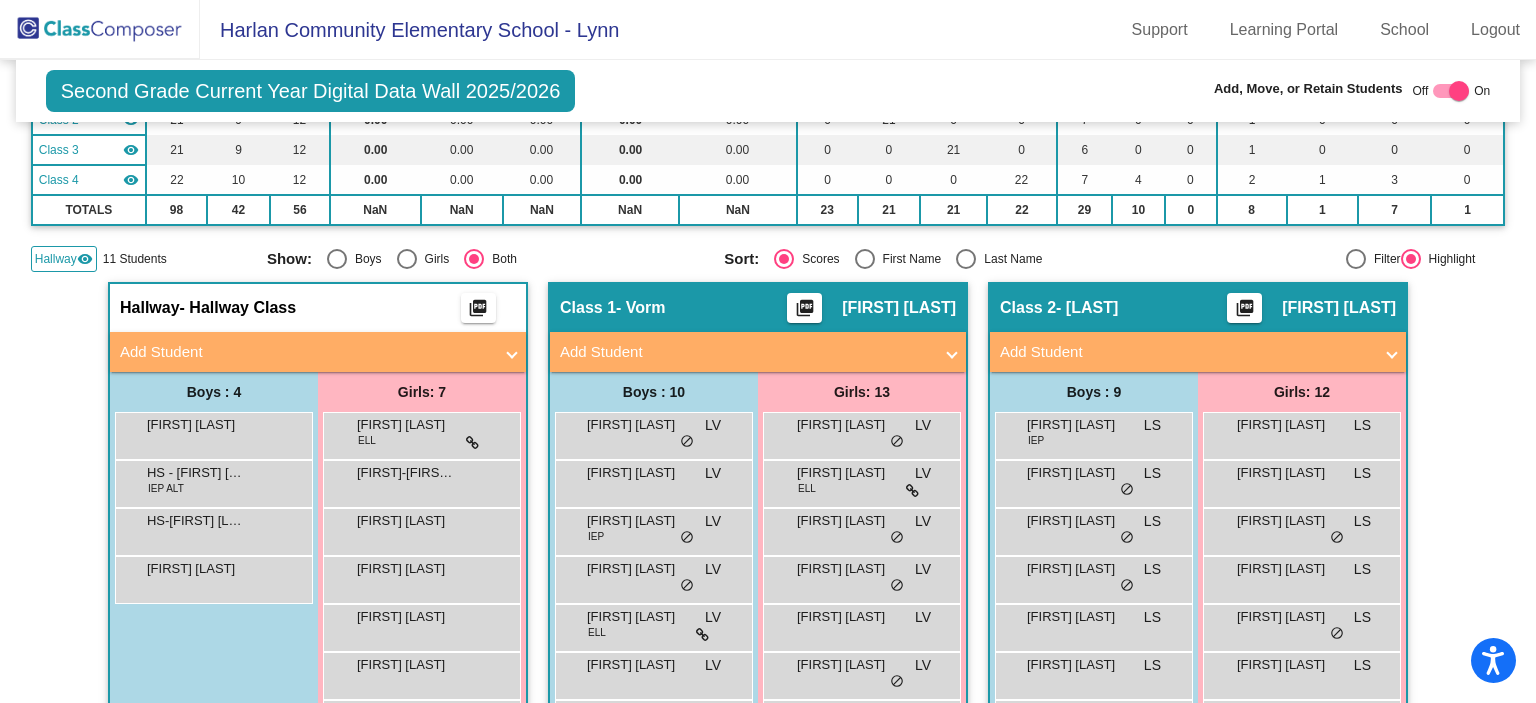 scroll, scrollTop: 0, scrollLeft: 0, axis: both 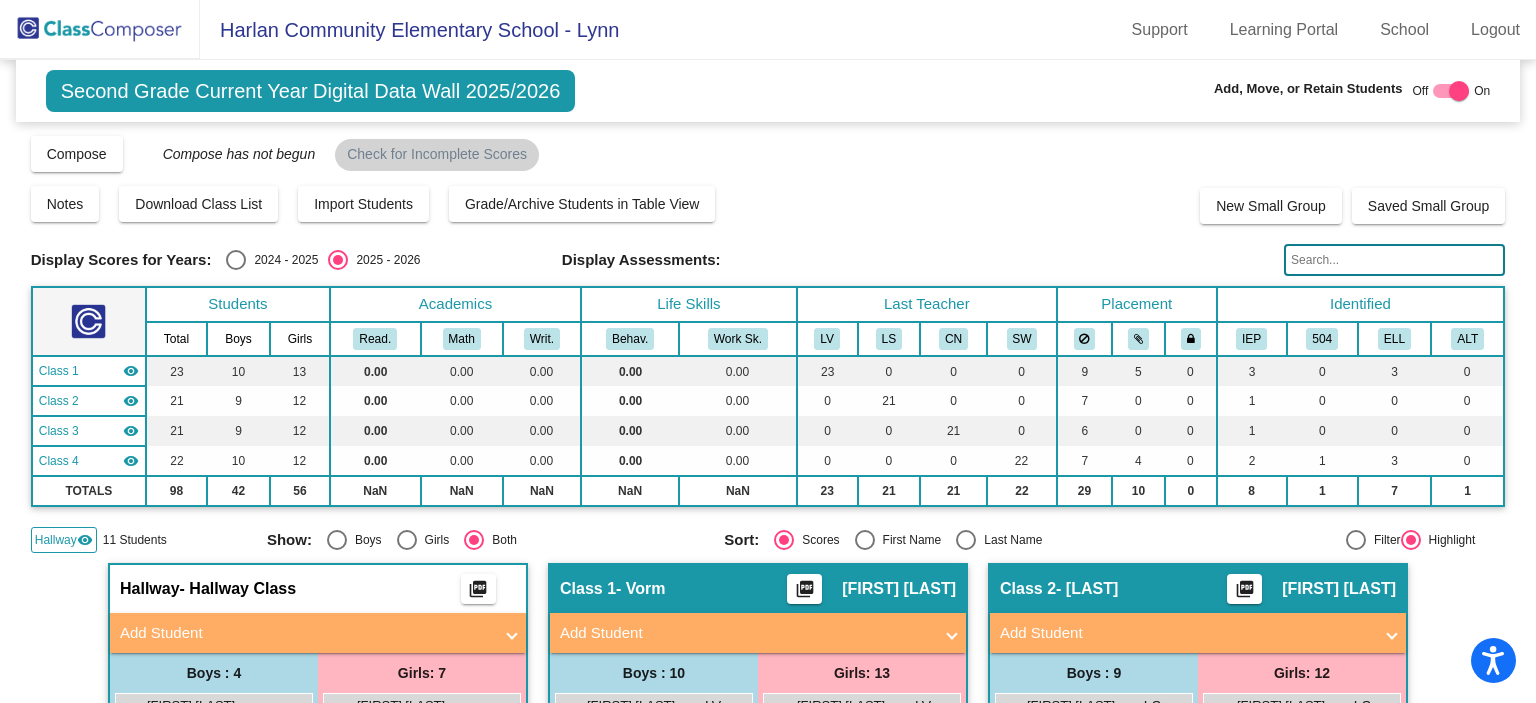 click at bounding box center [1459, 91] 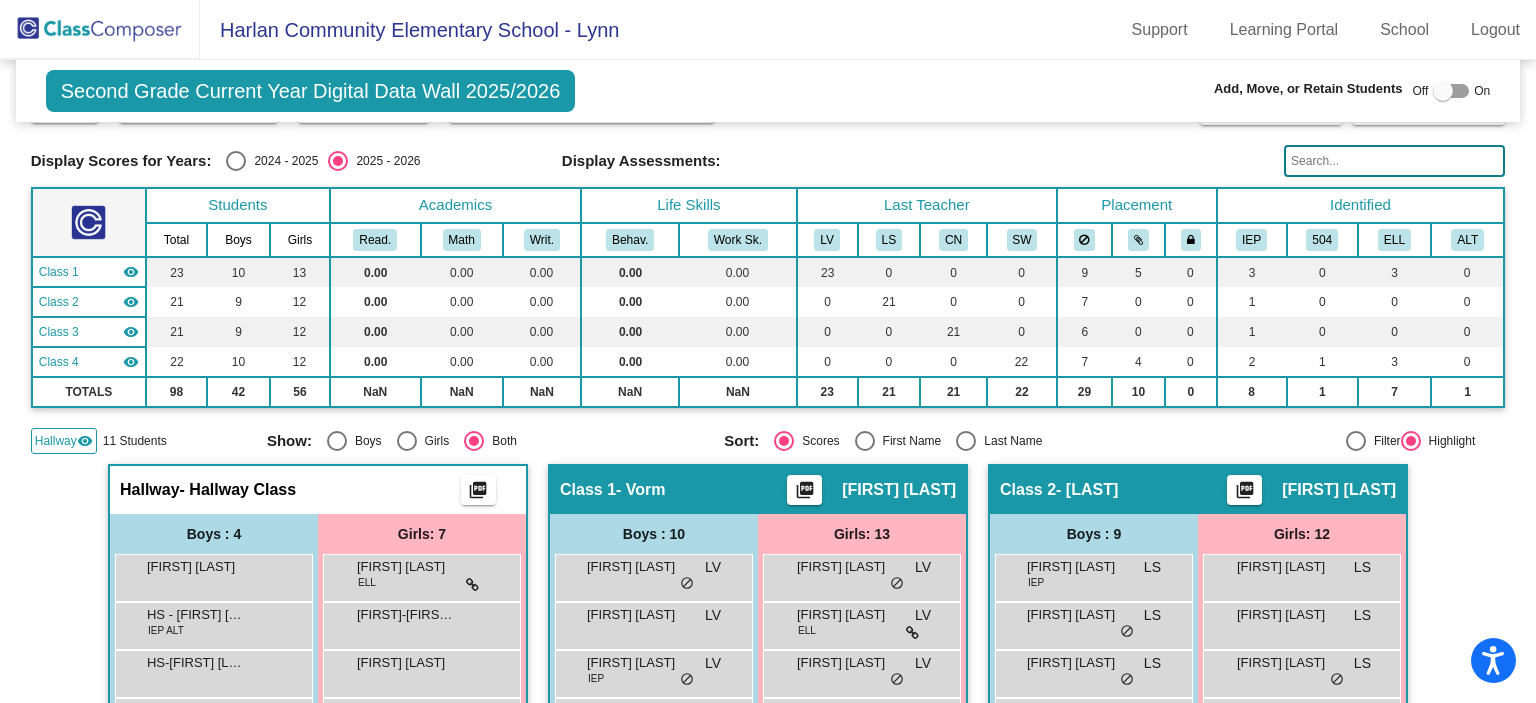 scroll, scrollTop: 123, scrollLeft: 0, axis: vertical 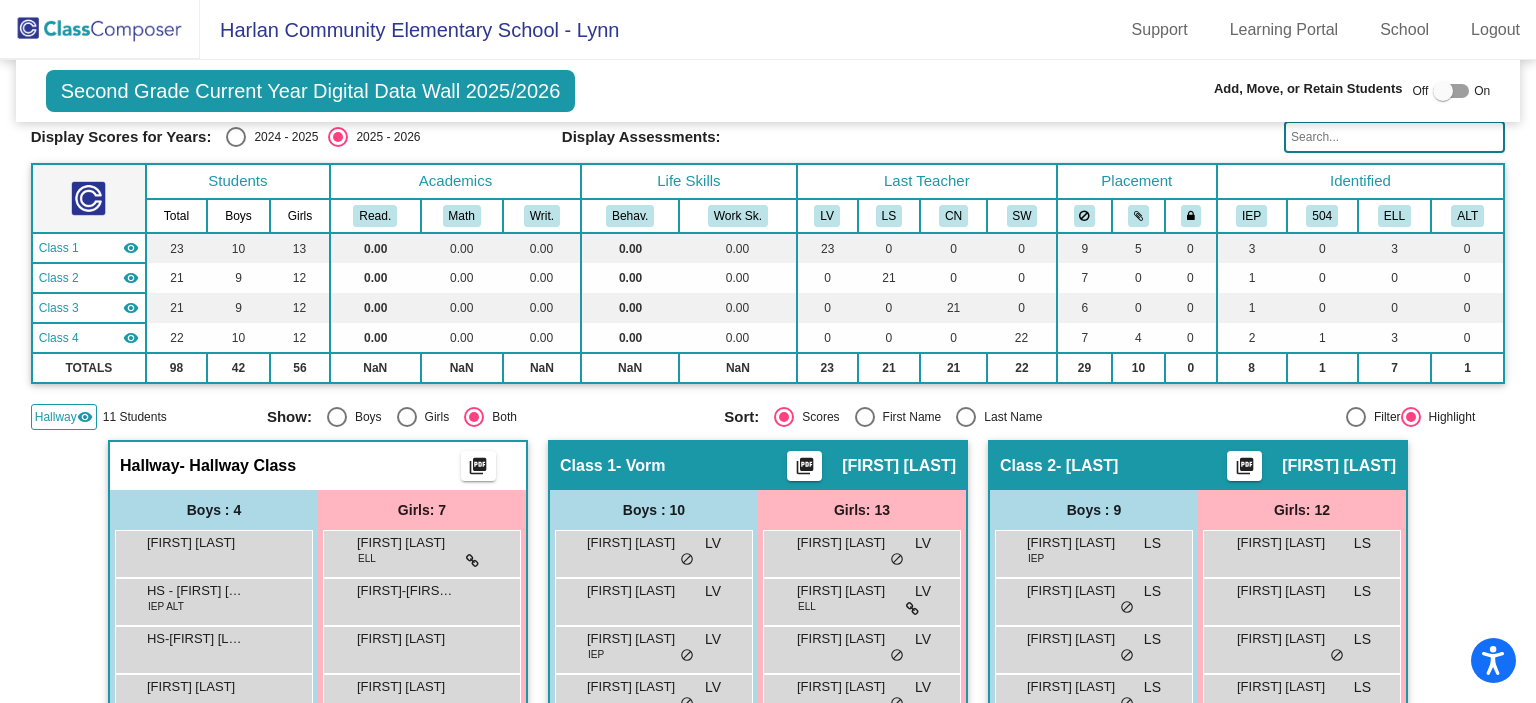 click on "Hallway" 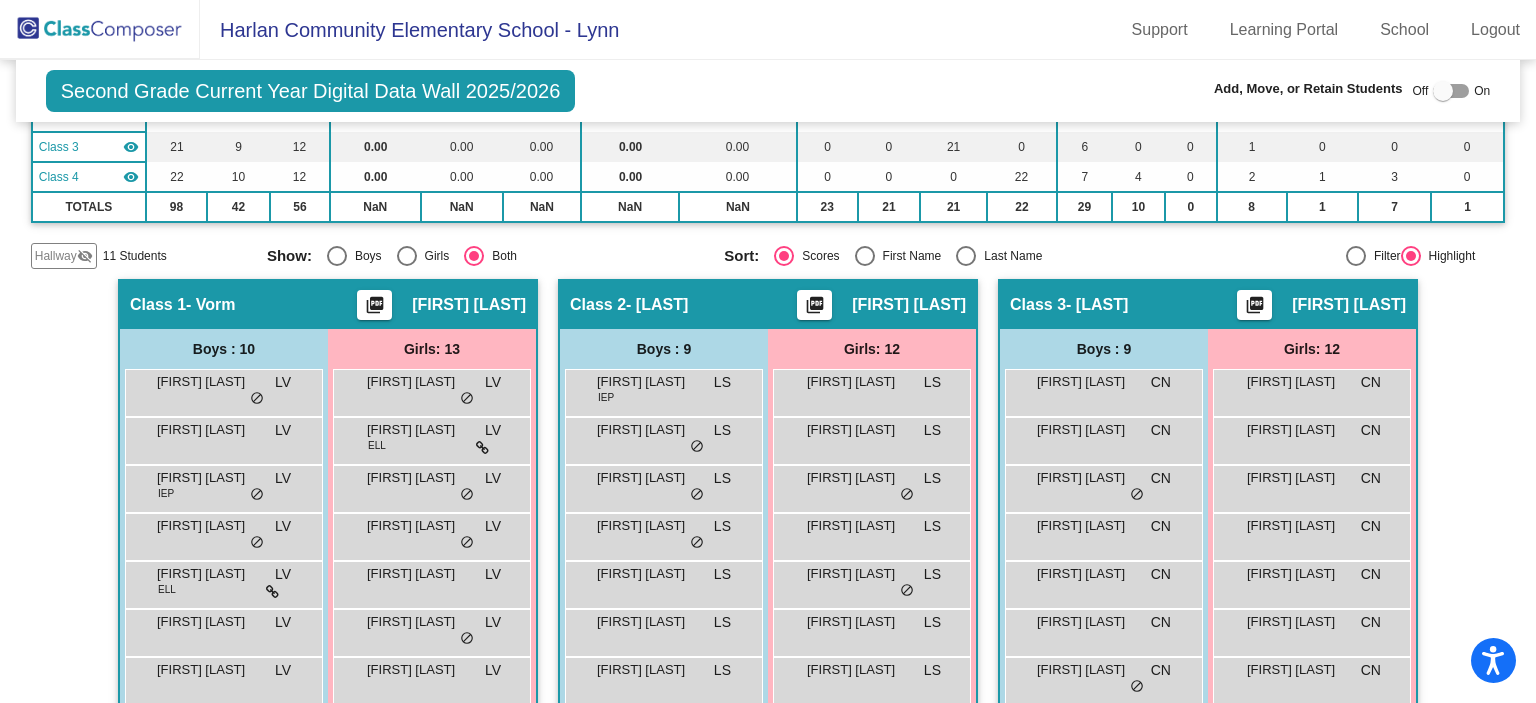 scroll, scrollTop: 268, scrollLeft: 0, axis: vertical 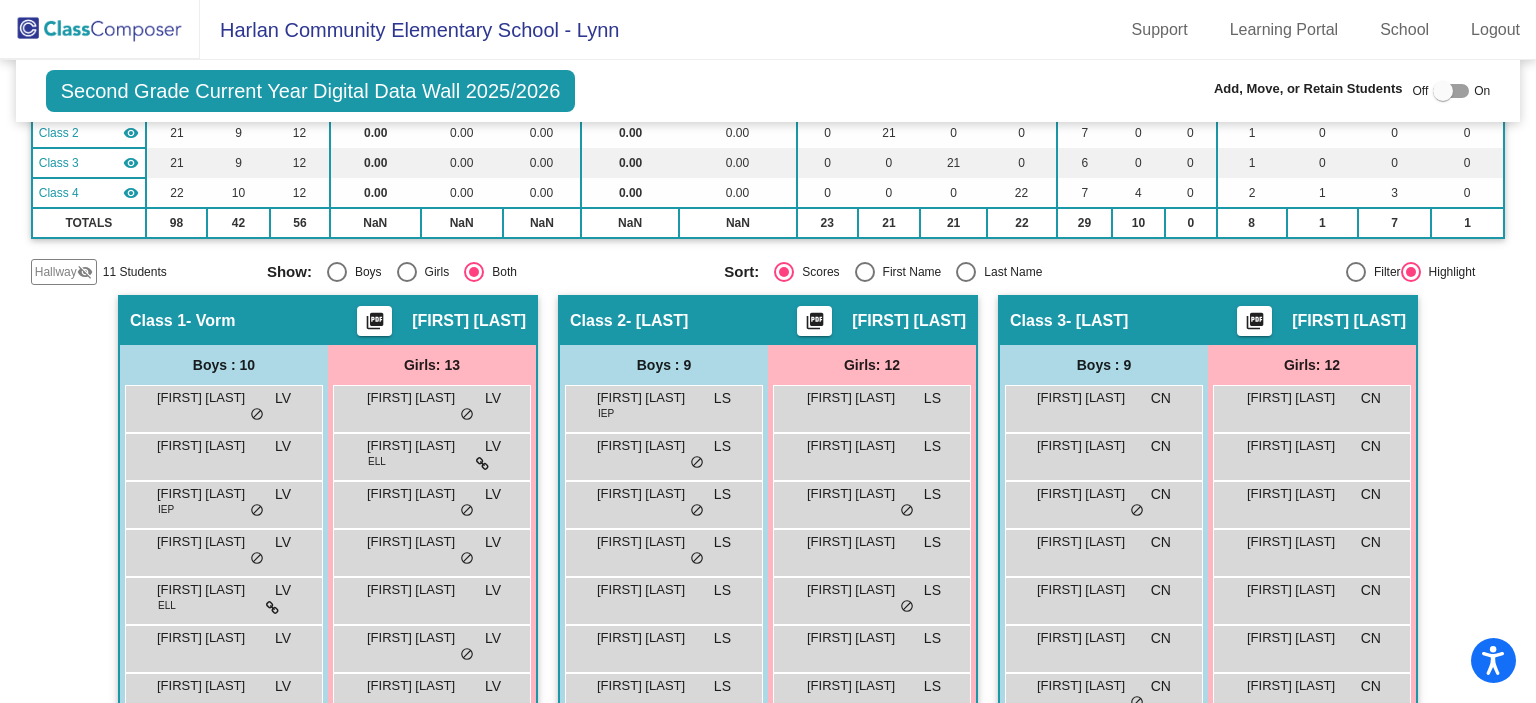 click at bounding box center [1443, 91] 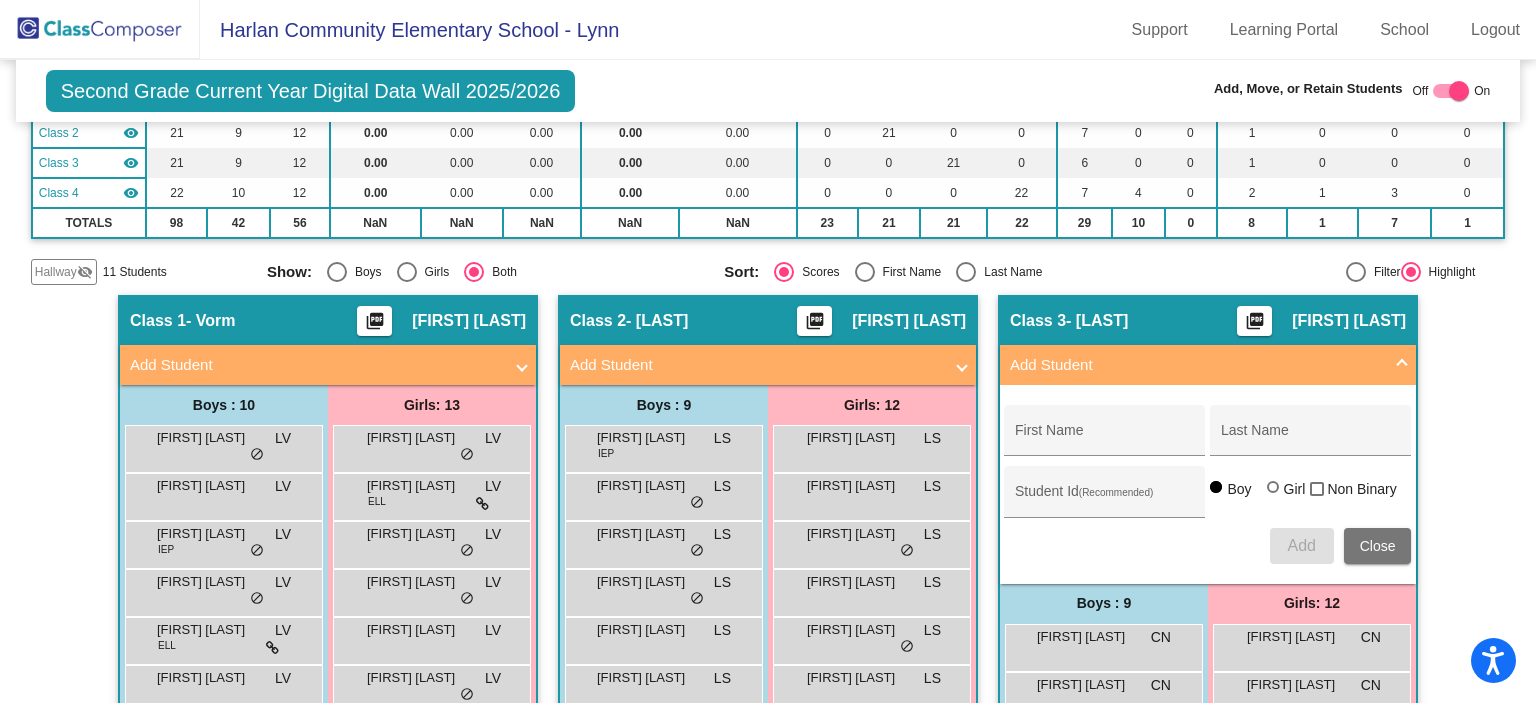 click at bounding box center (1459, 91) 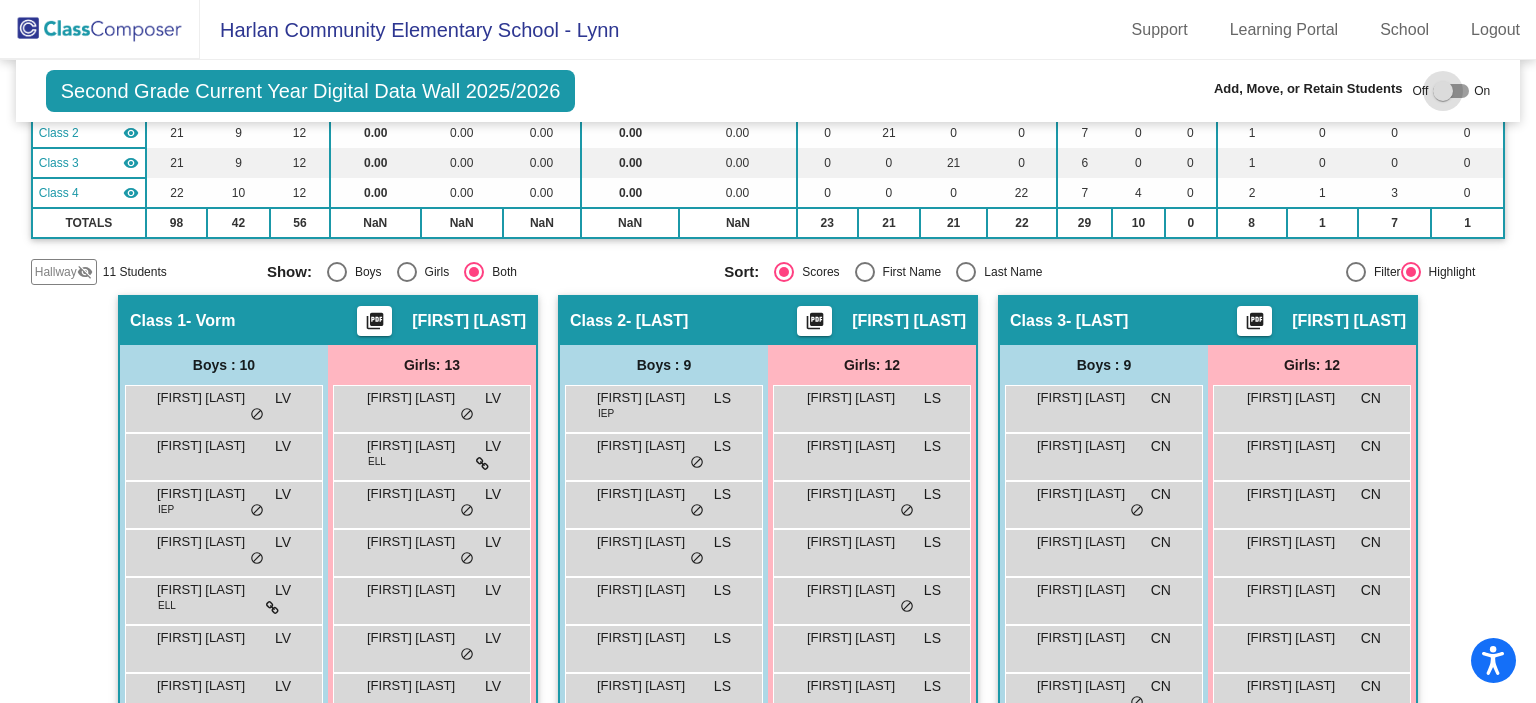 click at bounding box center [1443, 91] 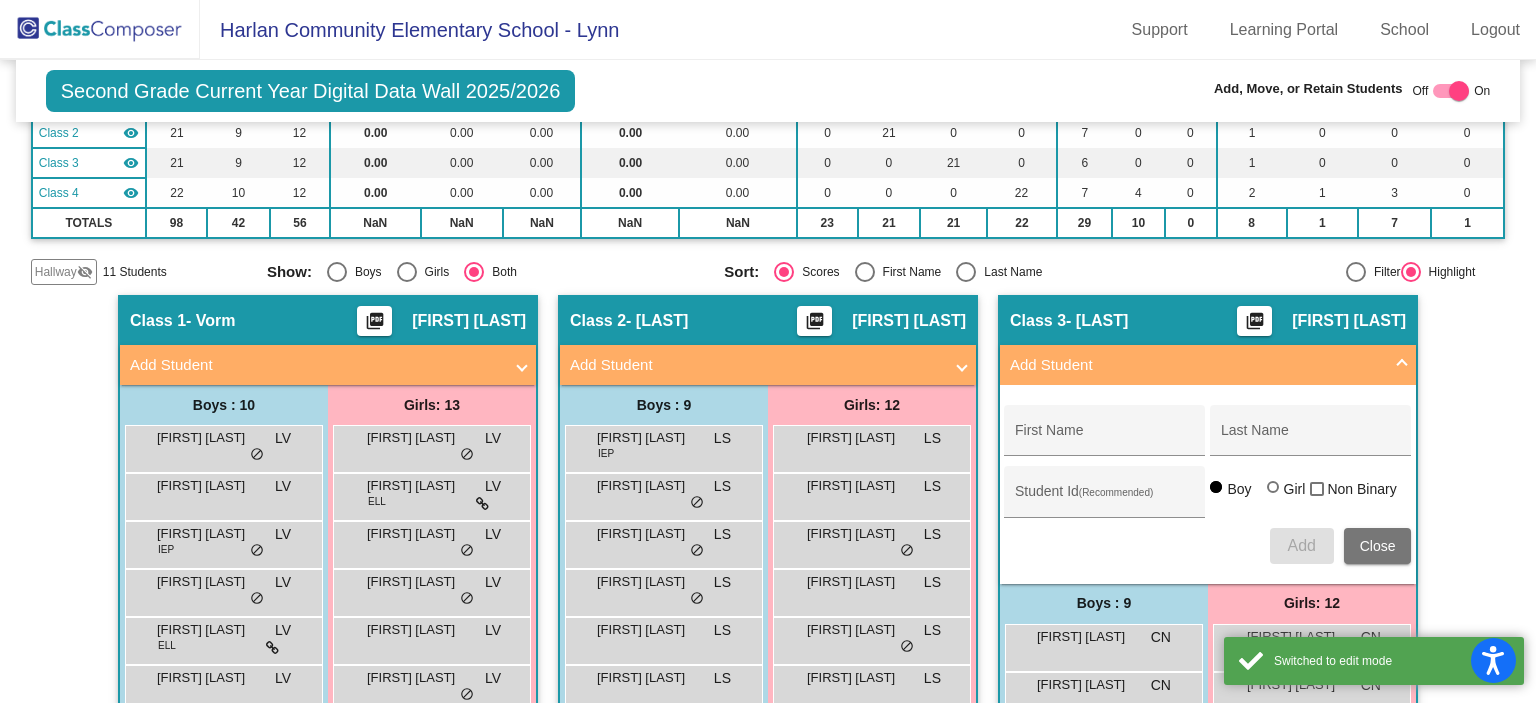 click on "Add Student" at bounding box center (764, 365) 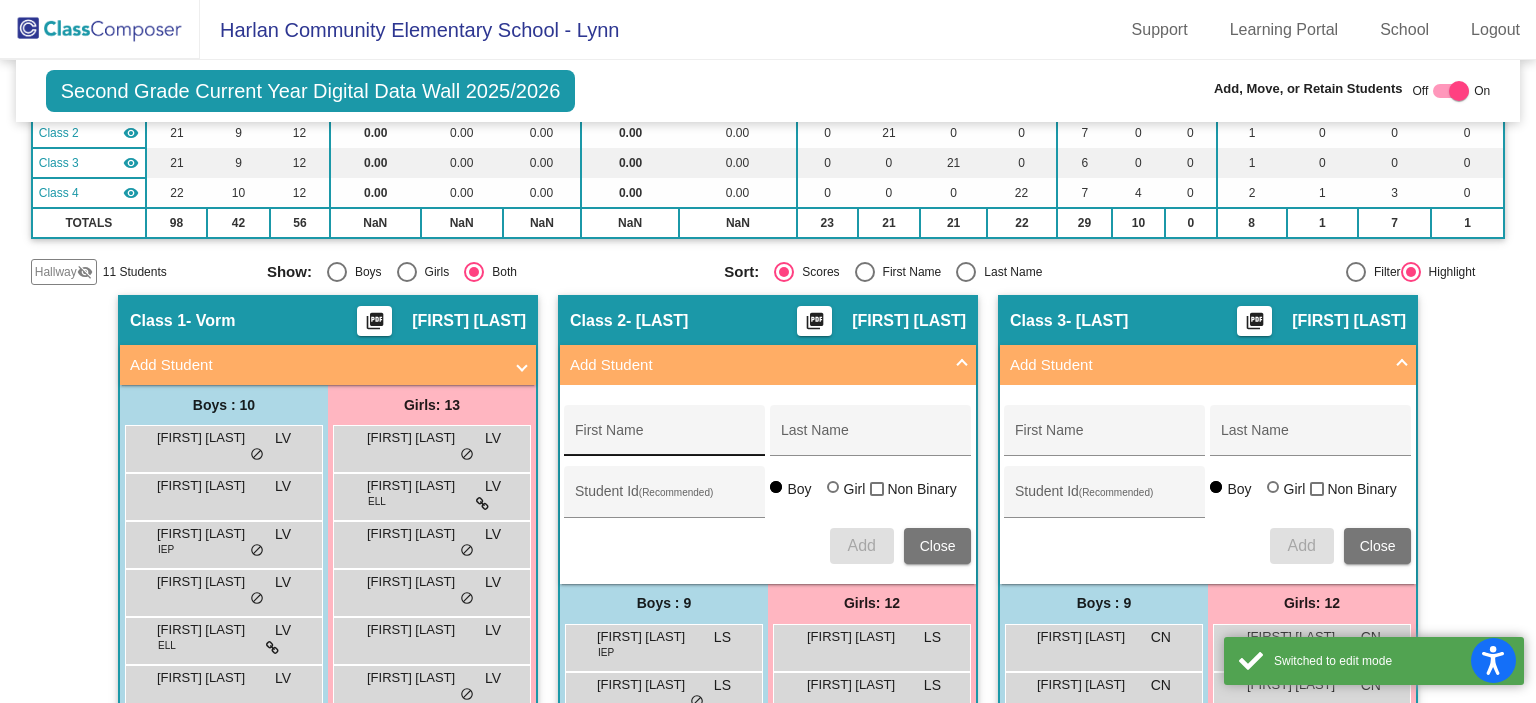 click on "First Name" at bounding box center [665, 438] 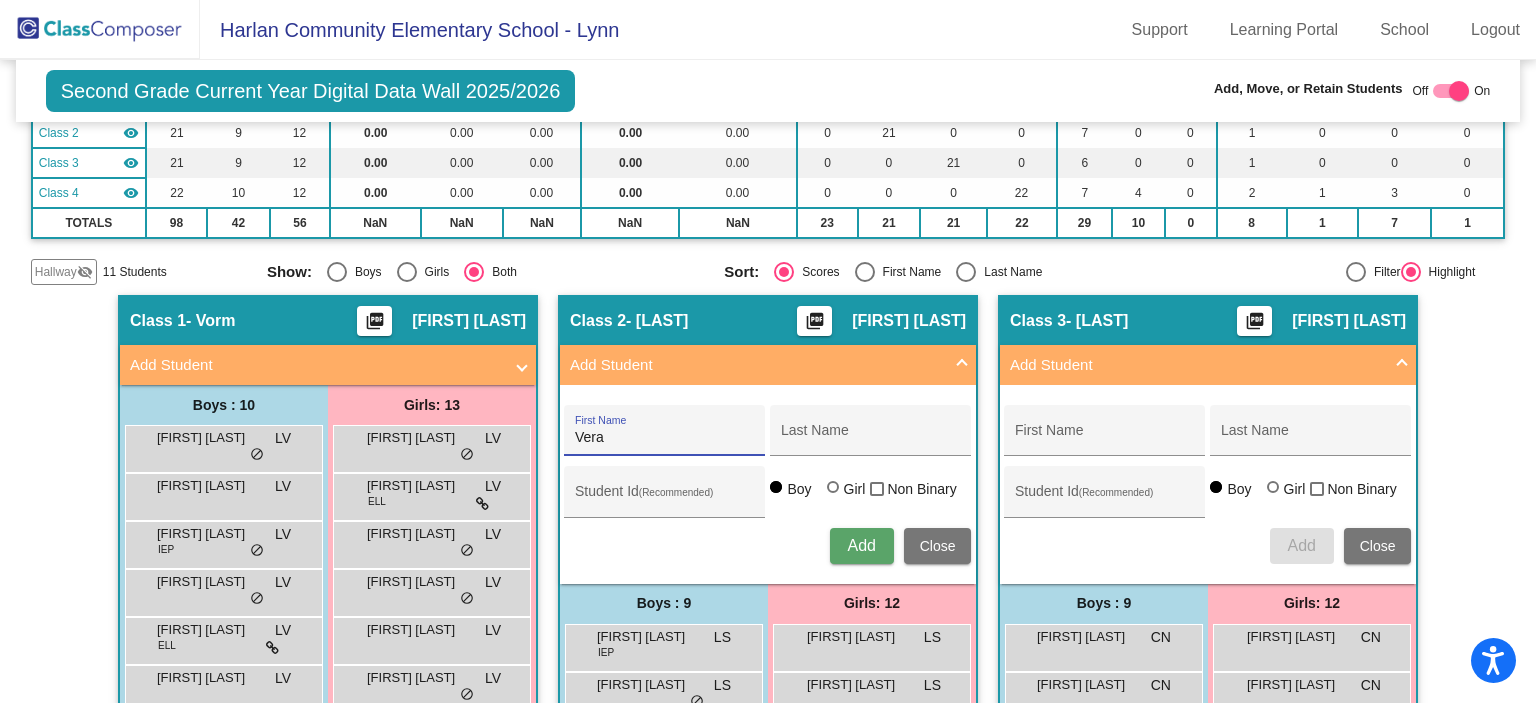 type on "Vera" 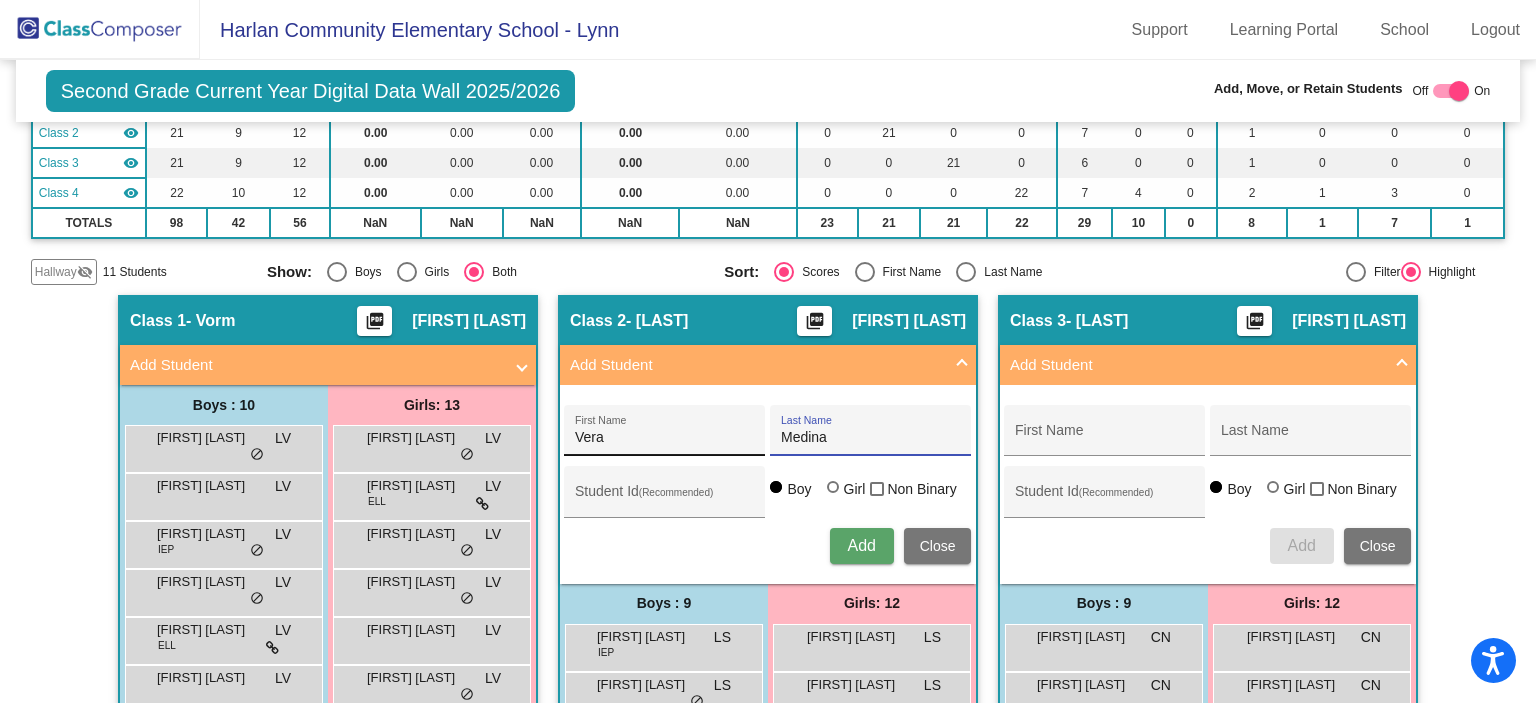 type on "Medina" 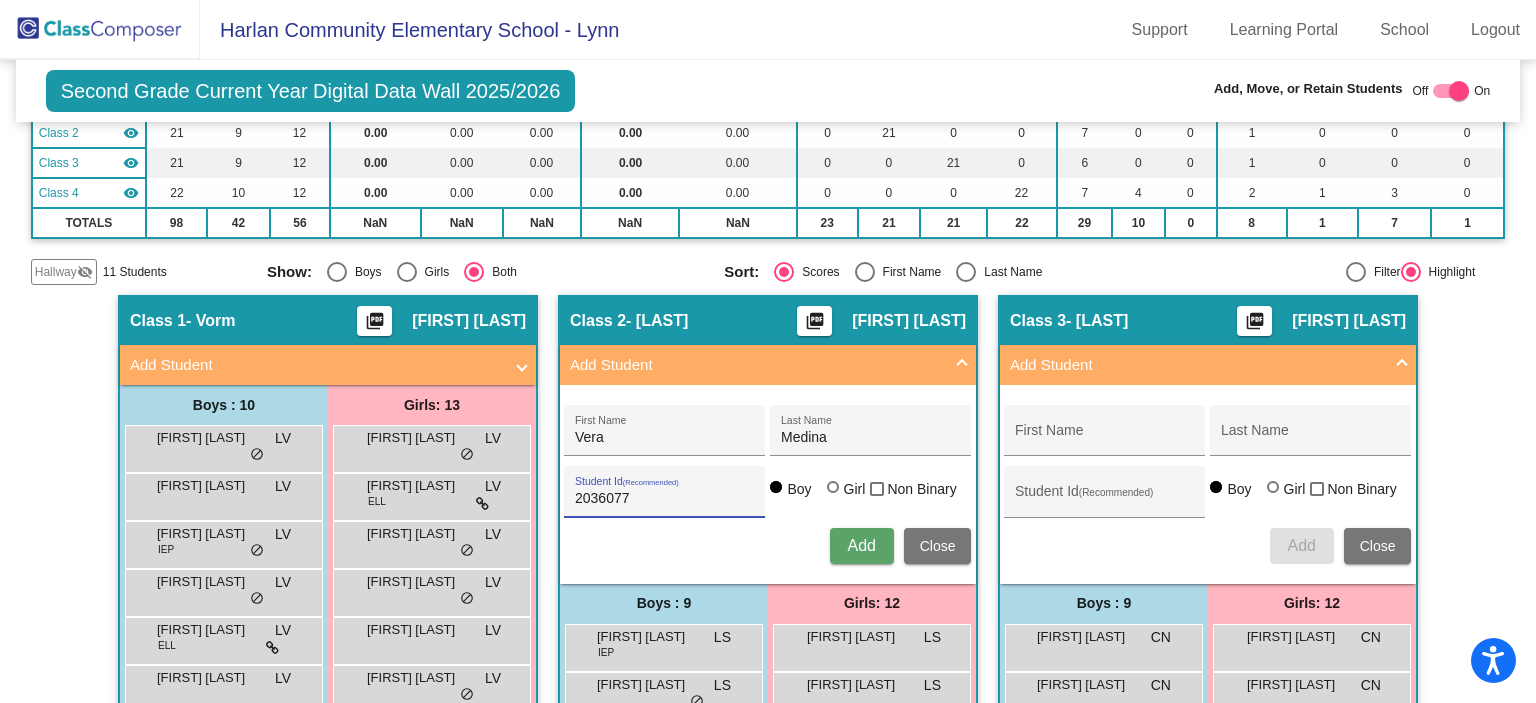 type on "2036077" 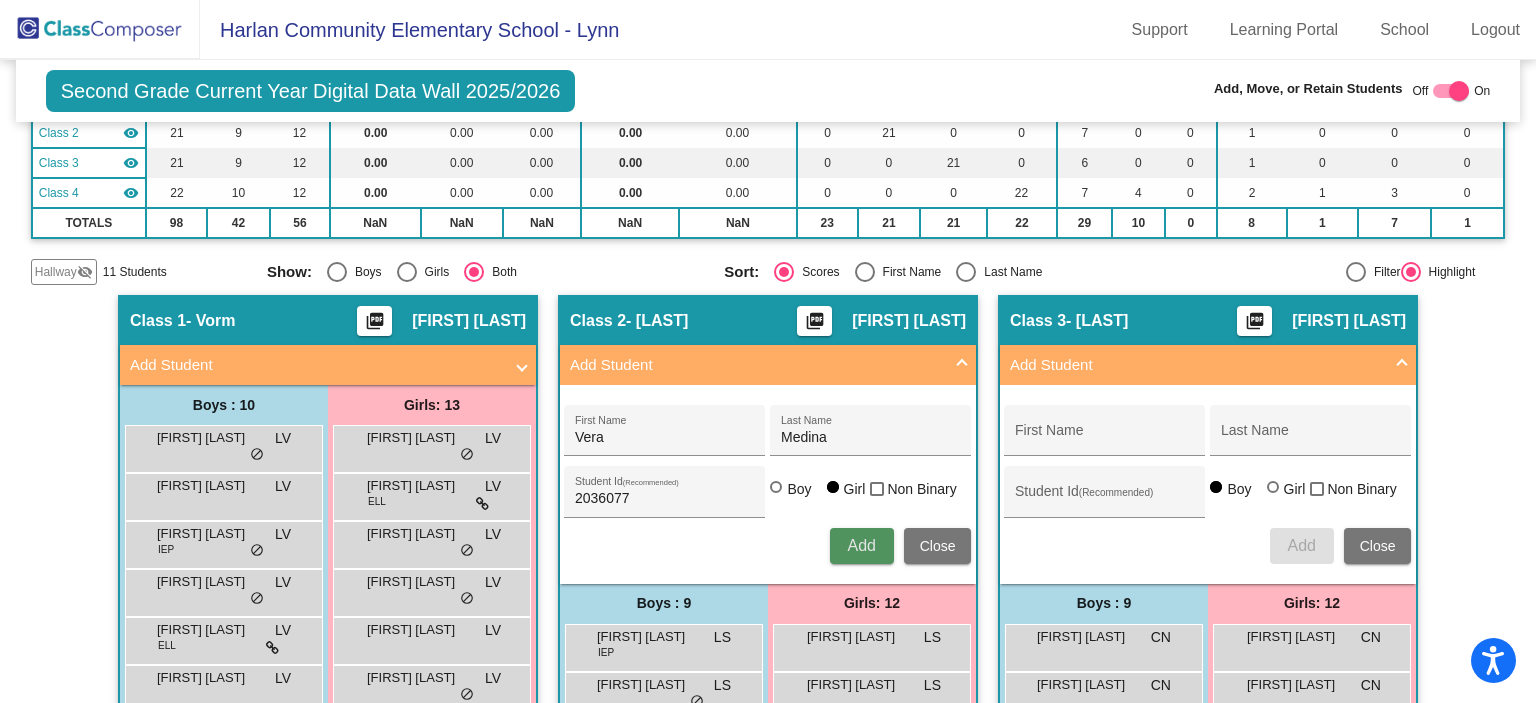 click on "Add" at bounding box center [862, 546] 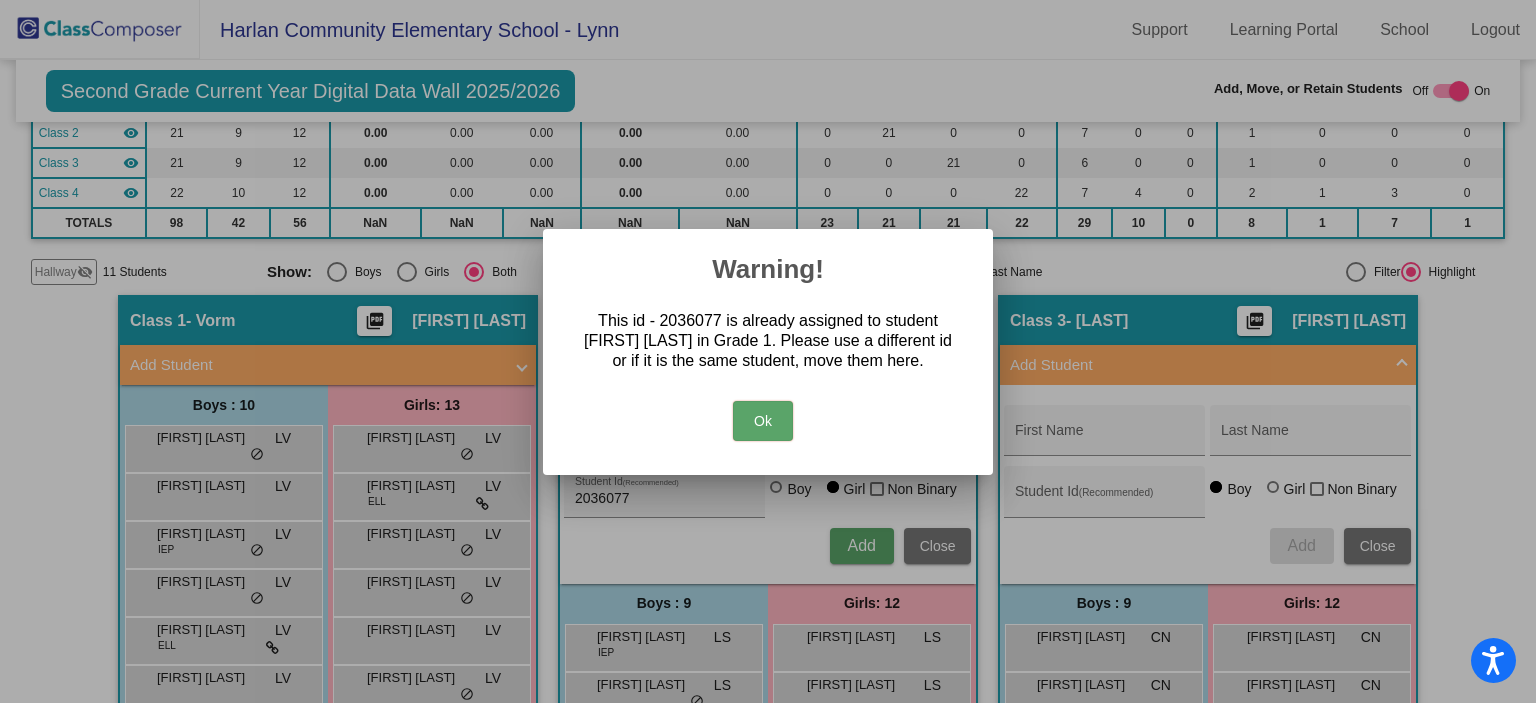 click on "Ok" at bounding box center [768, 416] 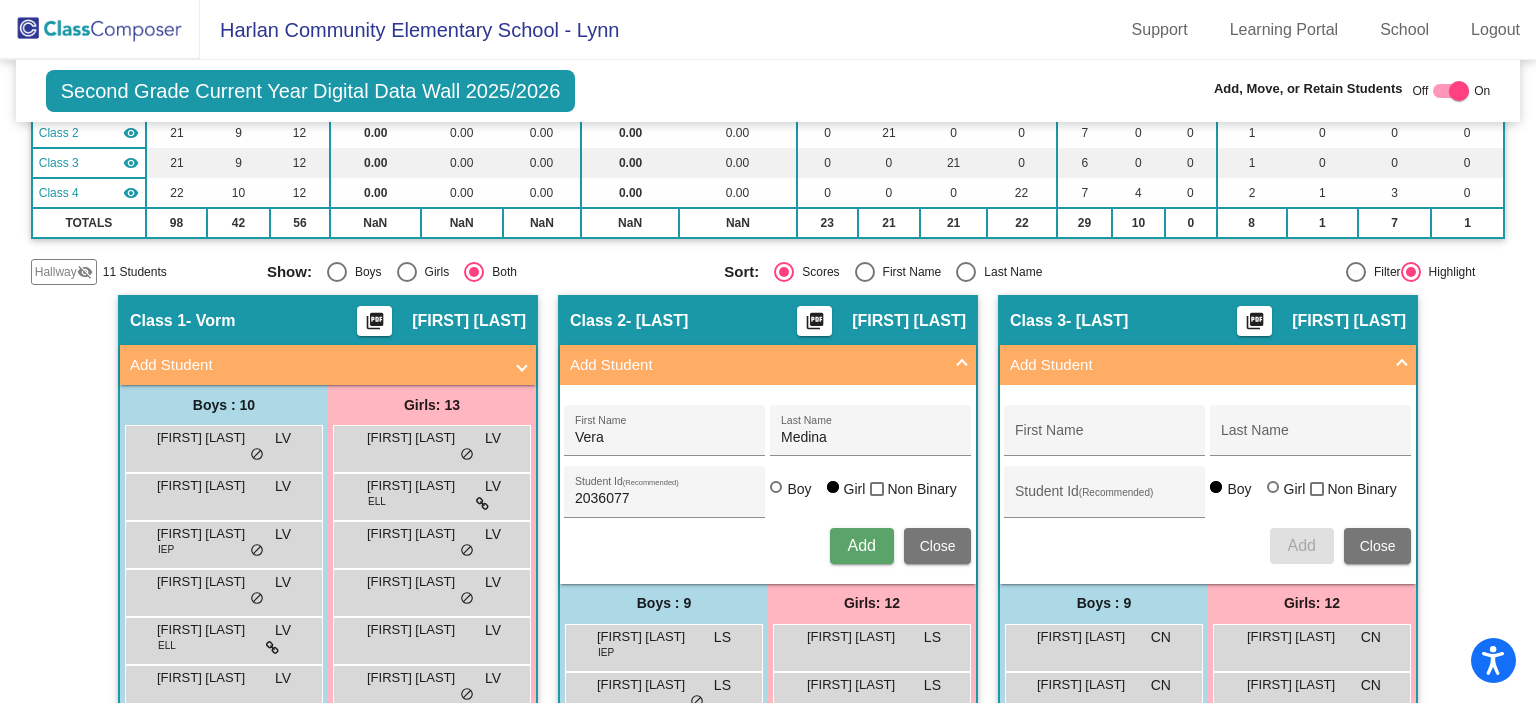 click on "Add" at bounding box center (861, 545) 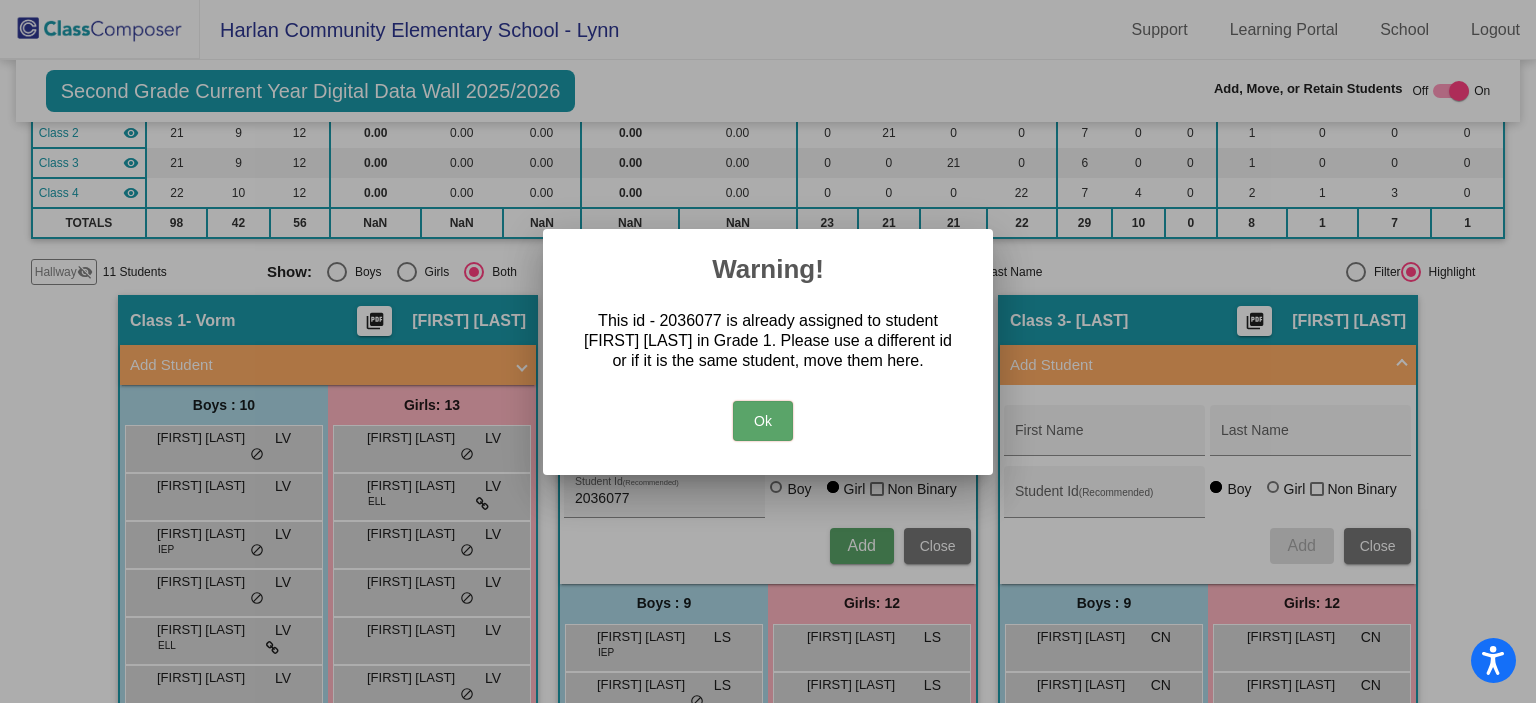 click on "Ok" at bounding box center [763, 421] 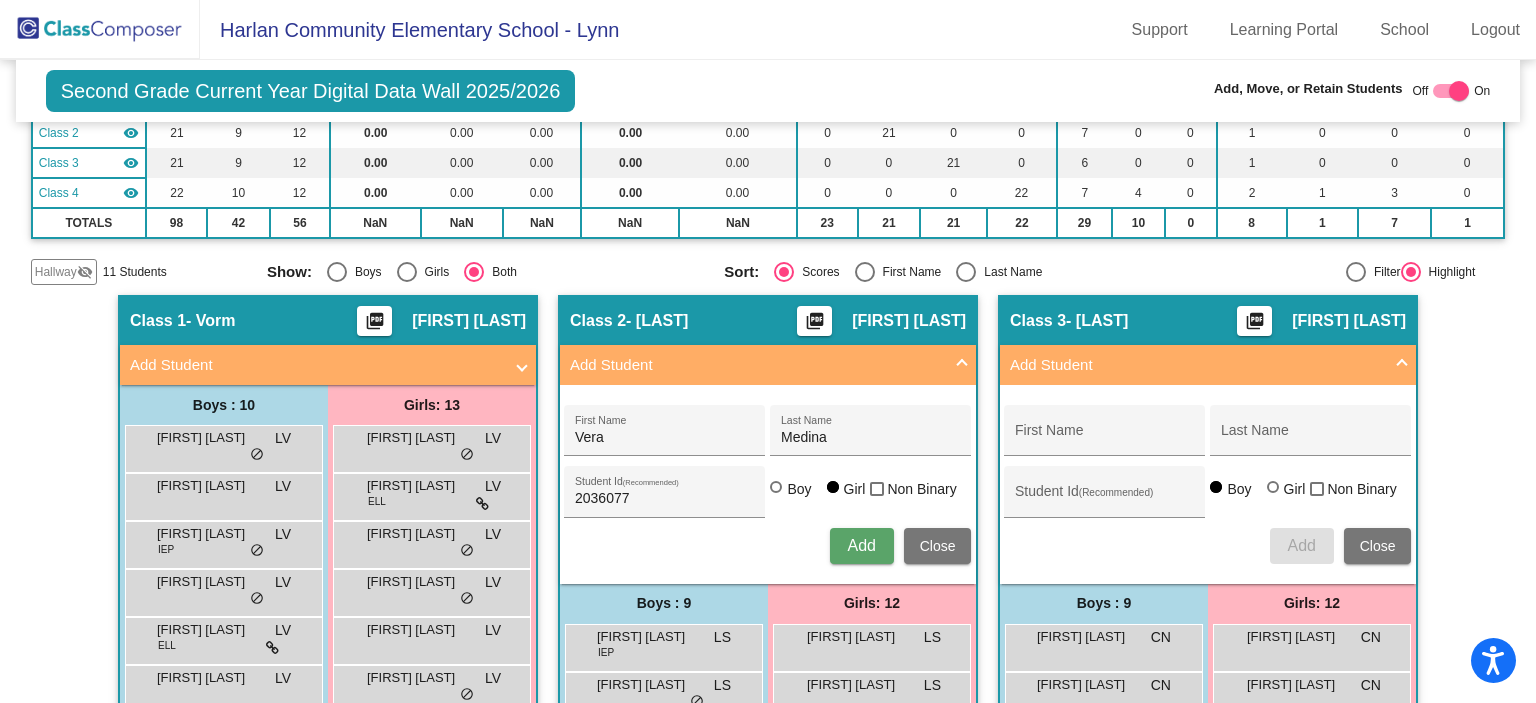 click on "Close" at bounding box center (938, 546) 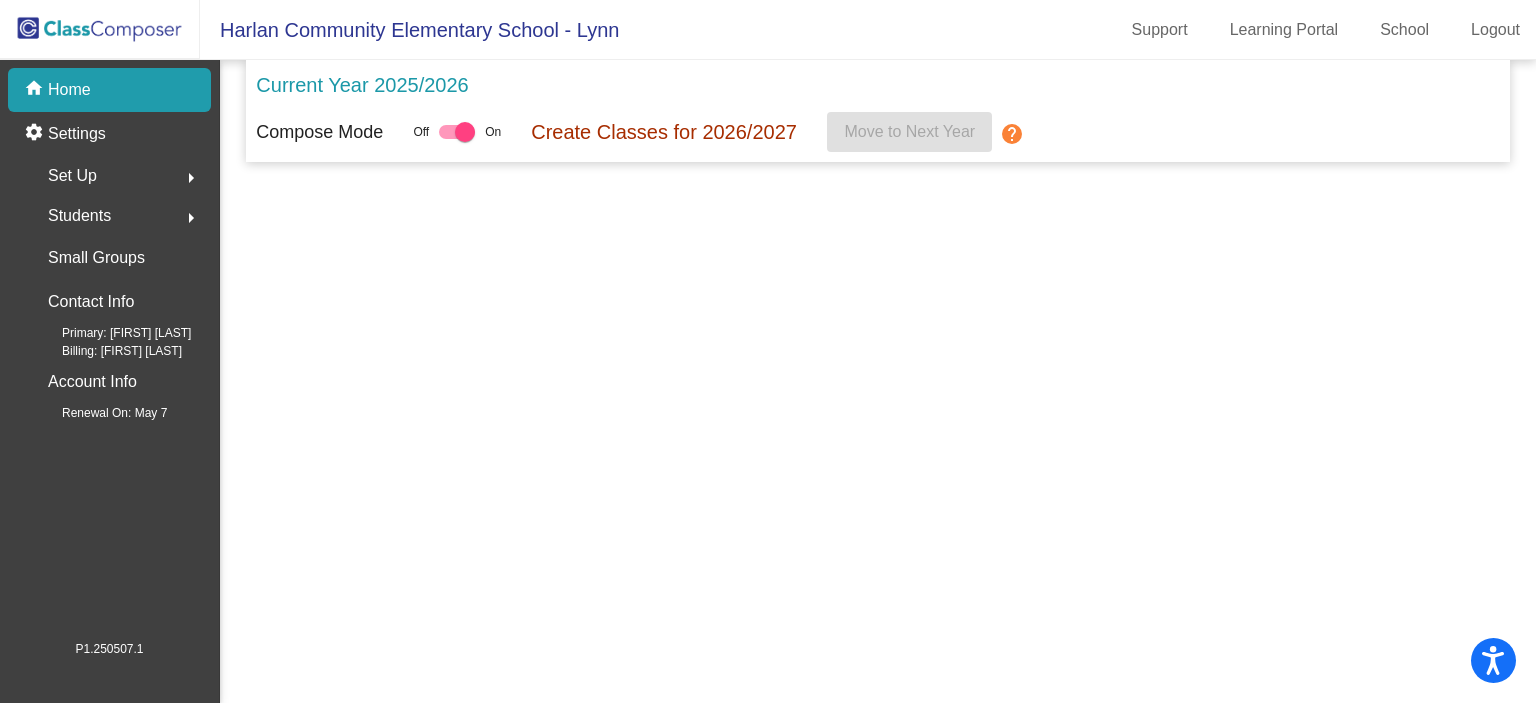 scroll, scrollTop: 0, scrollLeft: 0, axis: both 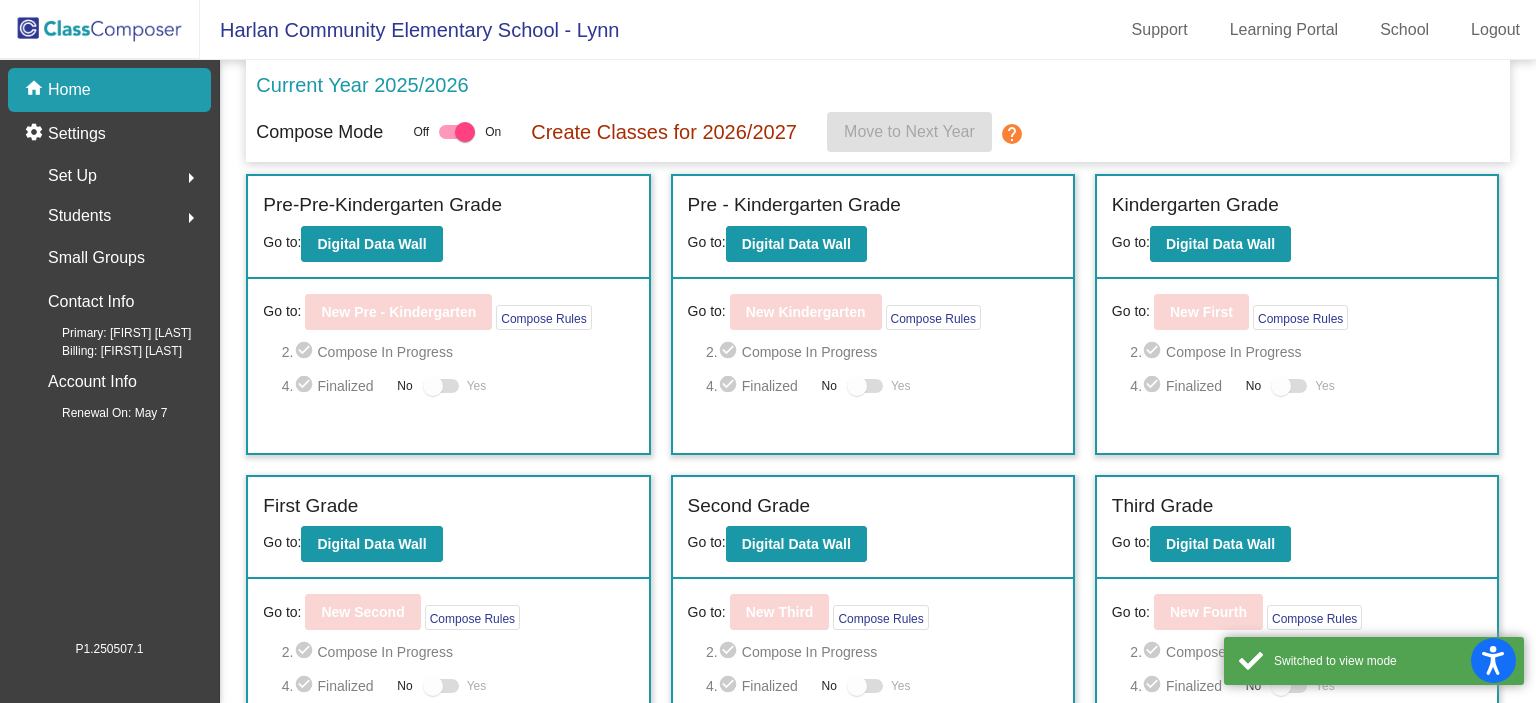 click on "Students" 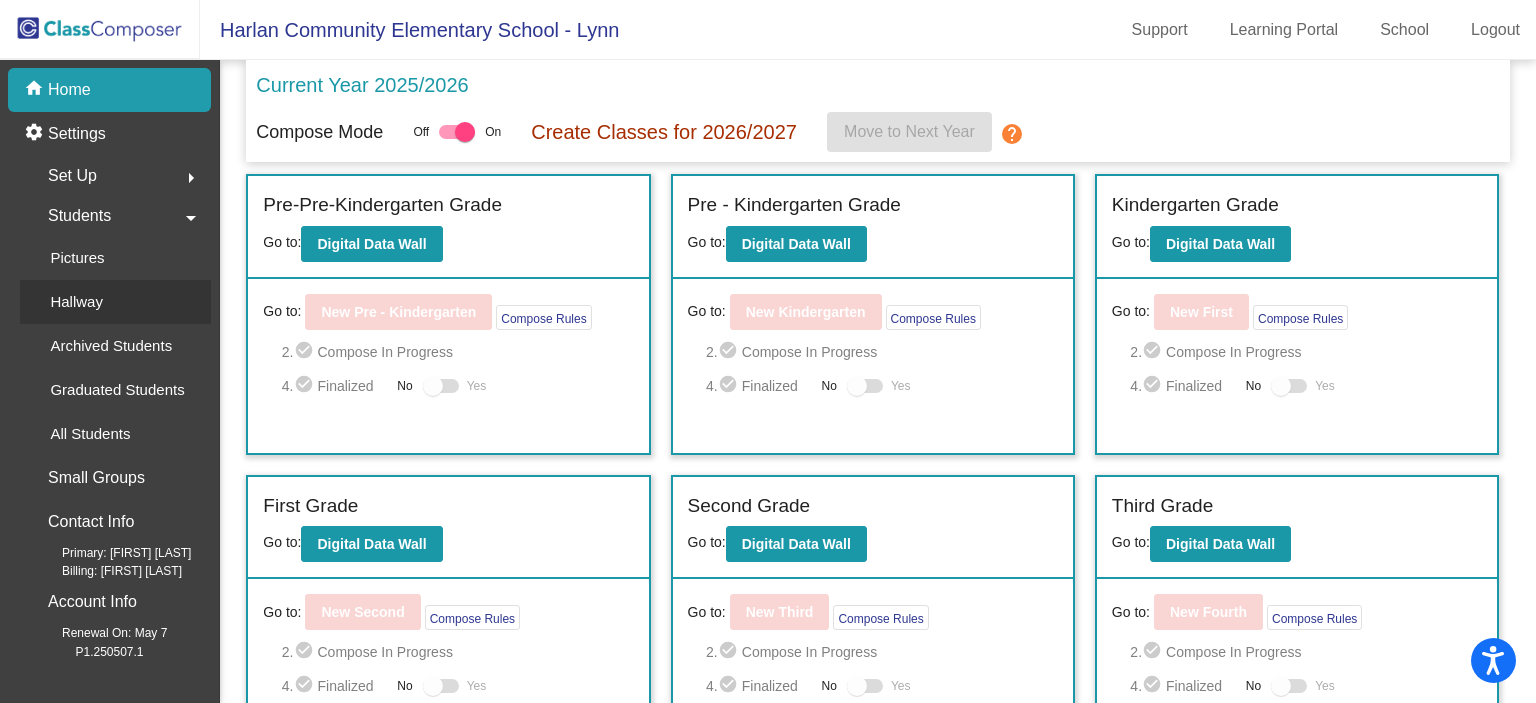 click on "Hallway" 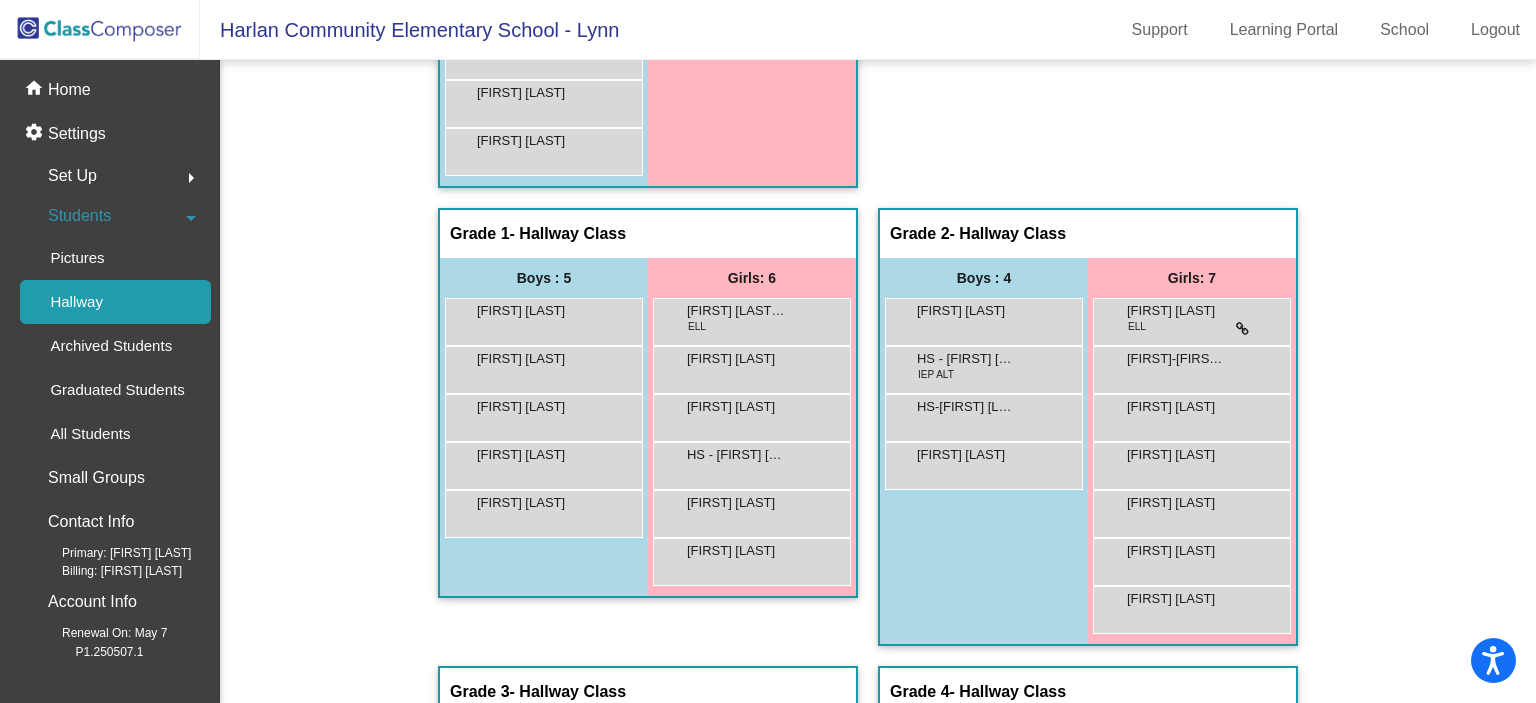 scroll, scrollTop: 862, scrollLeft: 0, axis: vertical 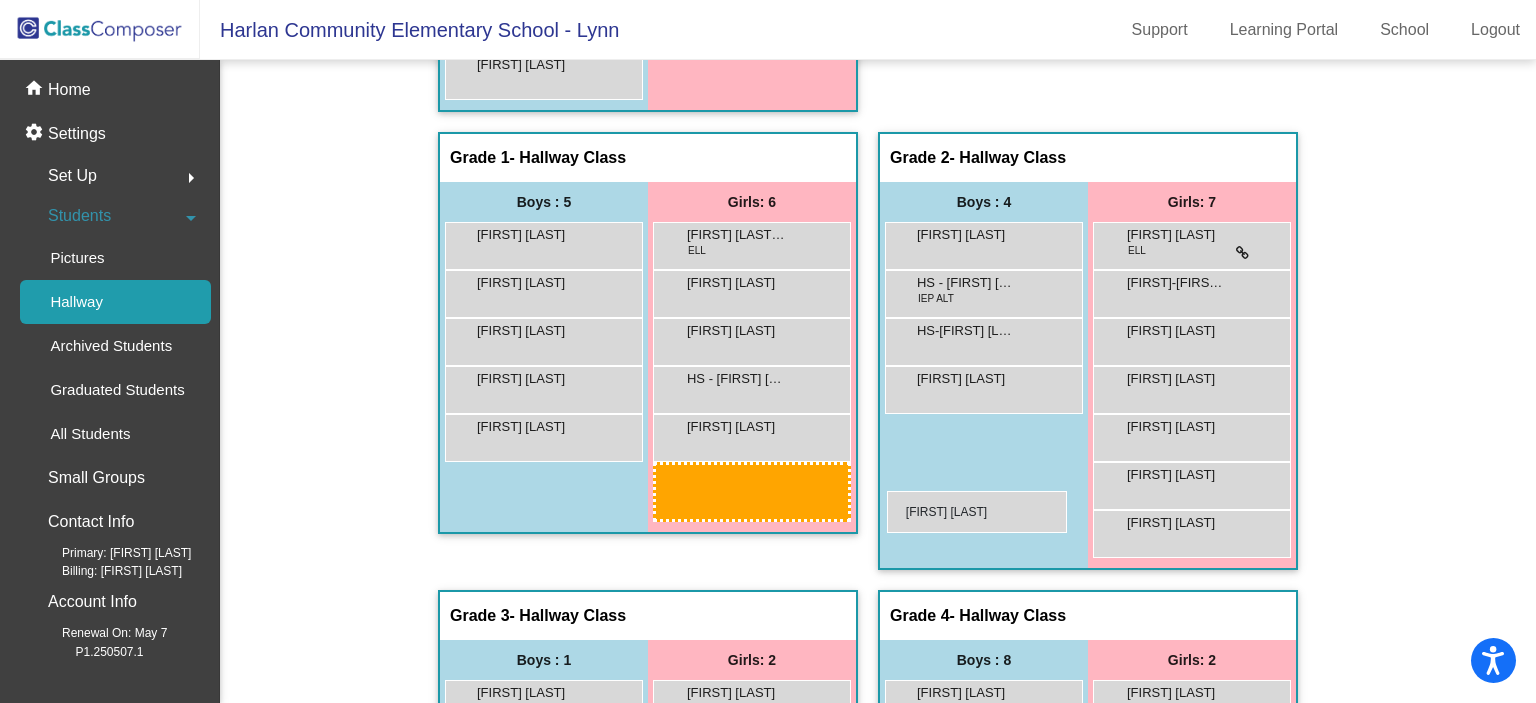 drag, startPoint x: 779, startPoint y: 495, endPoint x: 887, endPoint y: 491, distance: 108.07405 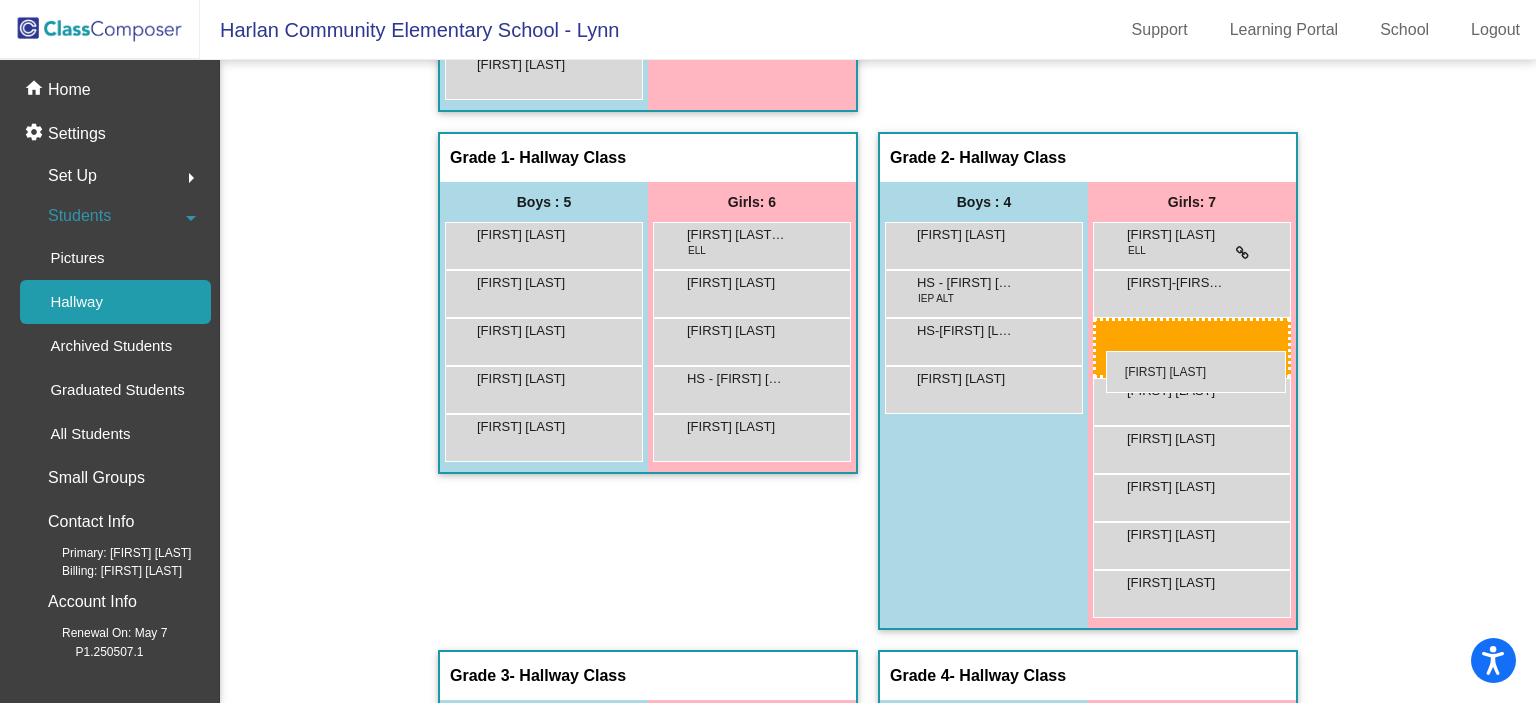 drag, startPoint x: 770, startPoint y: 476, endPoint x: 1106, endPoint y: 351, distance: 358.49826 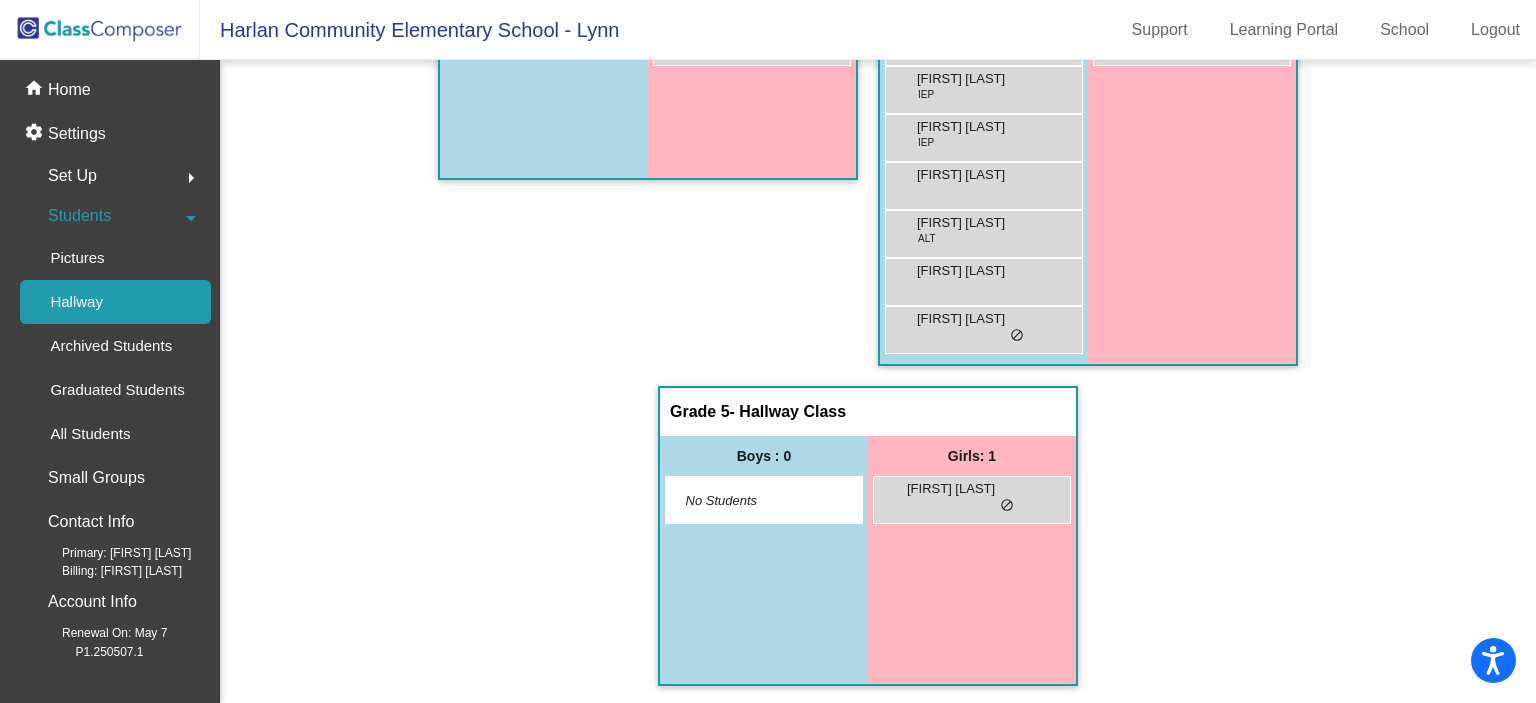 scroll, scrollTop: 880, scrollLeft: 0, axis: vertical 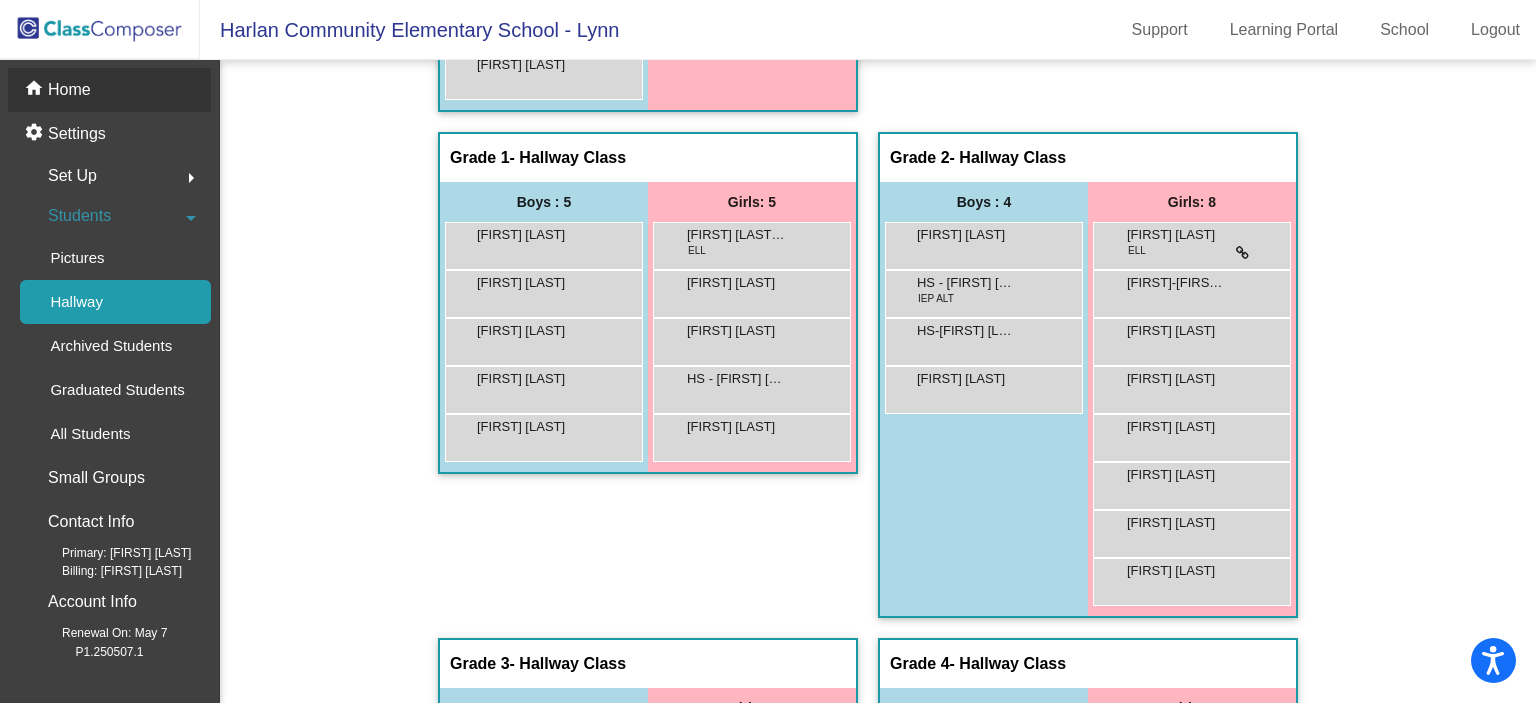 click on "Home" 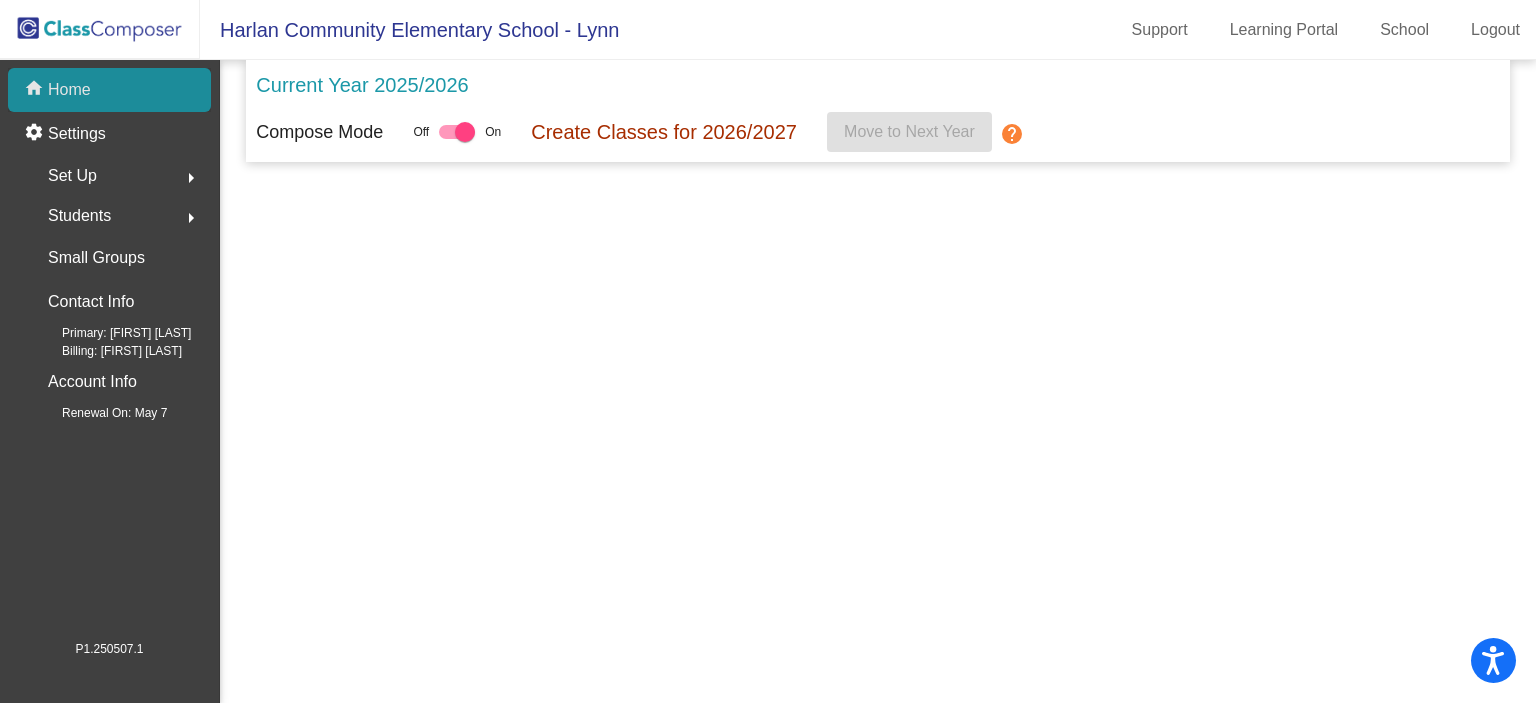 scroll, scrollTop: 0, scrollLeft: 0, axis: both 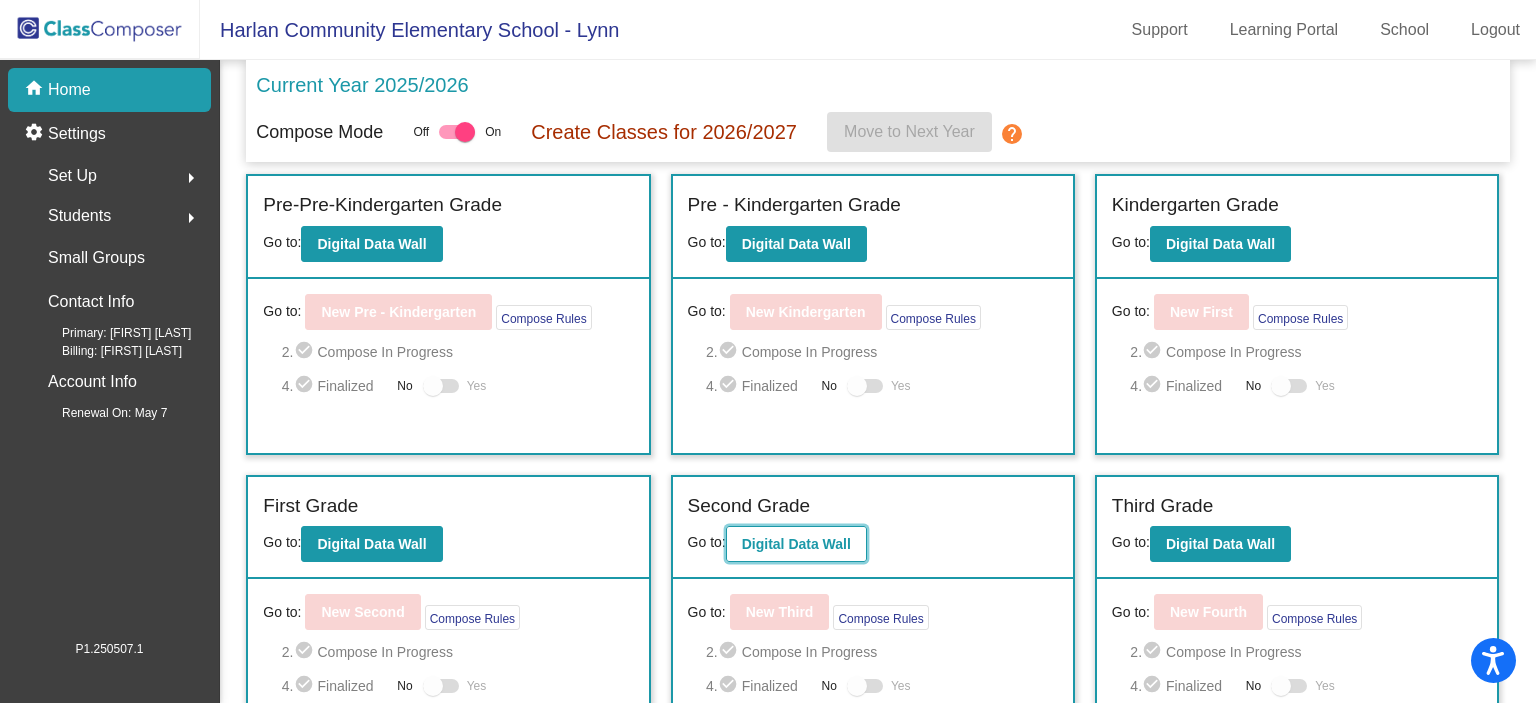 click on "Digital Data Wall" 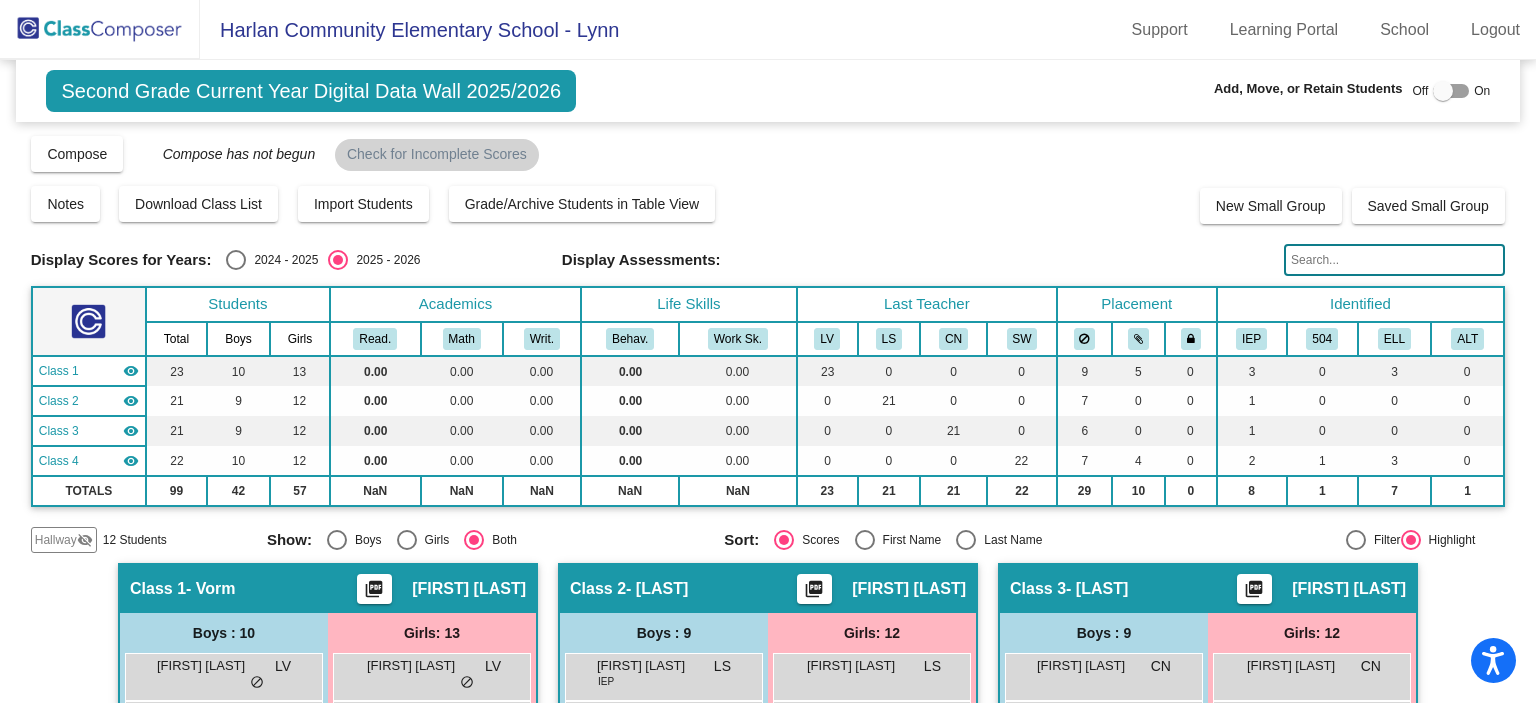 click on "visibility_off" 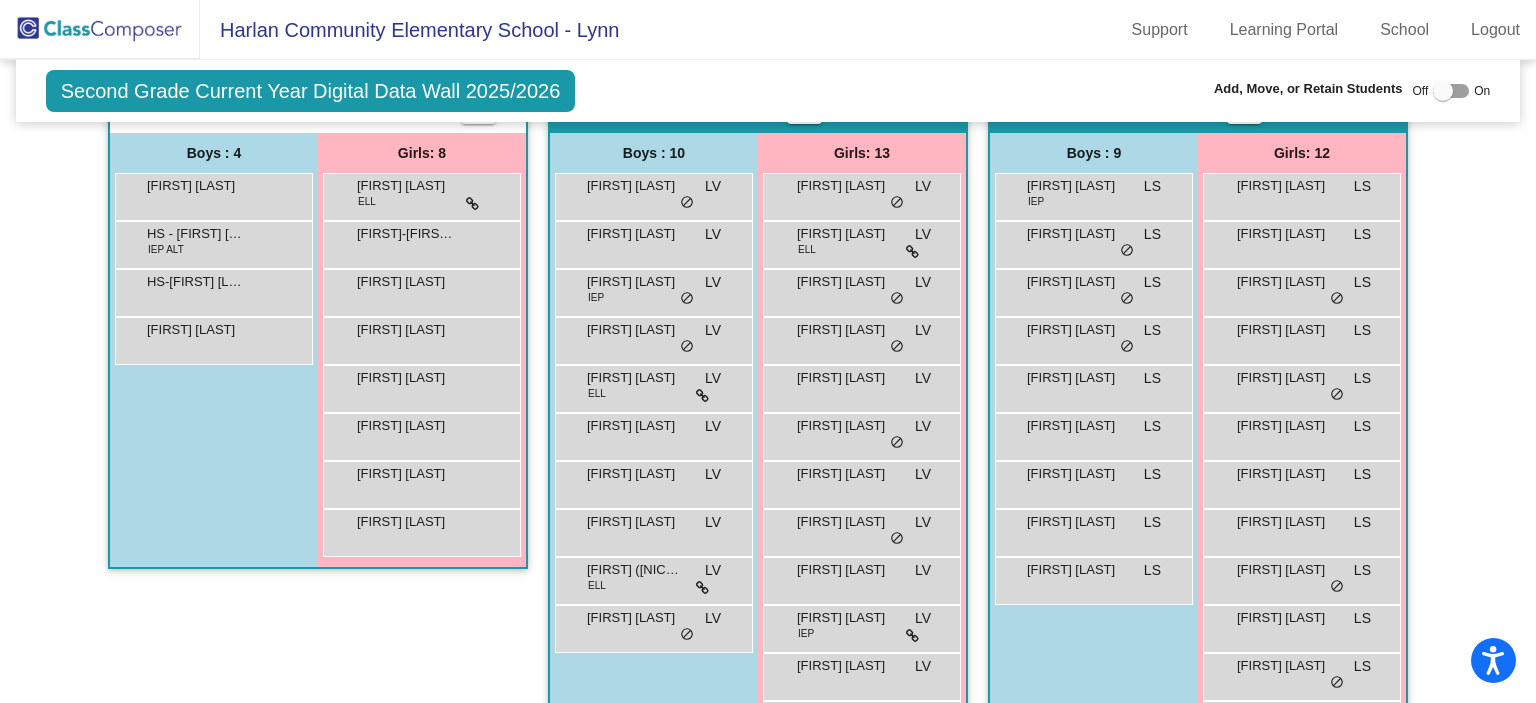 scroll, scrollTop: 502, scrollLeft: 0, axis: vertical 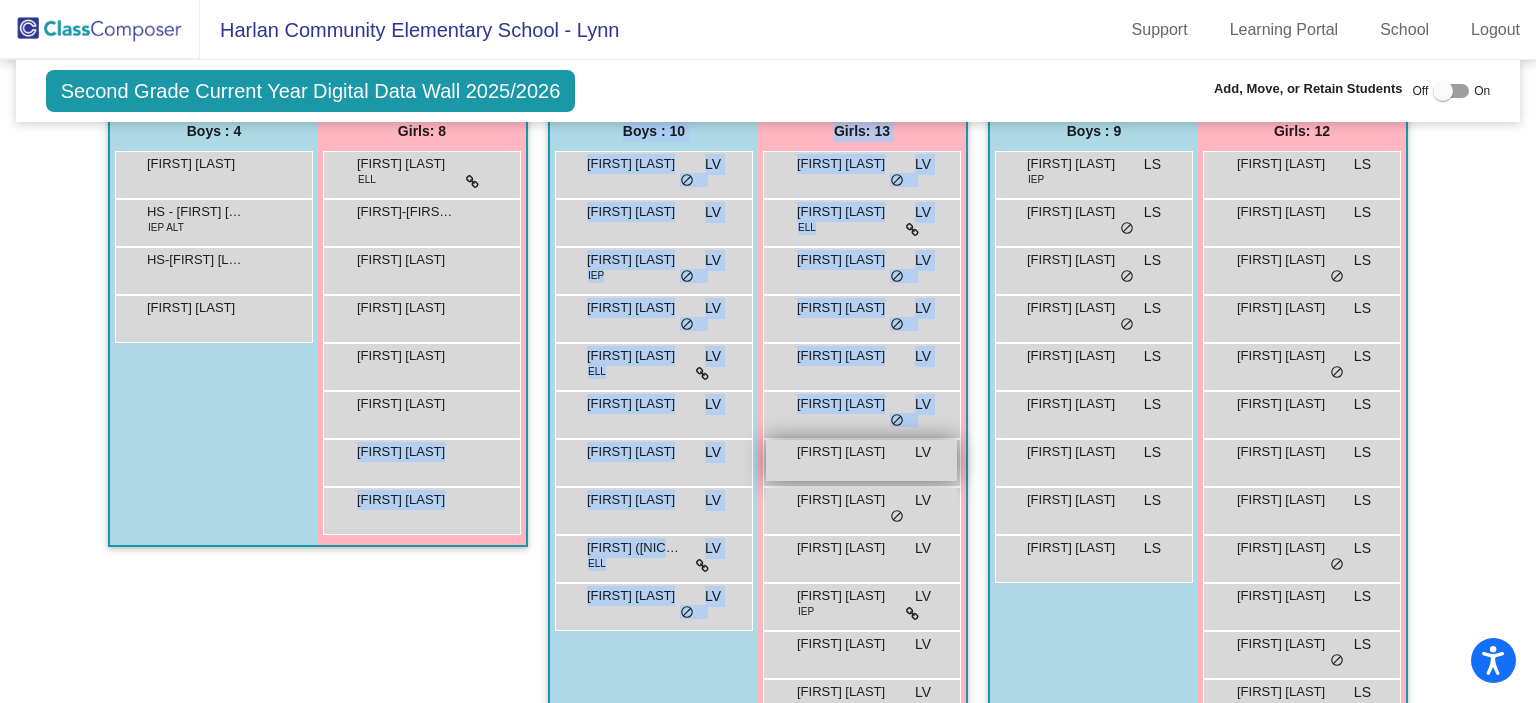 drag, startPoint x: 418, startPoint y: 463, endPoint x: 792, endPoint y: 438, distance: 374.83463 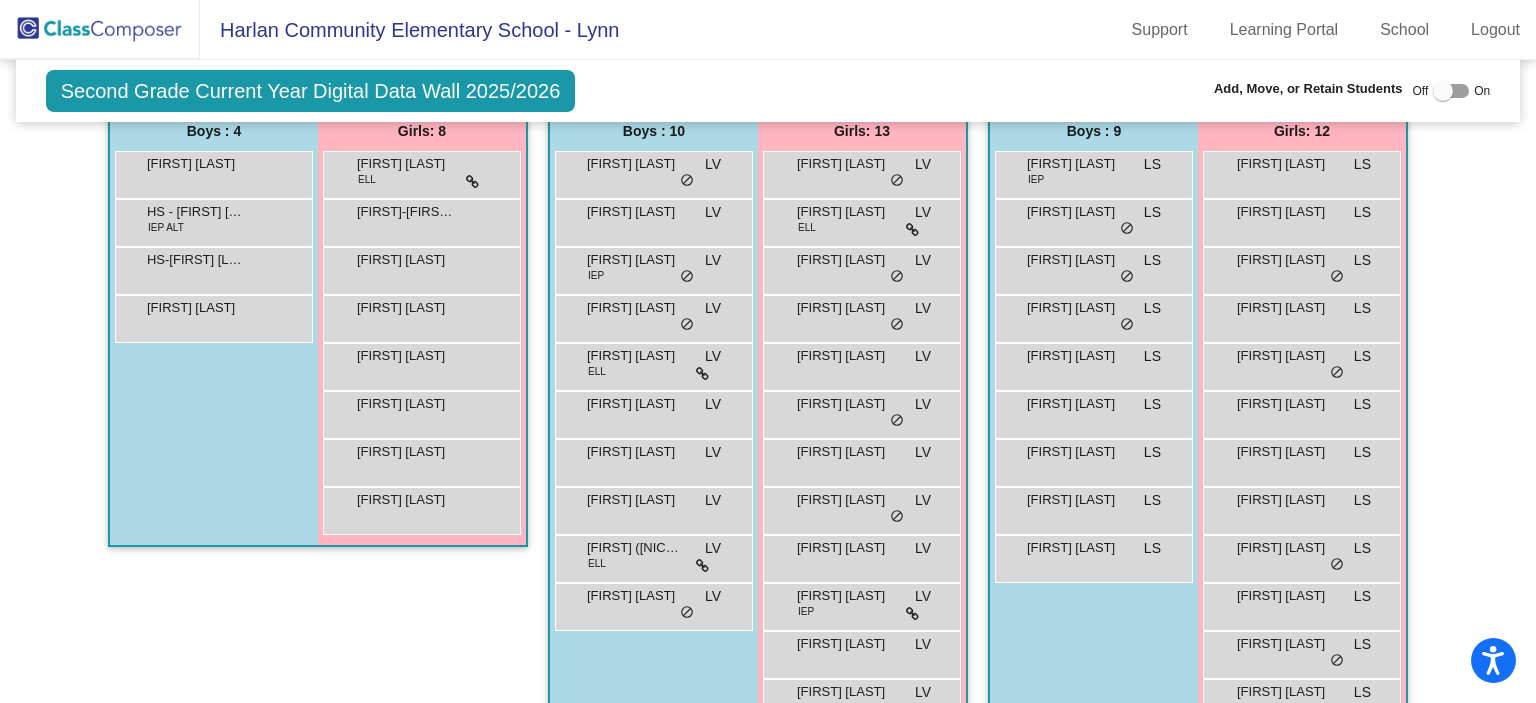click at bounding box center [1443, 91] 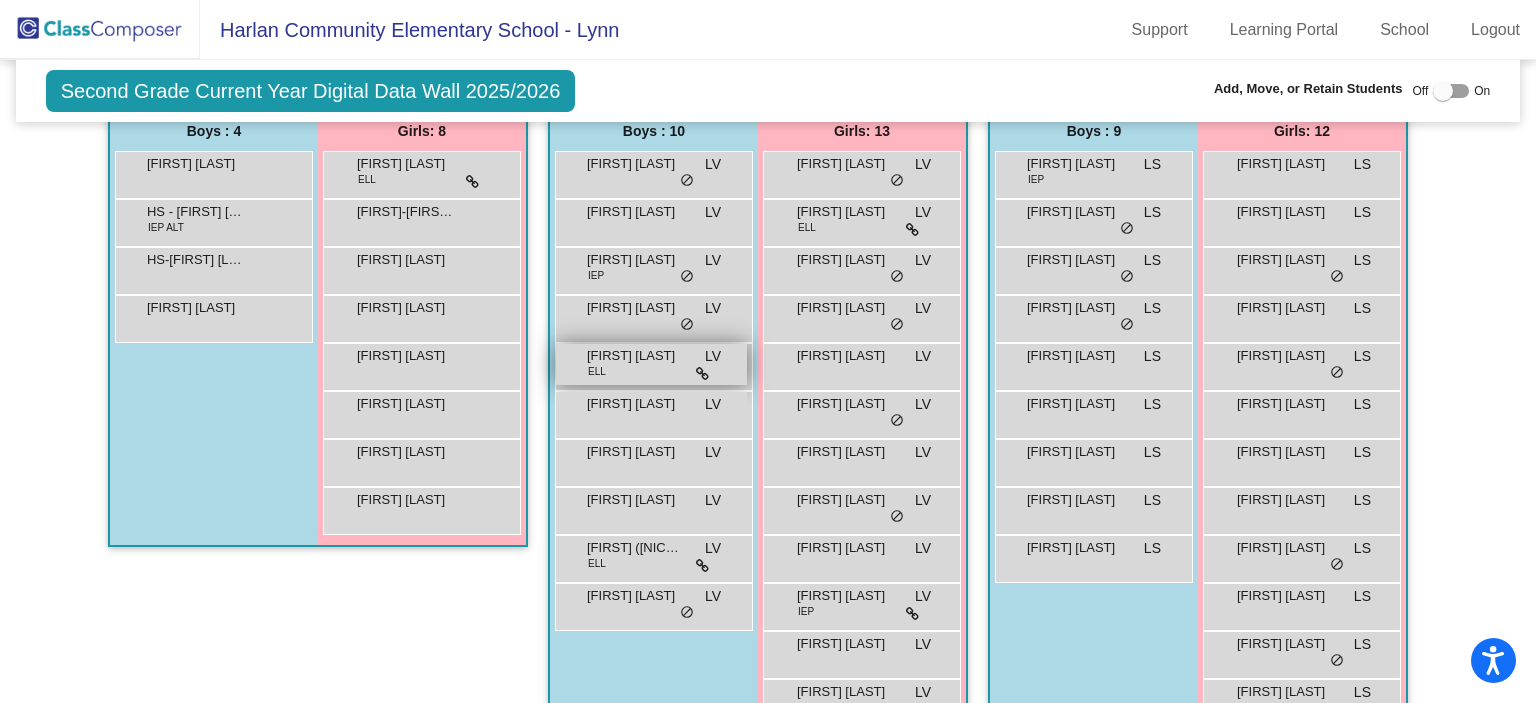 checkbox on "true" 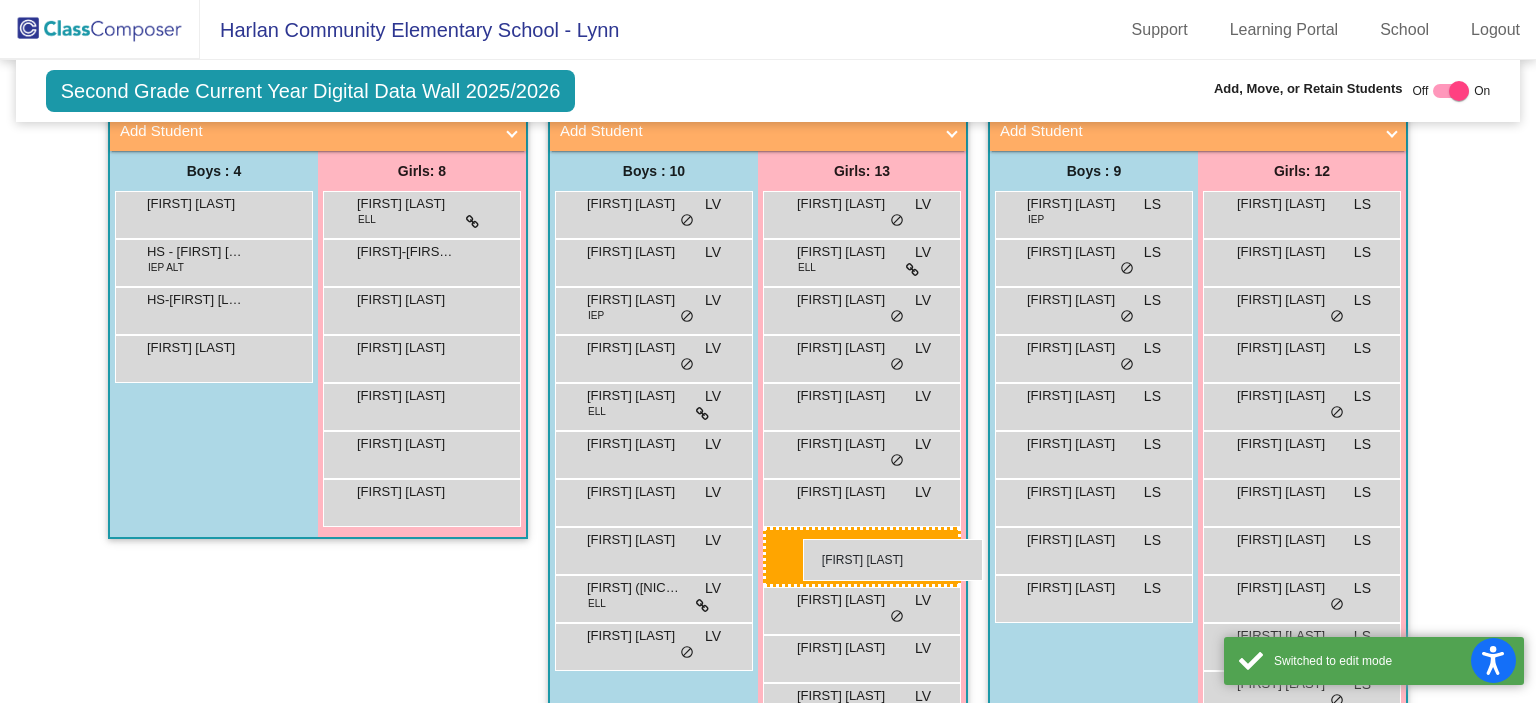 drag, startPoint x: 397, startPoint y: 488, endPoint x: 803, endPoint y: 539, distance: 409.19067 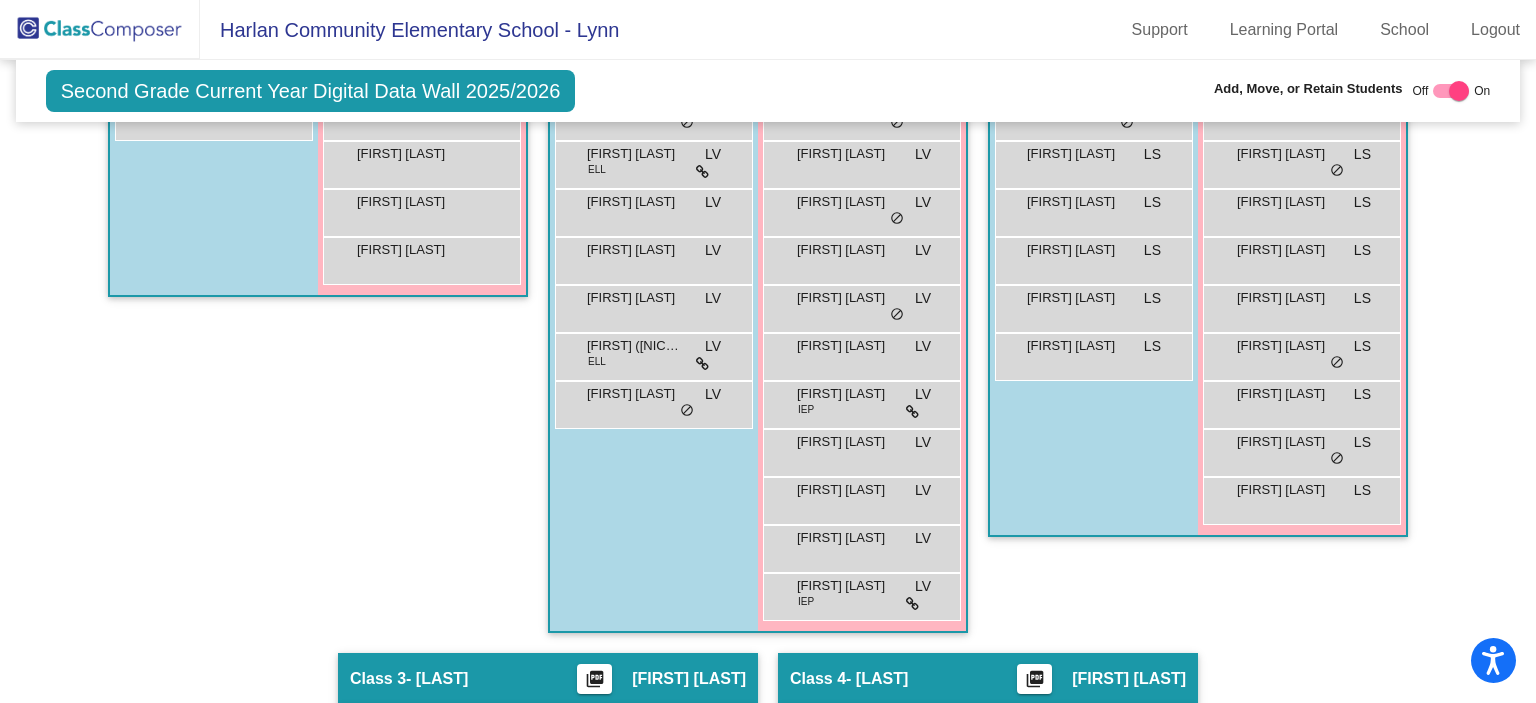 scroll, scrollTop: 401, scrollLeft: 0, axis: vertical 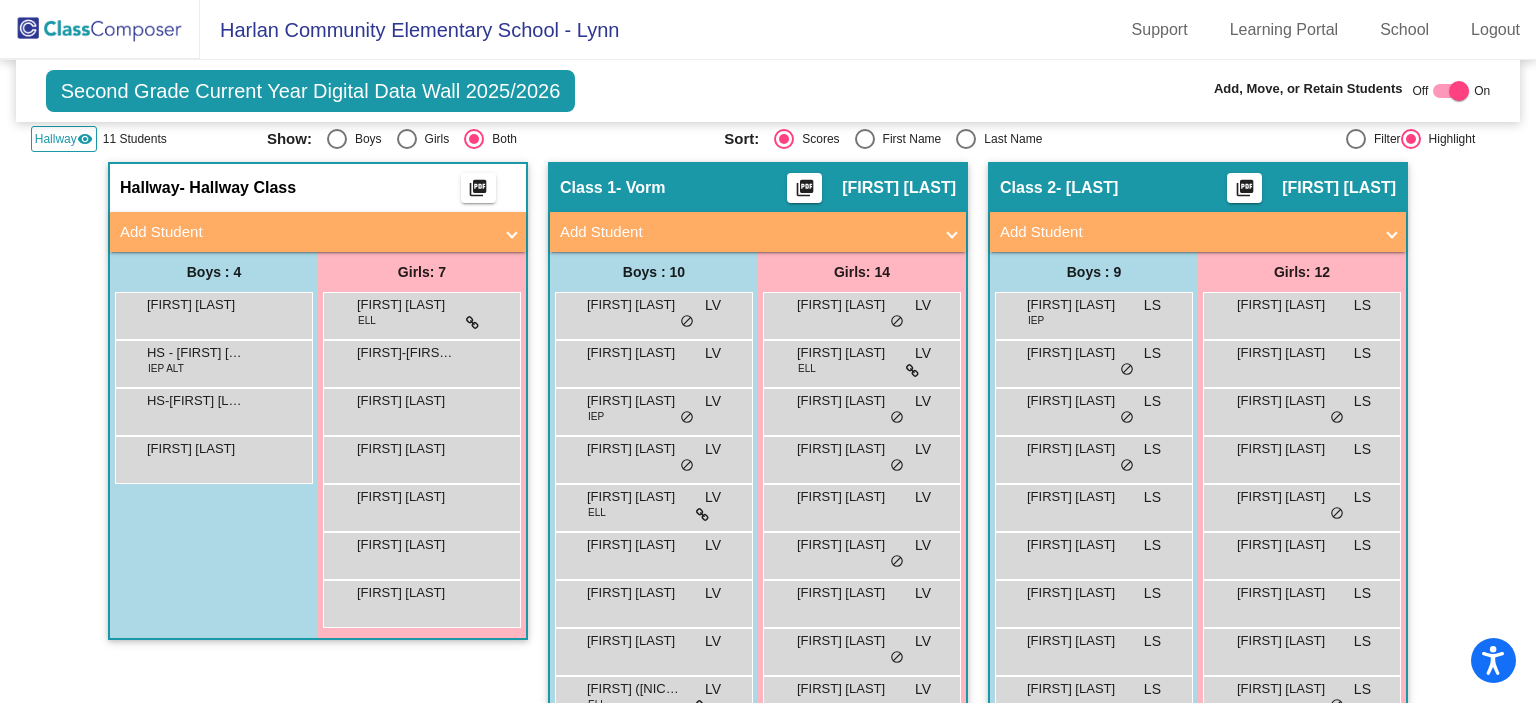 click on "visibility" 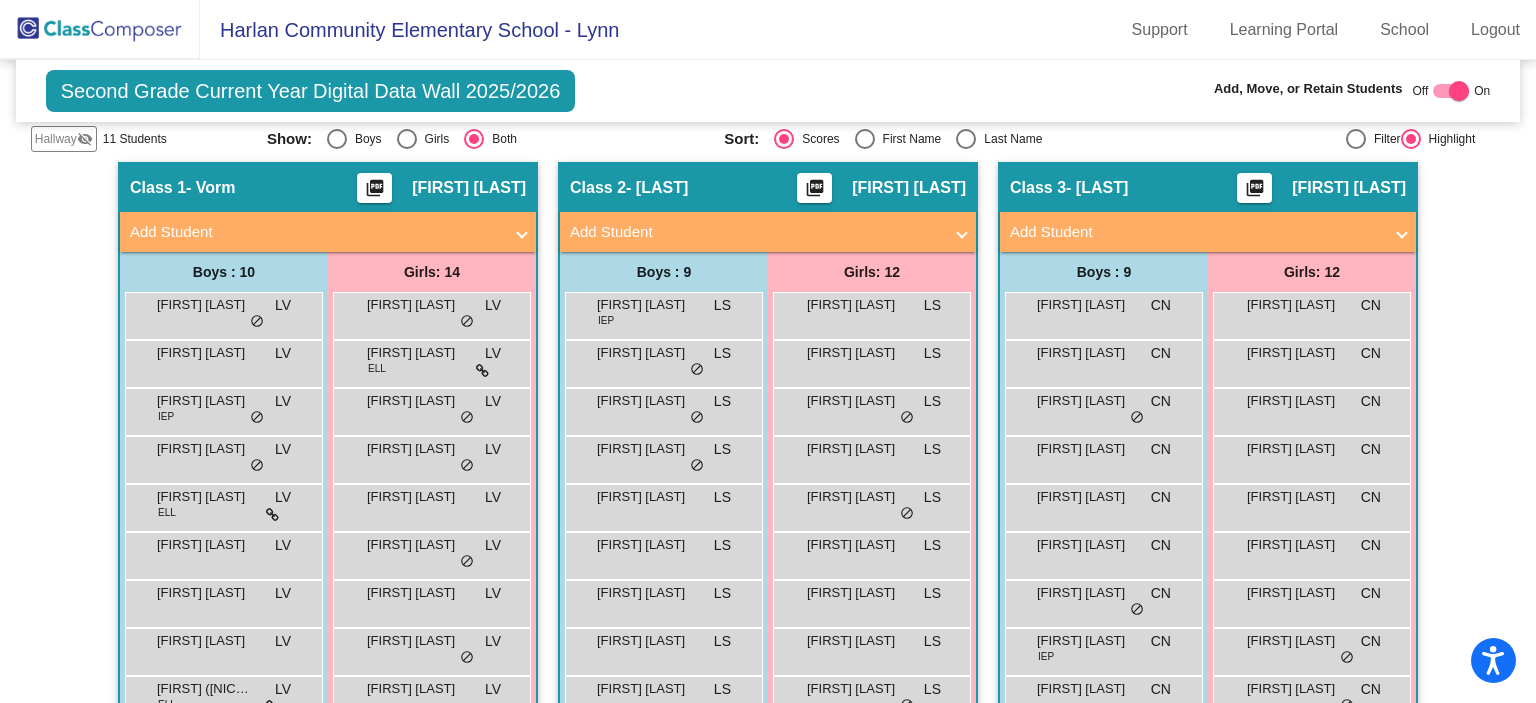 click on "Christin Nielsen" 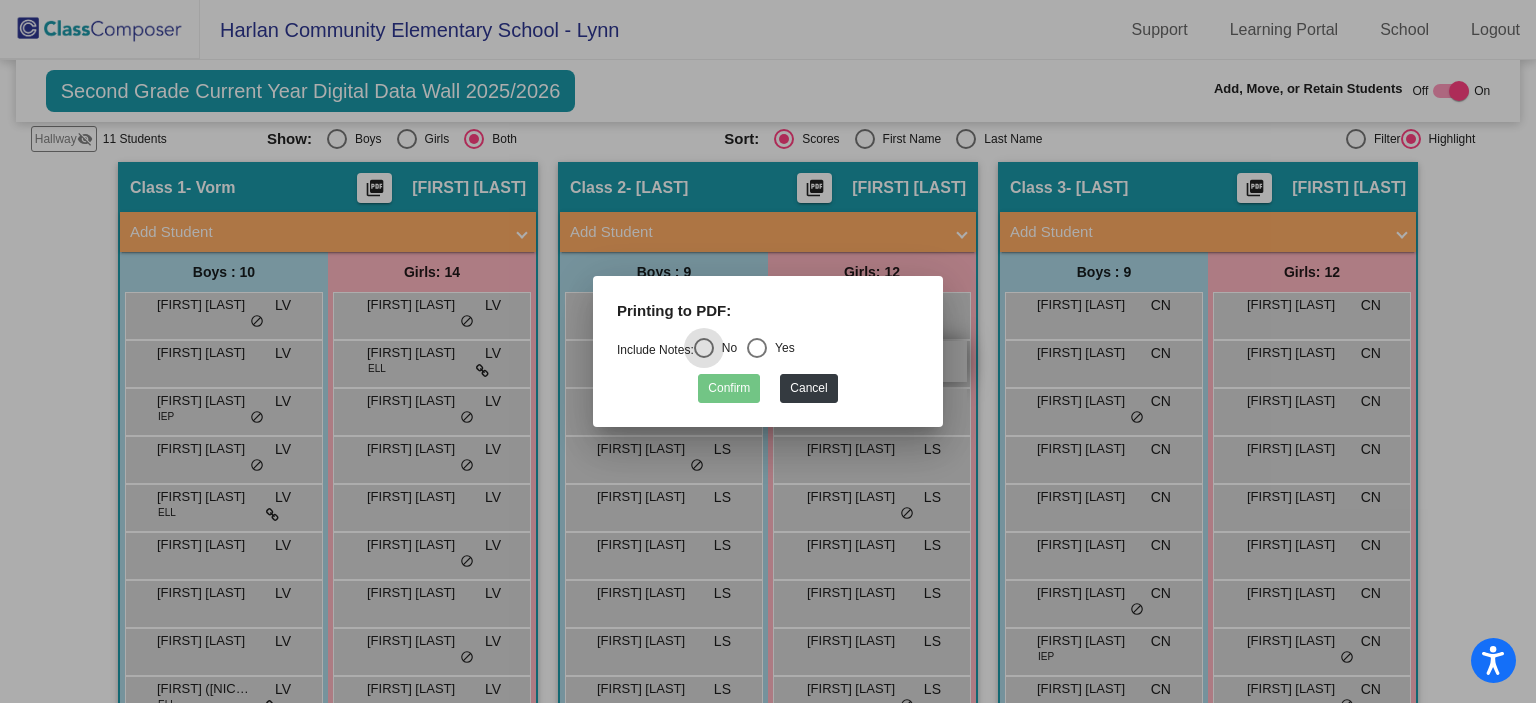 drag, startPoint x: 1290, startPoint y: 215, endPoint x: 888, endPoint y: 355, distance: 425.68063 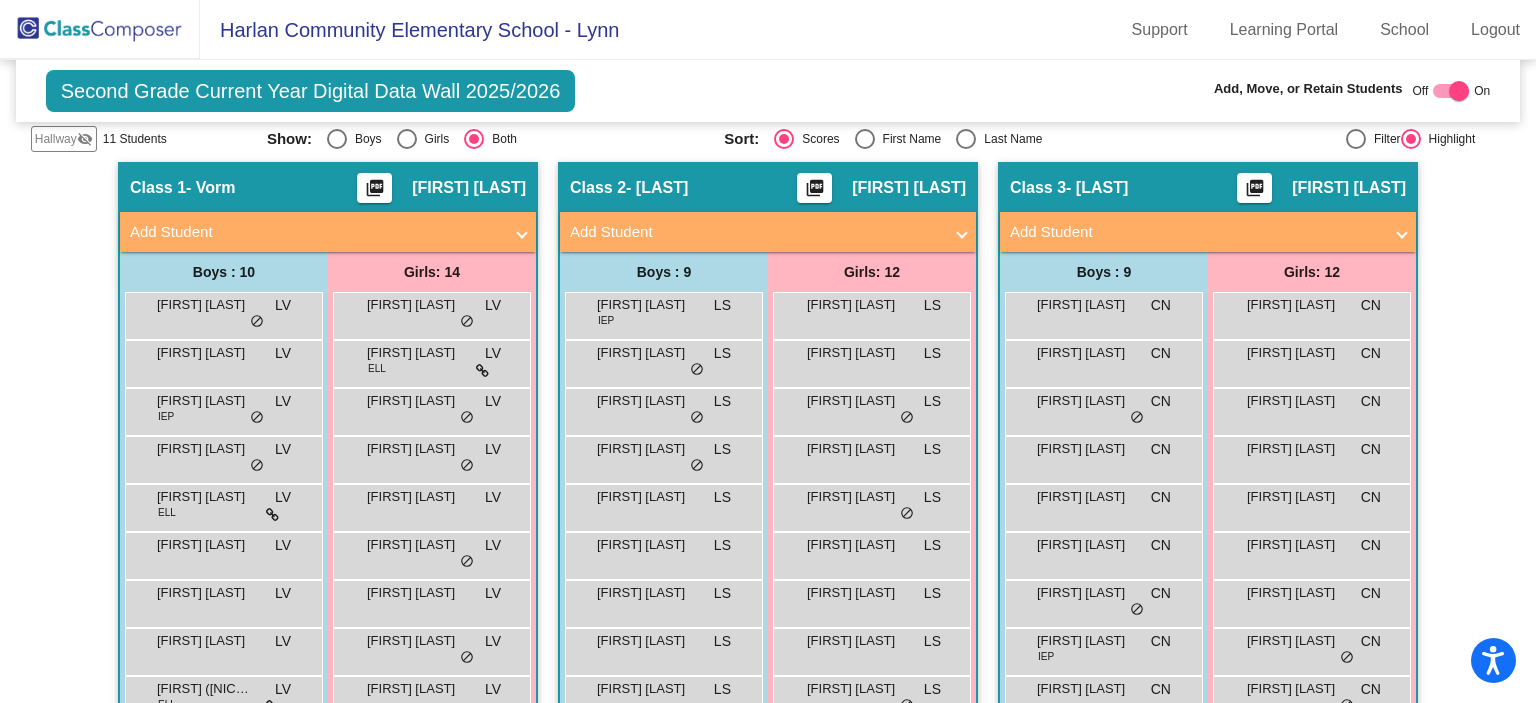 click on "Add Student" at bounding box center (1196, 232) 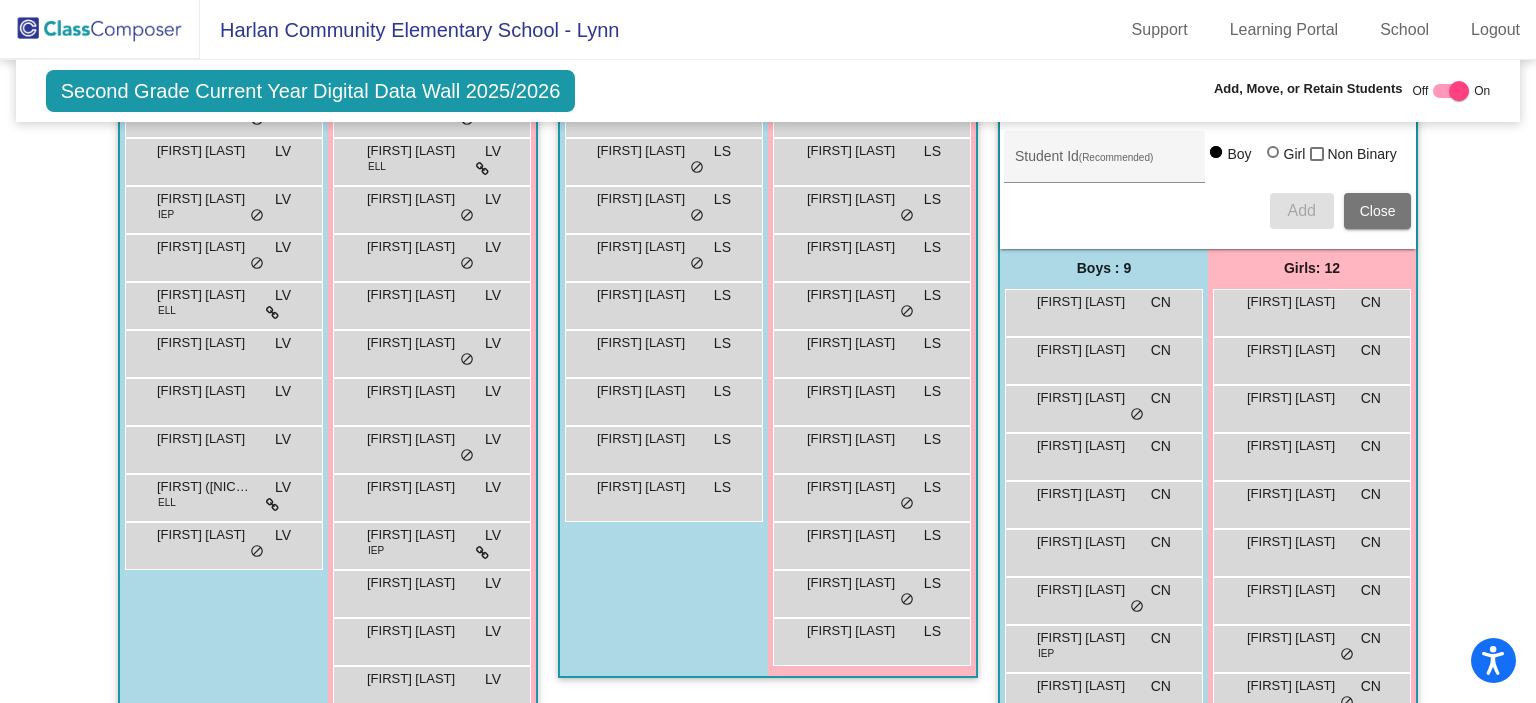 scroll, scrollTop: 608, scrollLeft: 0, axis: vertical 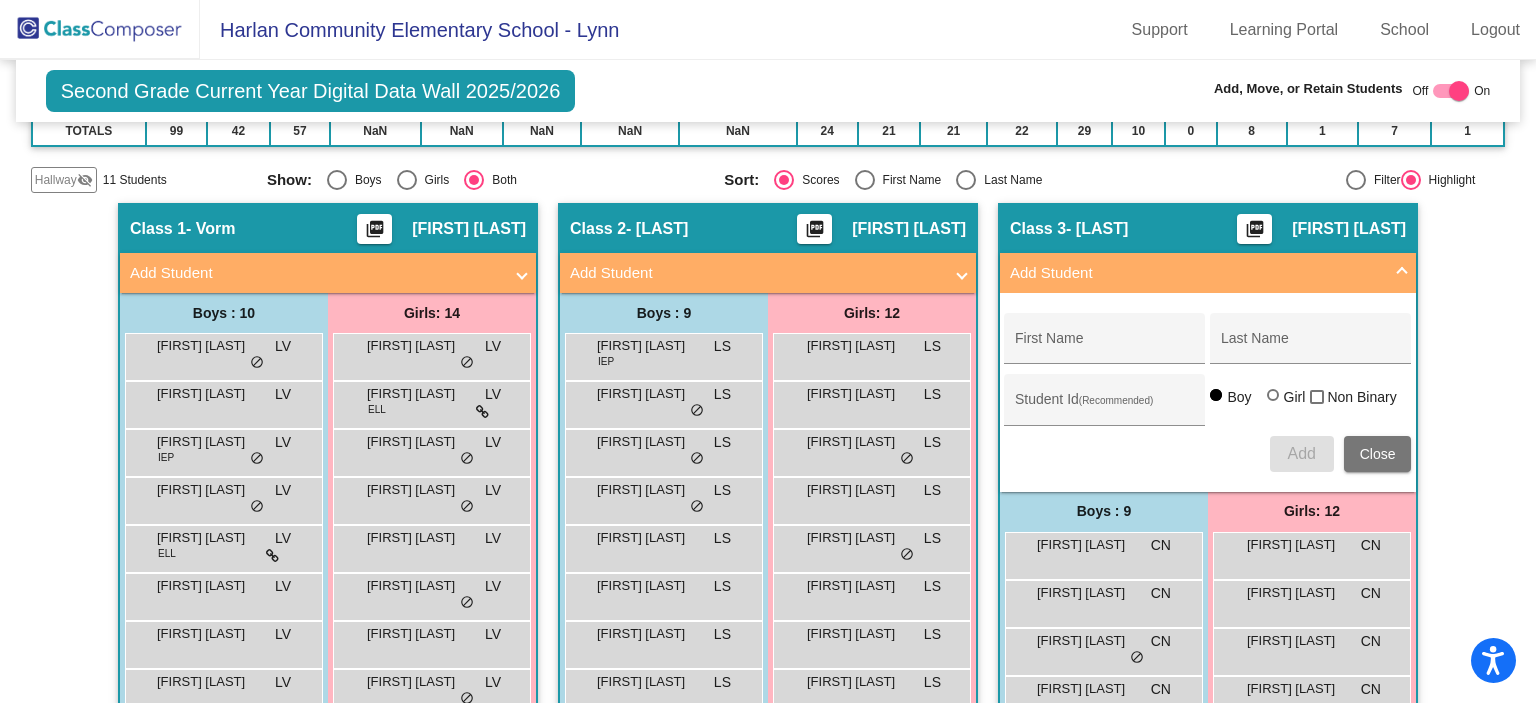 click on "Hallway" 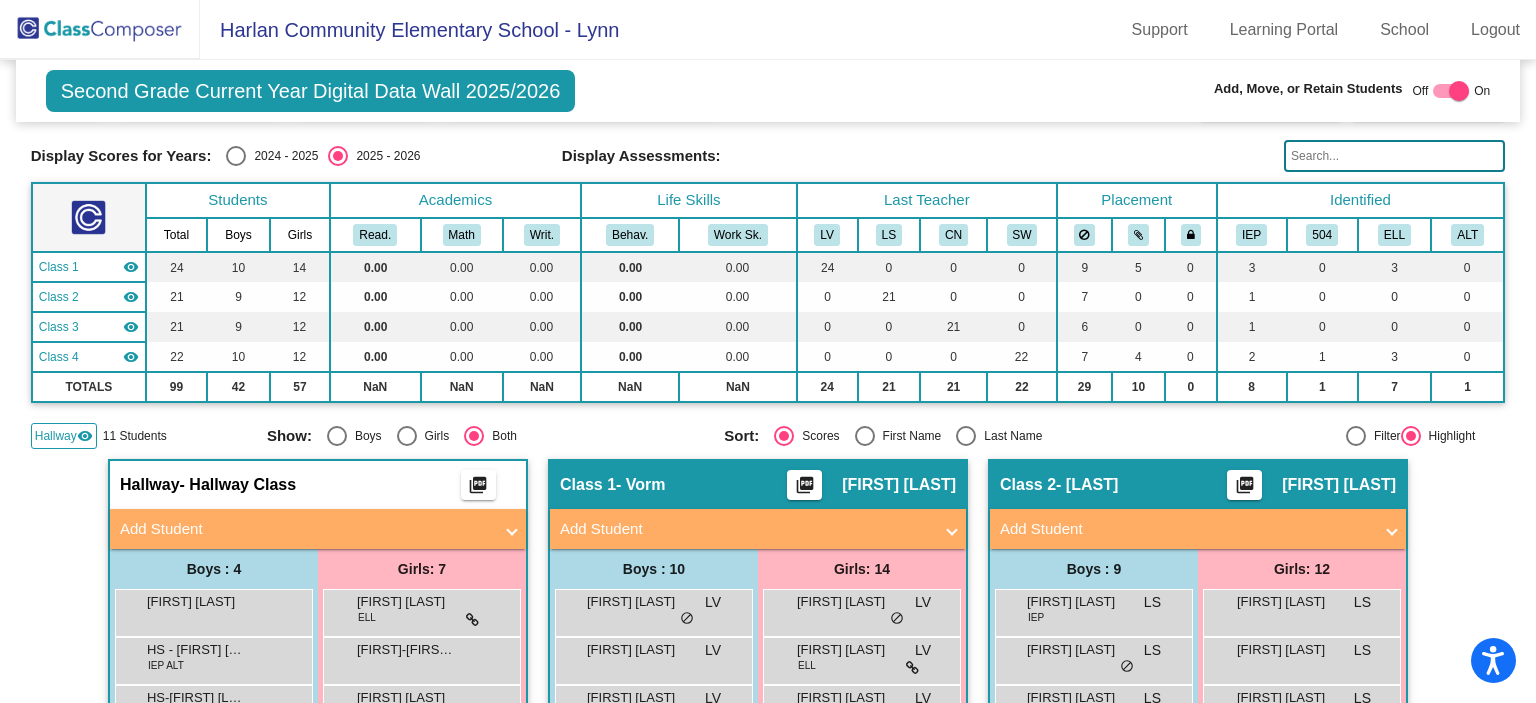 scroll, scrollTop: 104, scrollLeft: 0, axis: vertical 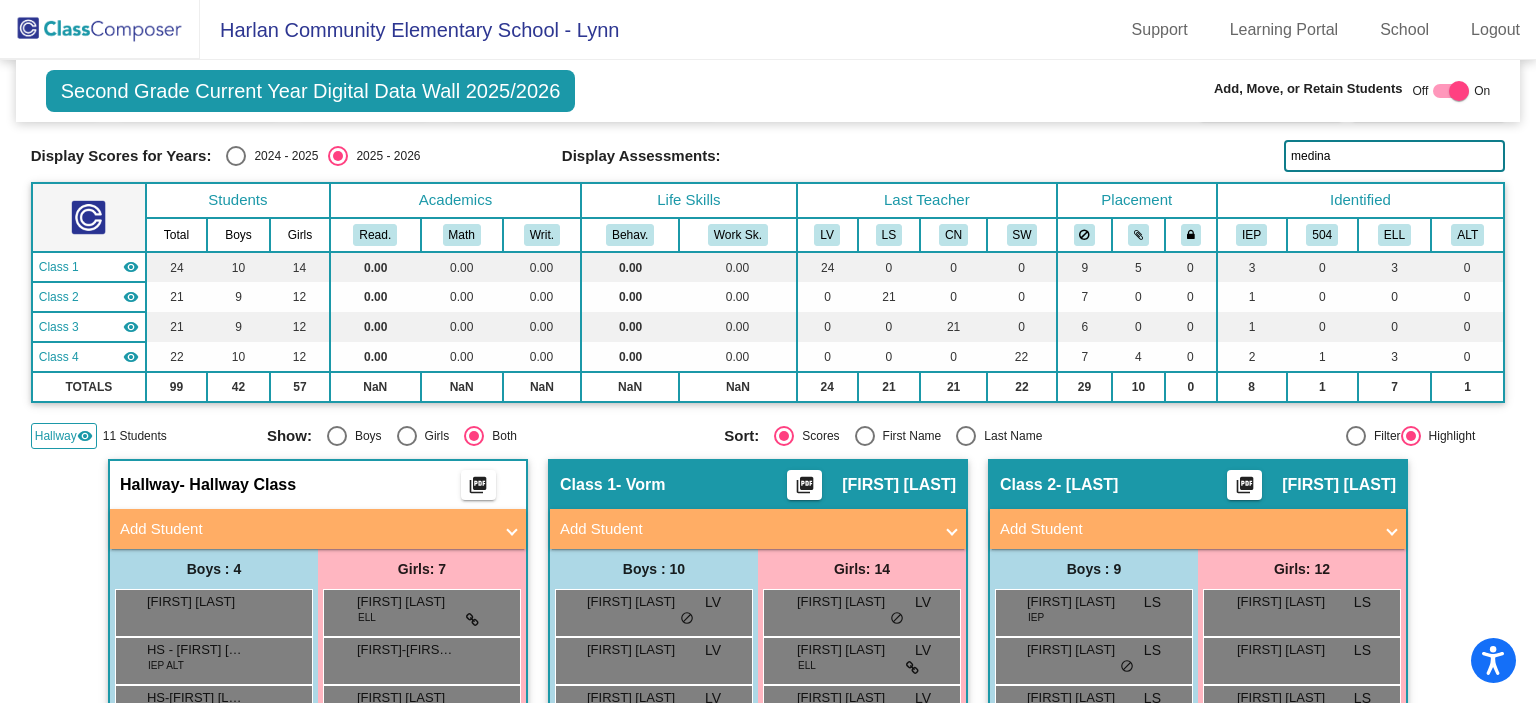 type on "medina" 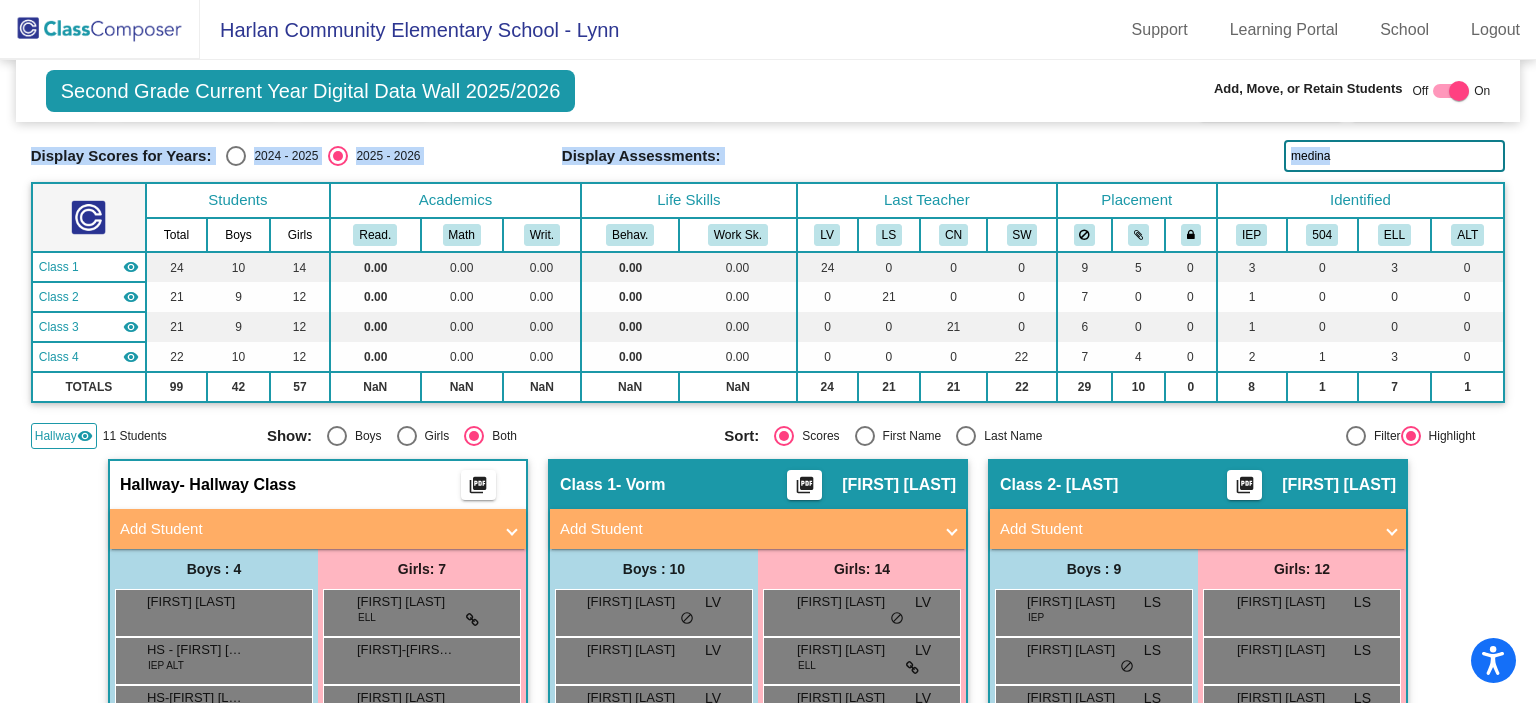 drag, startPoint x: 1524, startPoint y: 114, endPoint x: 1535, endPoint y: 222, distance: 108.55874 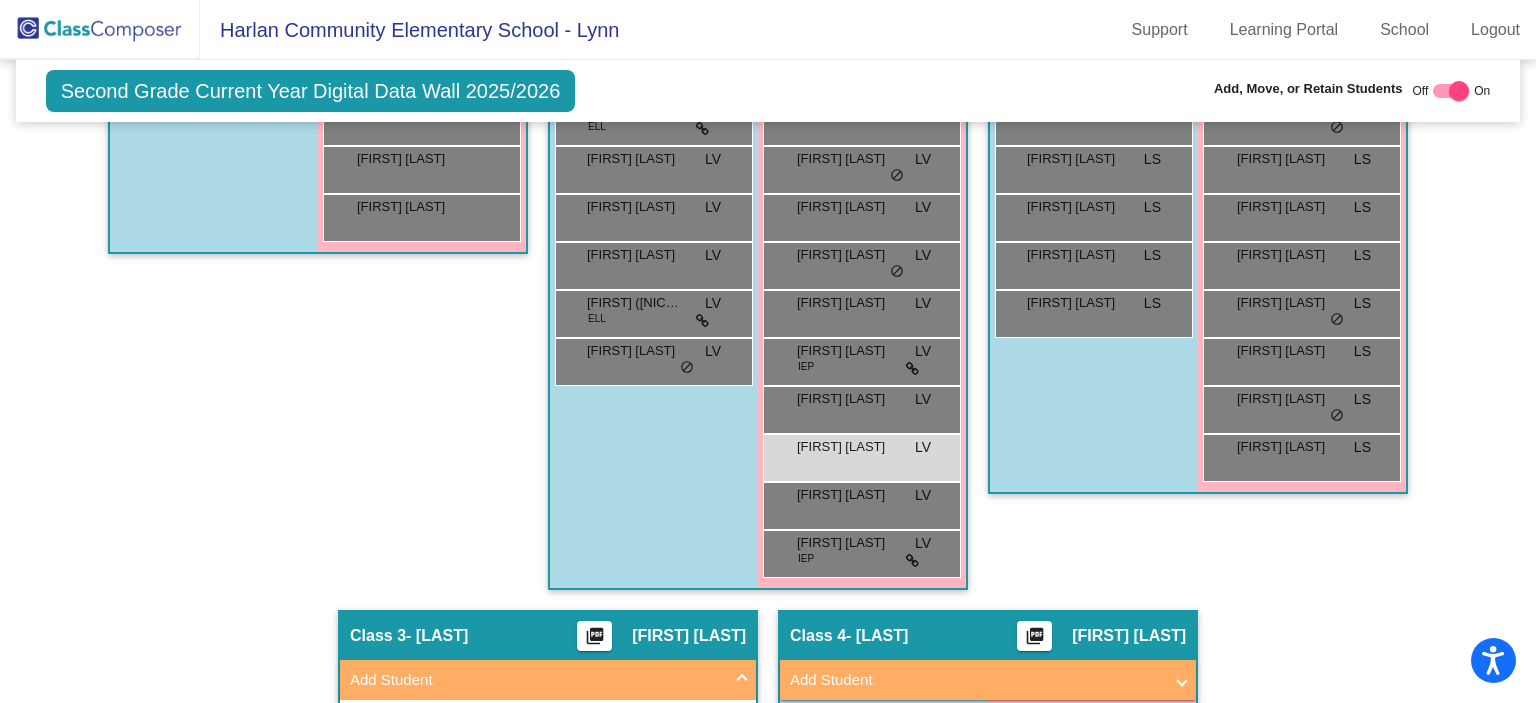 scroll, scrollTop: 788, scrollLeft: 0, axis: vertical 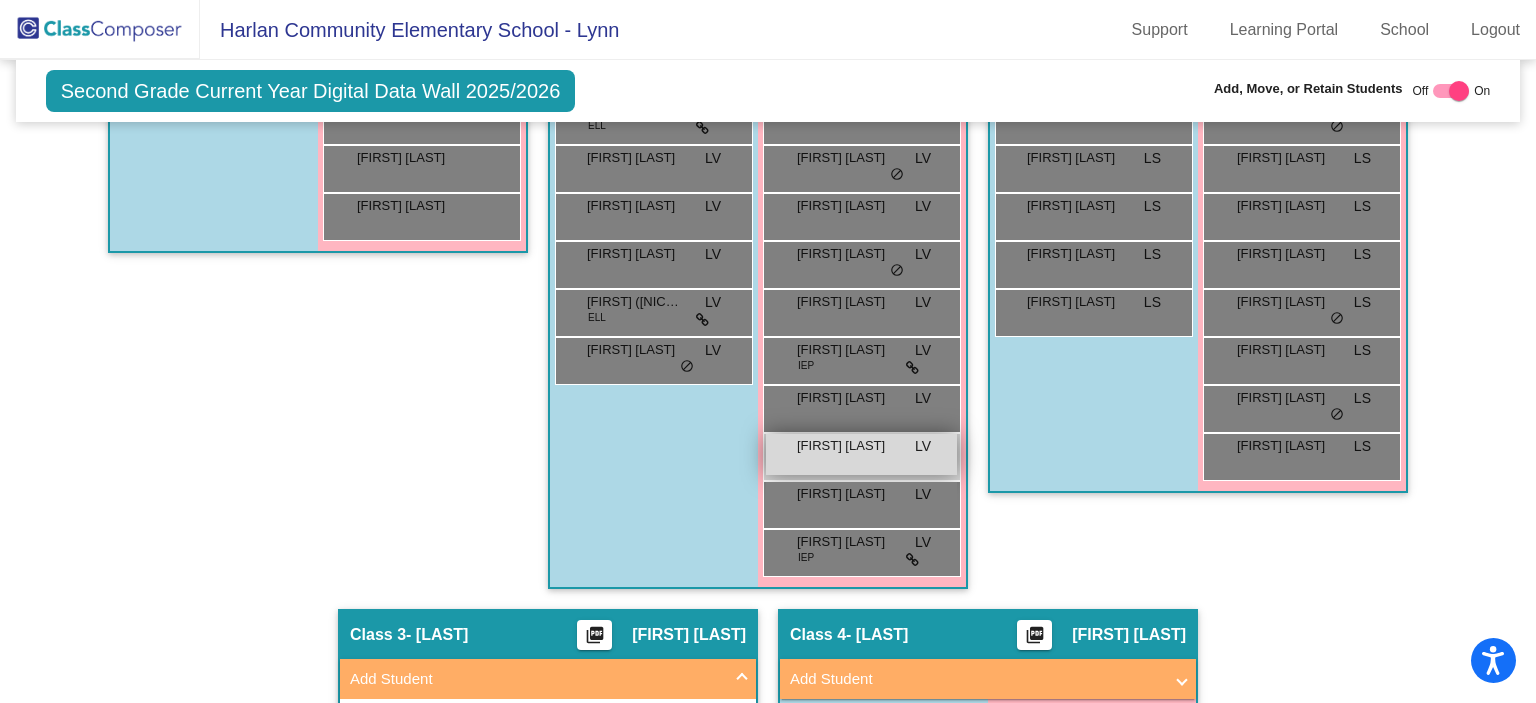 click on "Vera Medina" at bounding box center (847, 446) 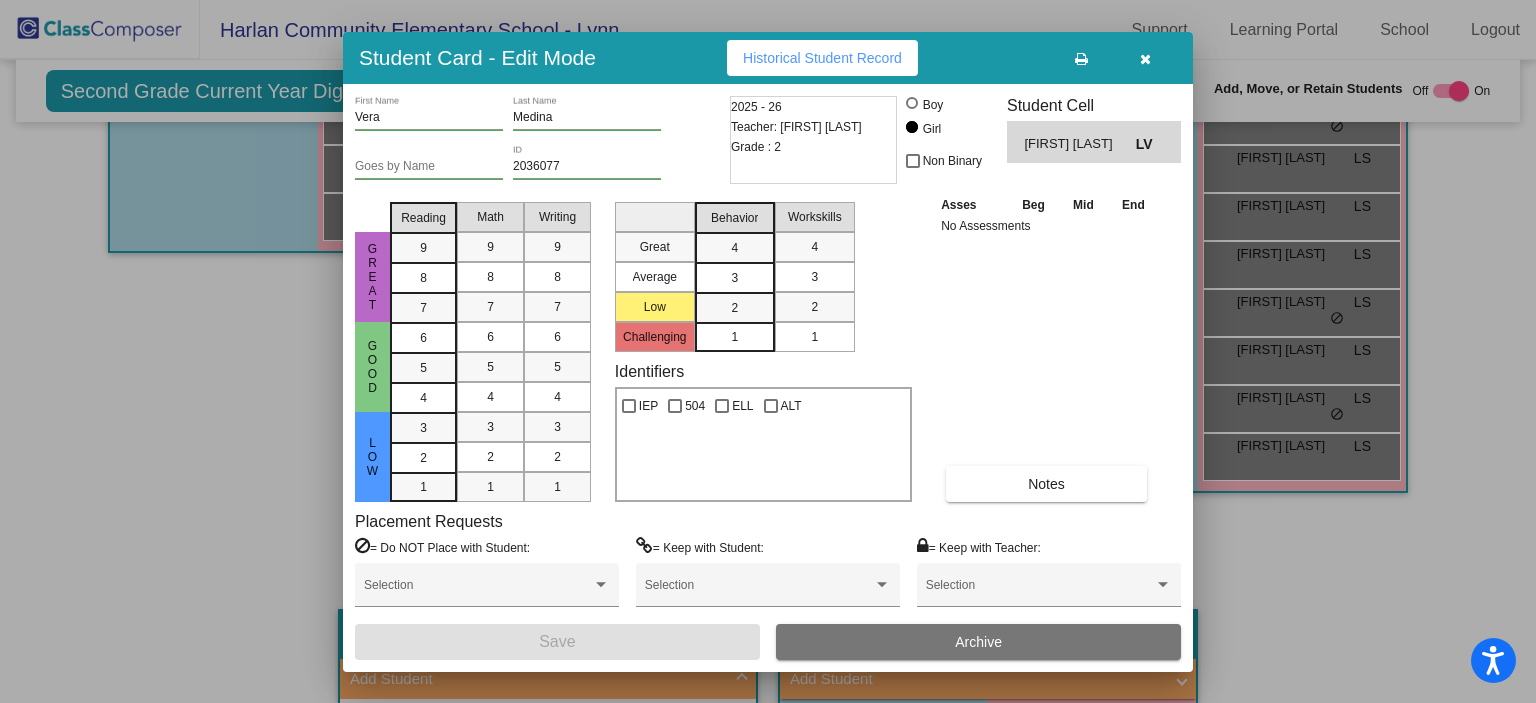 click at bounding box center (1081, 59) 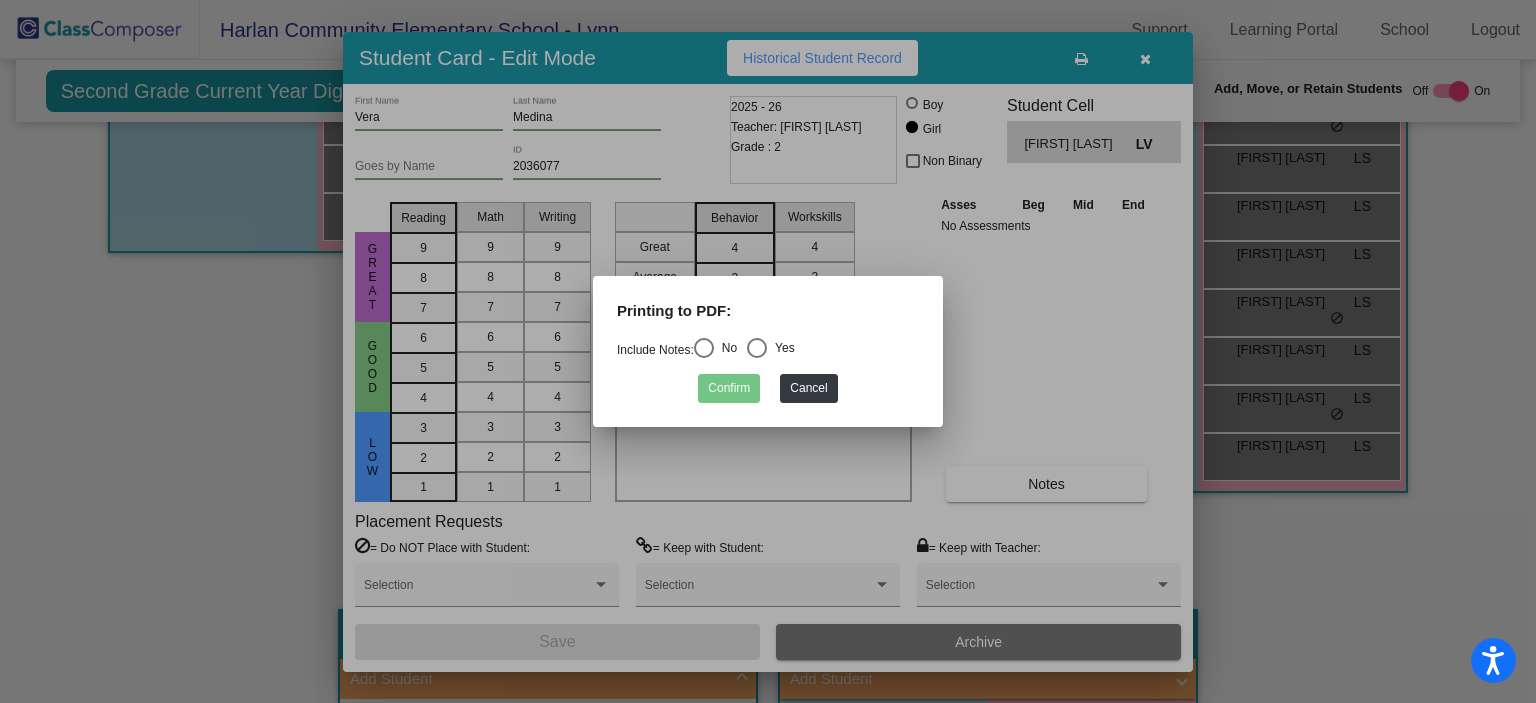 click at bounding box center [704, 348] 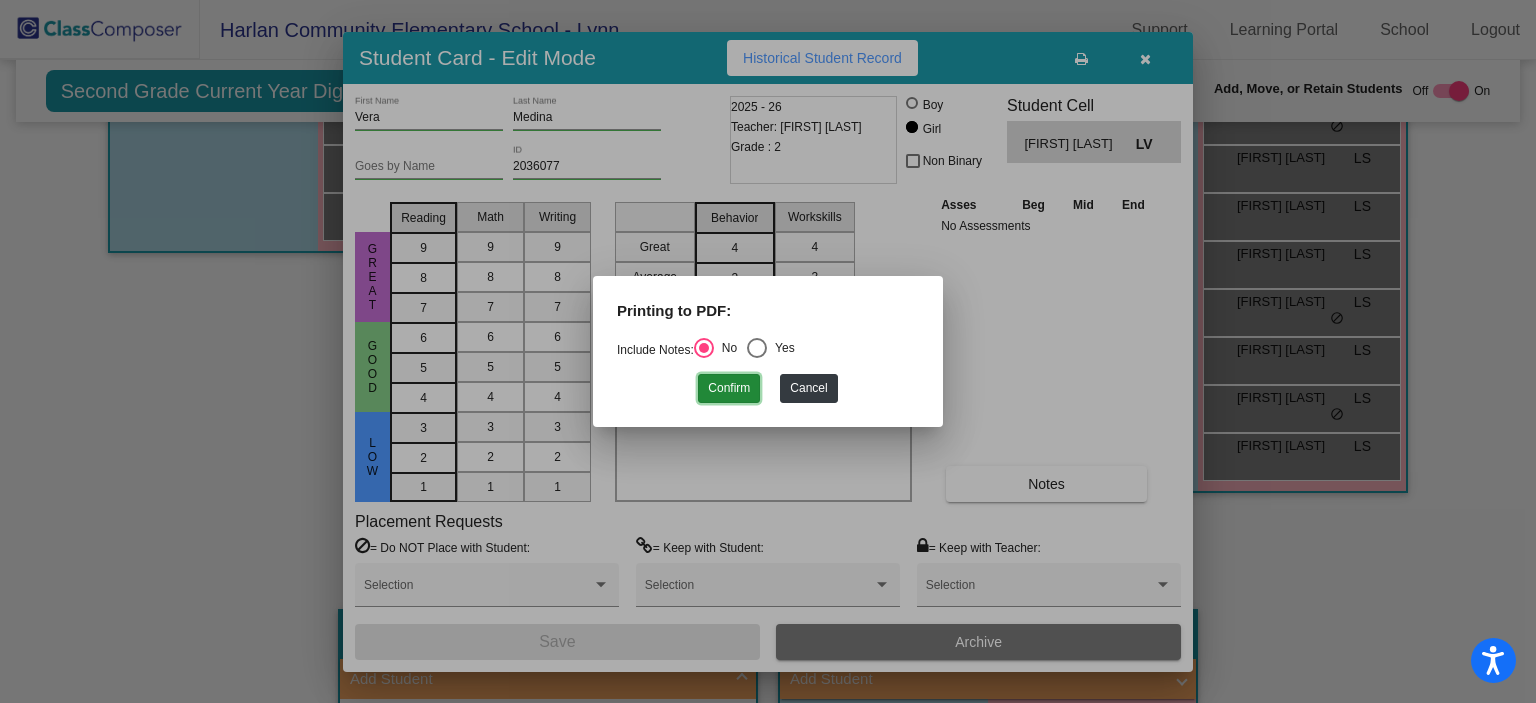 click on "Confirm" at bounding box center [729, 388] 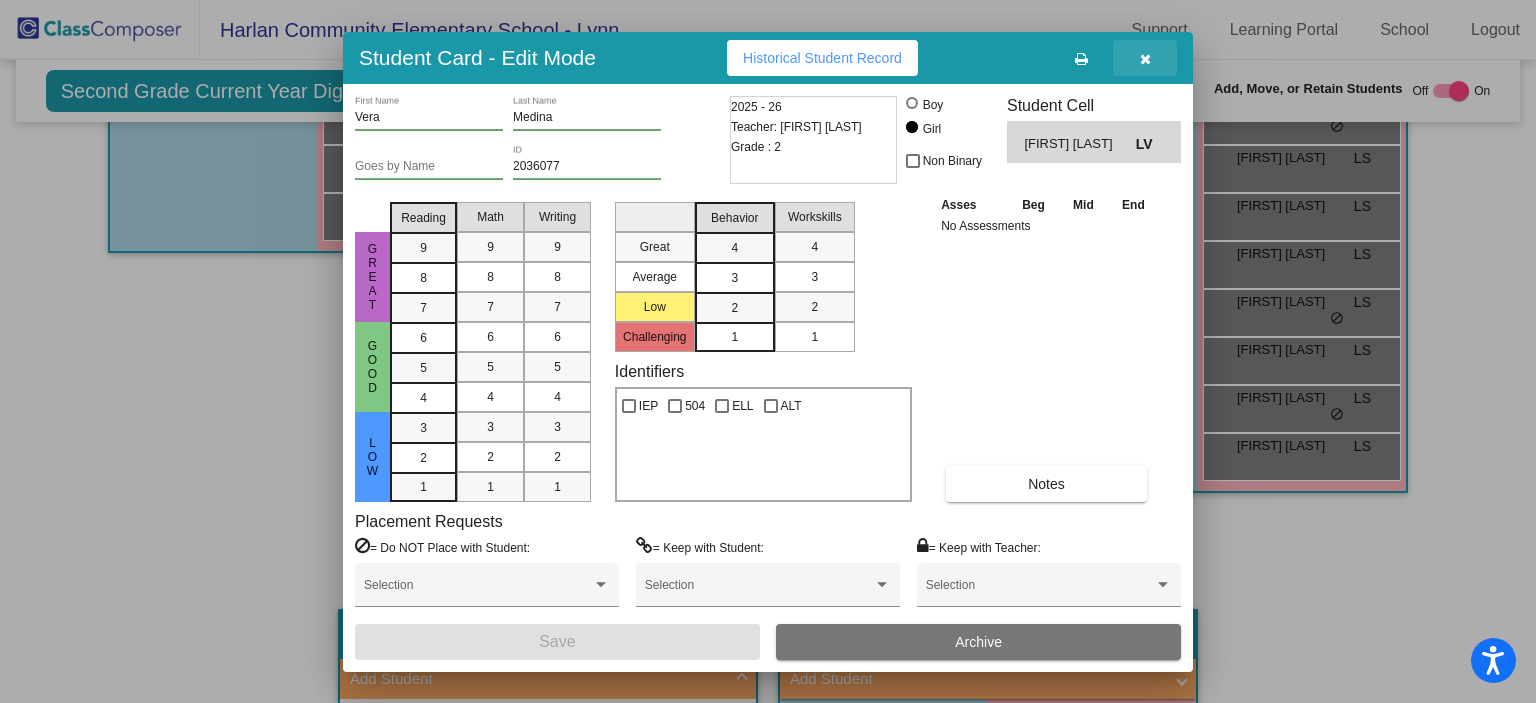 click at bounding box center [1145, 58] 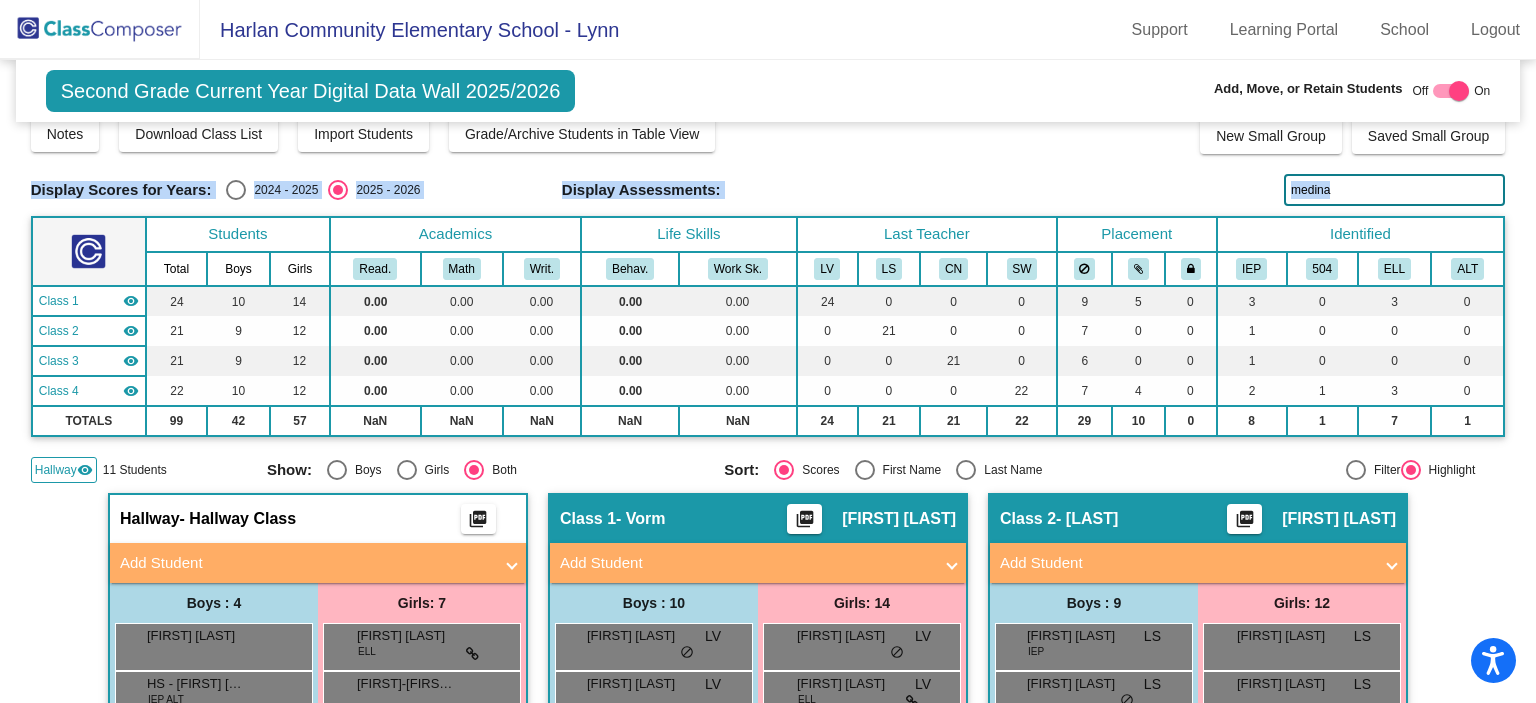 scroll, scrollTop: 0, scrollLeft: 0, axis: both 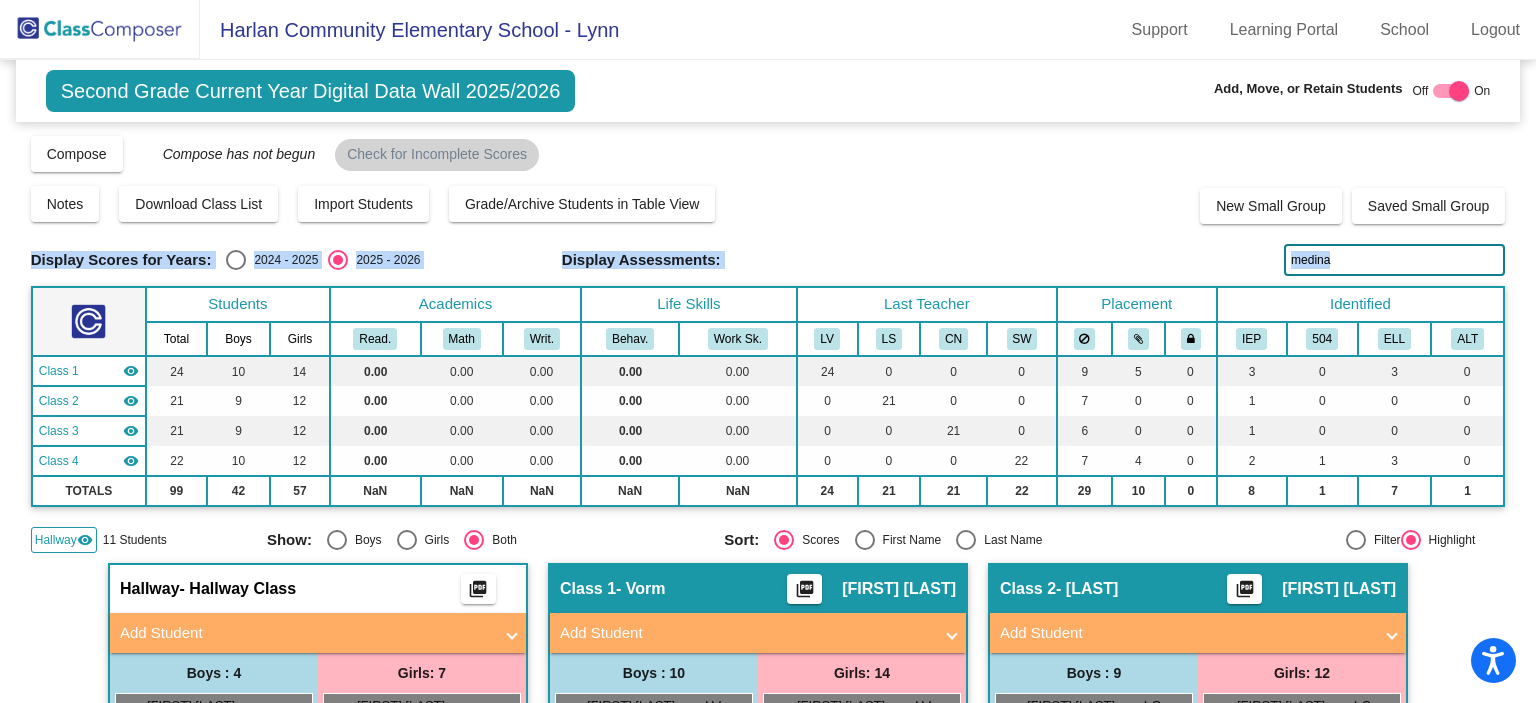 click on "medina" 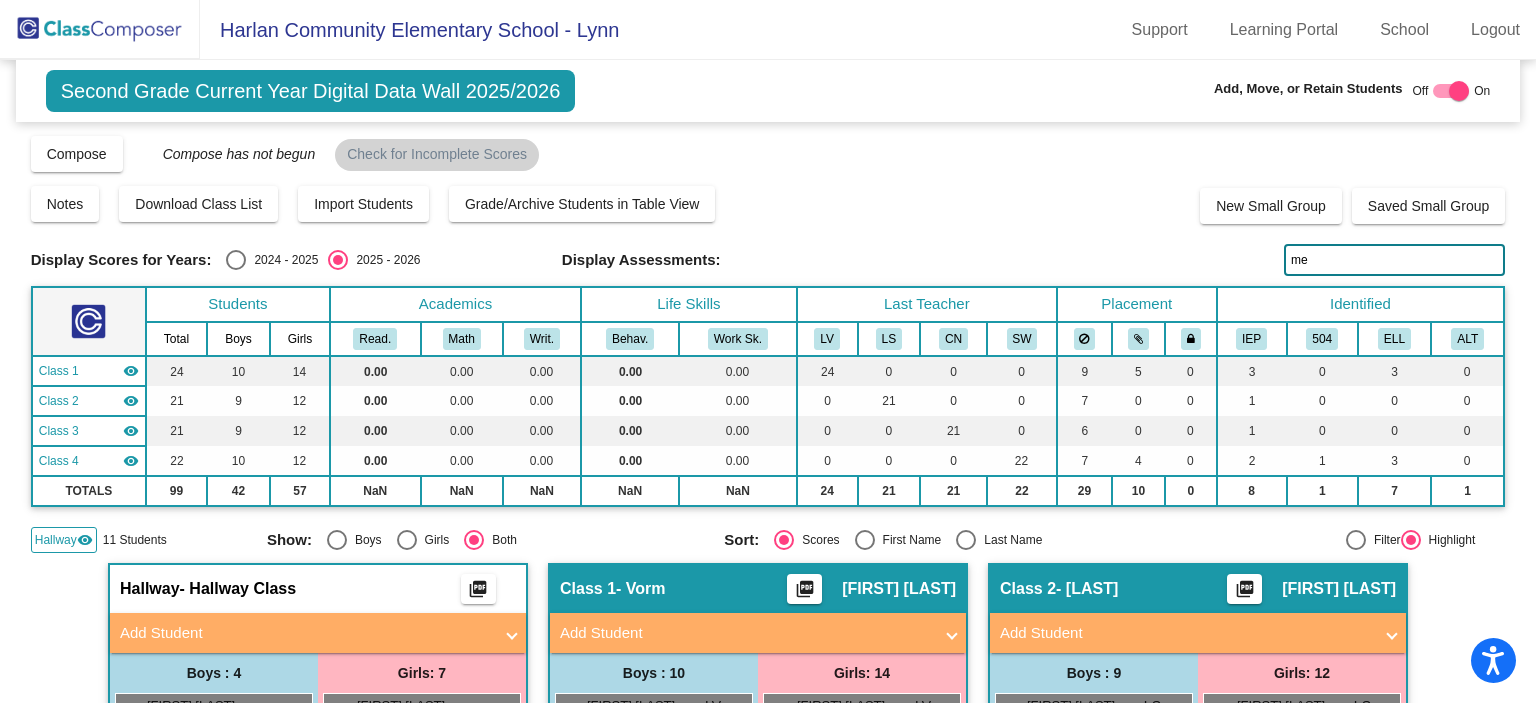 type on "m" 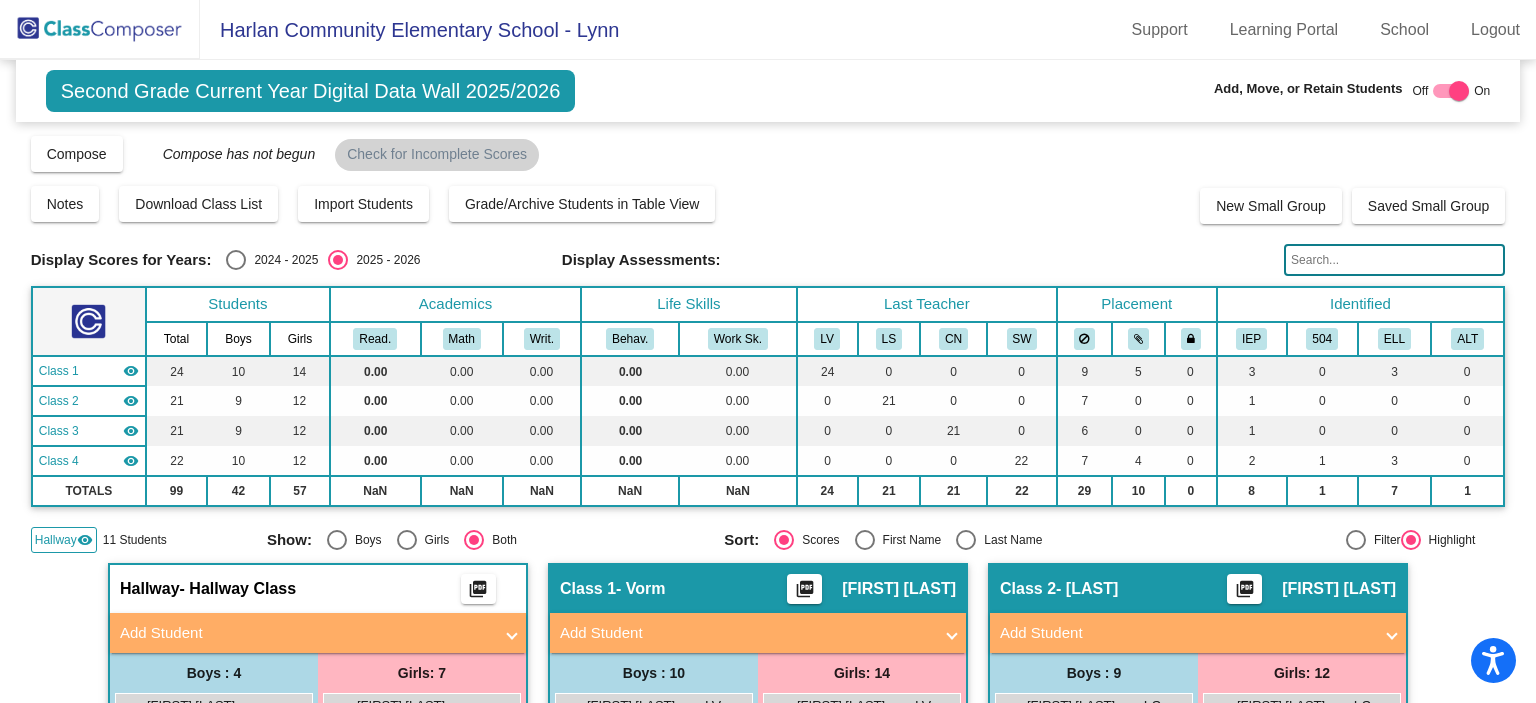 type 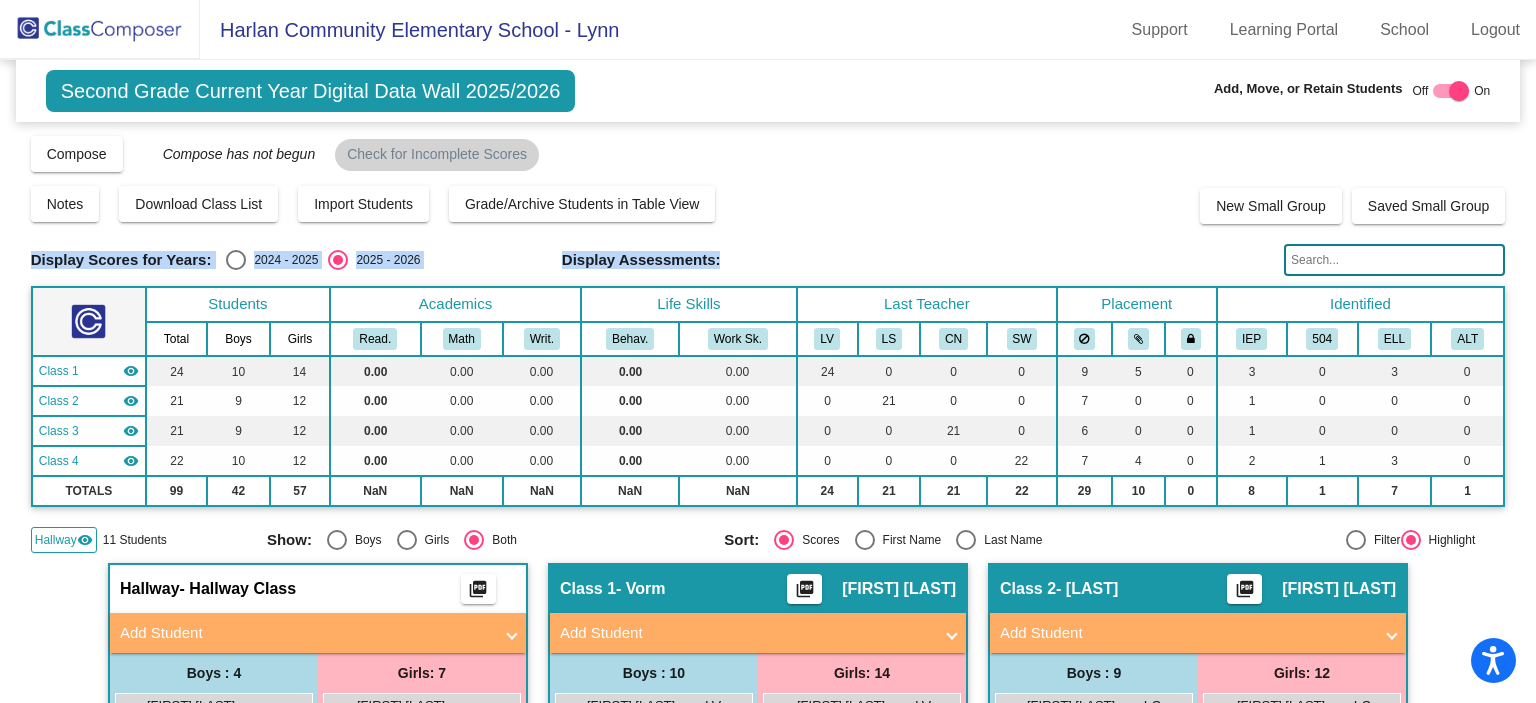 drag, startPoint x: 1525, startPoint y: 203, endPoint x: 356, endPoint y: 335, distance: 1176.429 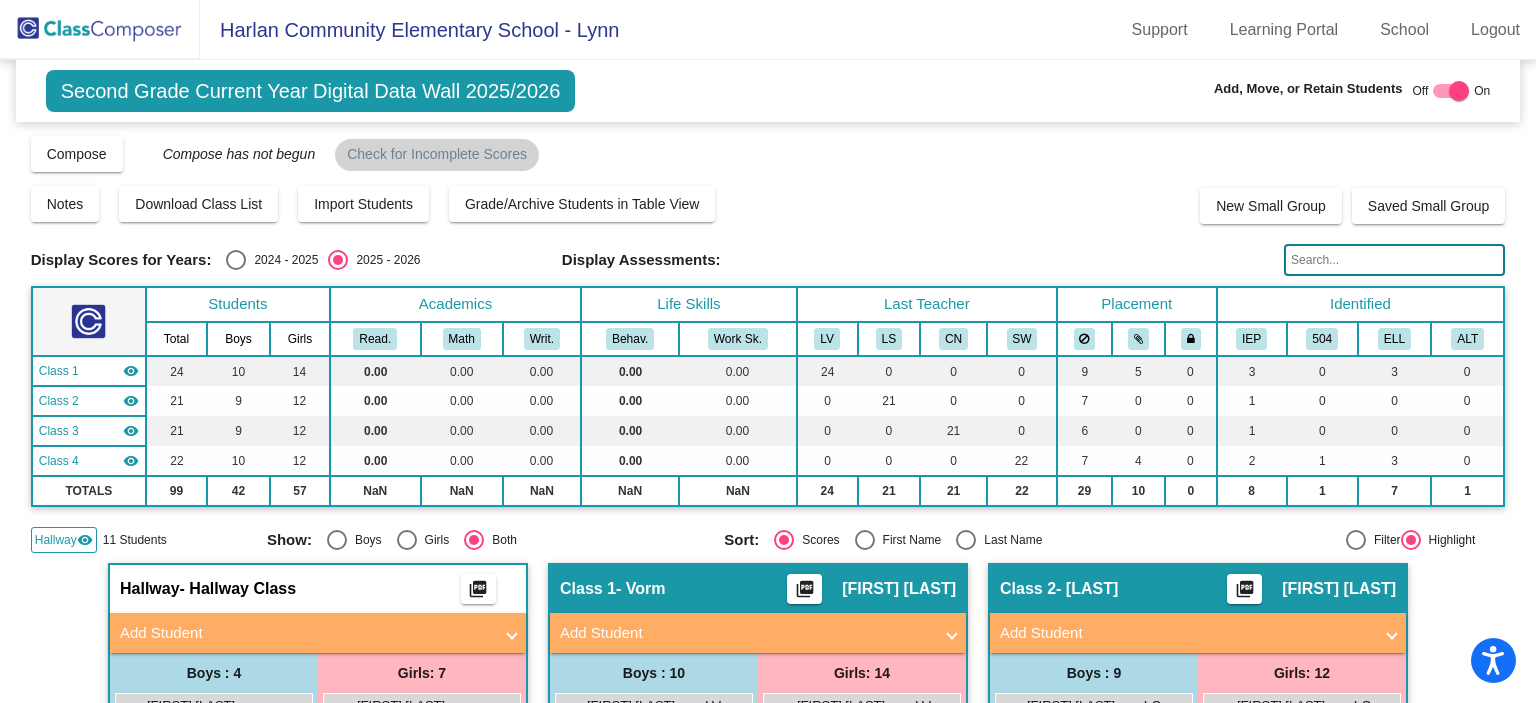 drag, startPoint x: 62, startPoint y: 531, endPoint x: 120, endPoint y: 531, distance: 58 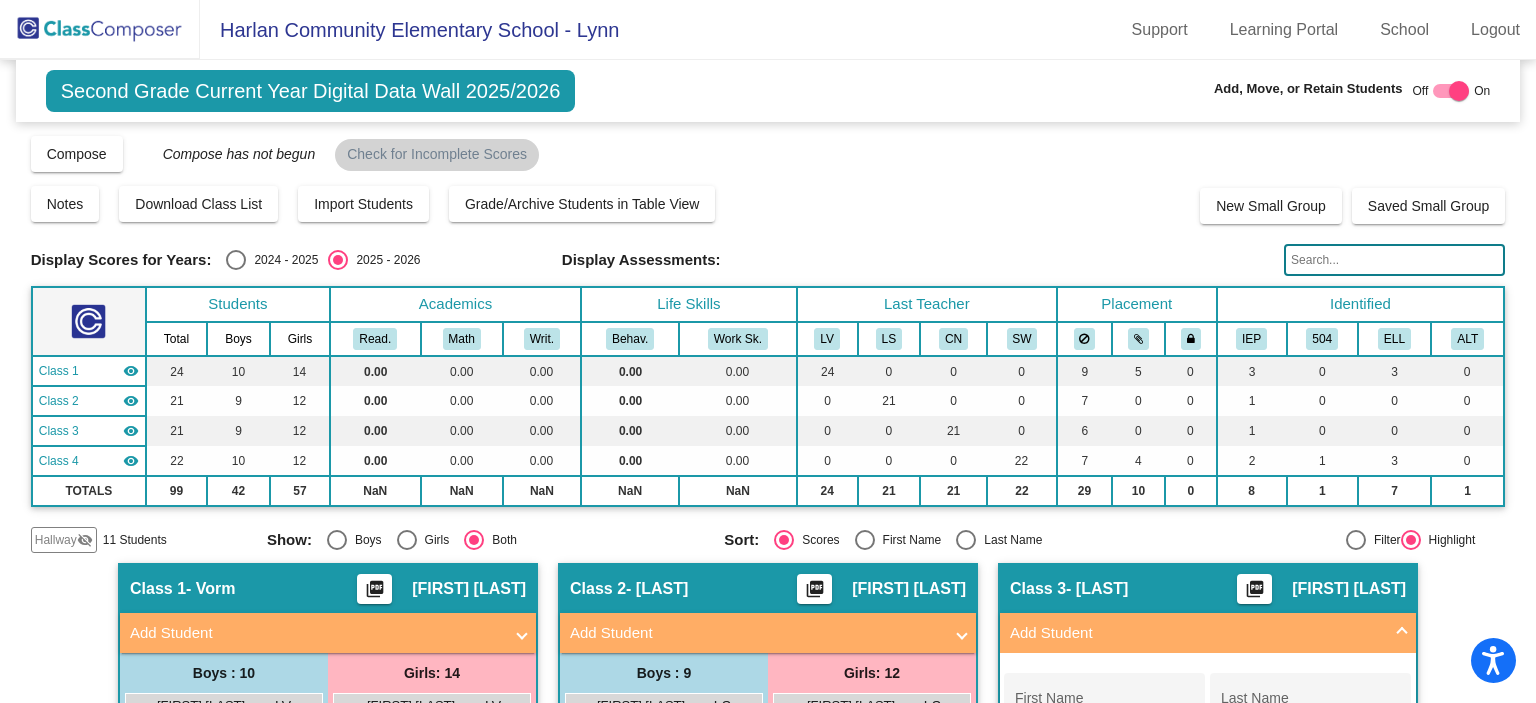 click on "First Name" at bounding box center (1105, 704) 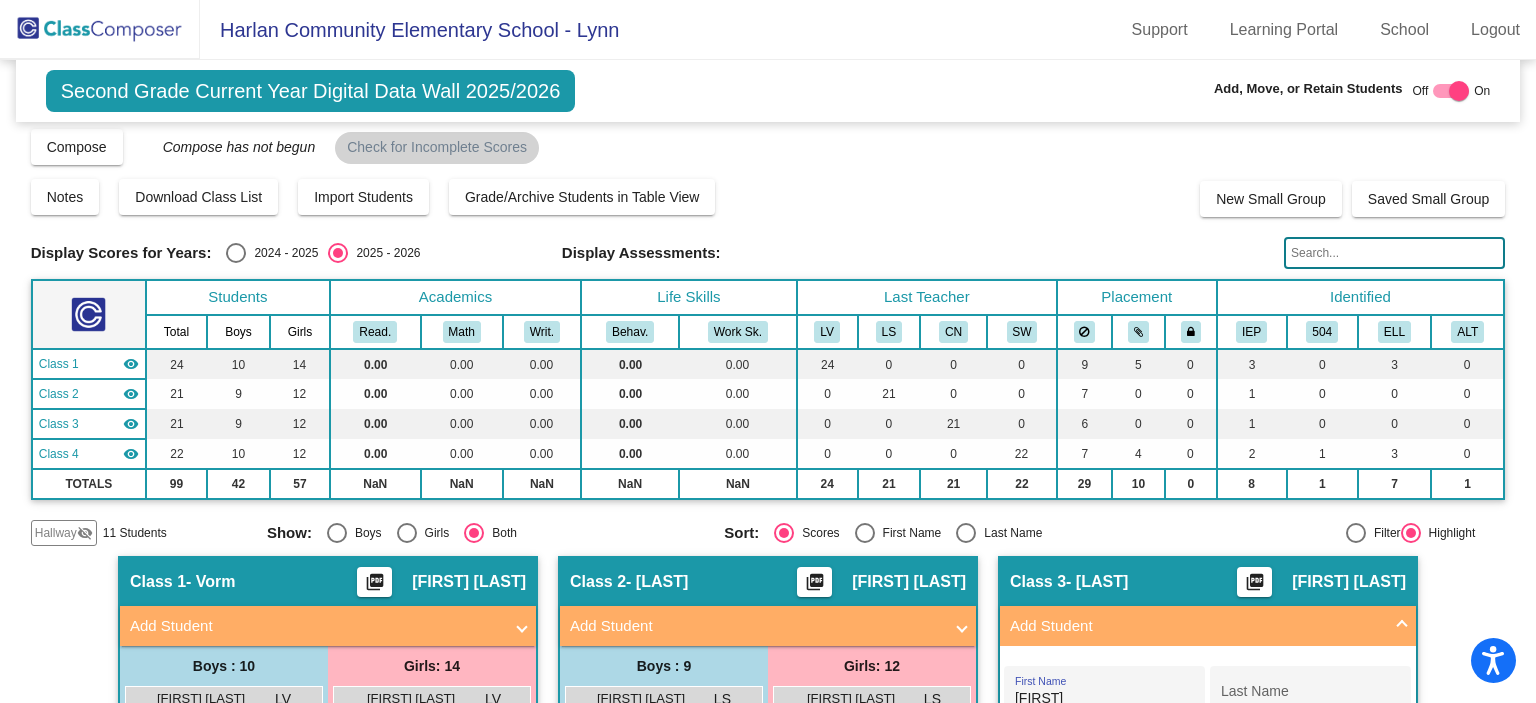 type on "Kennadi" 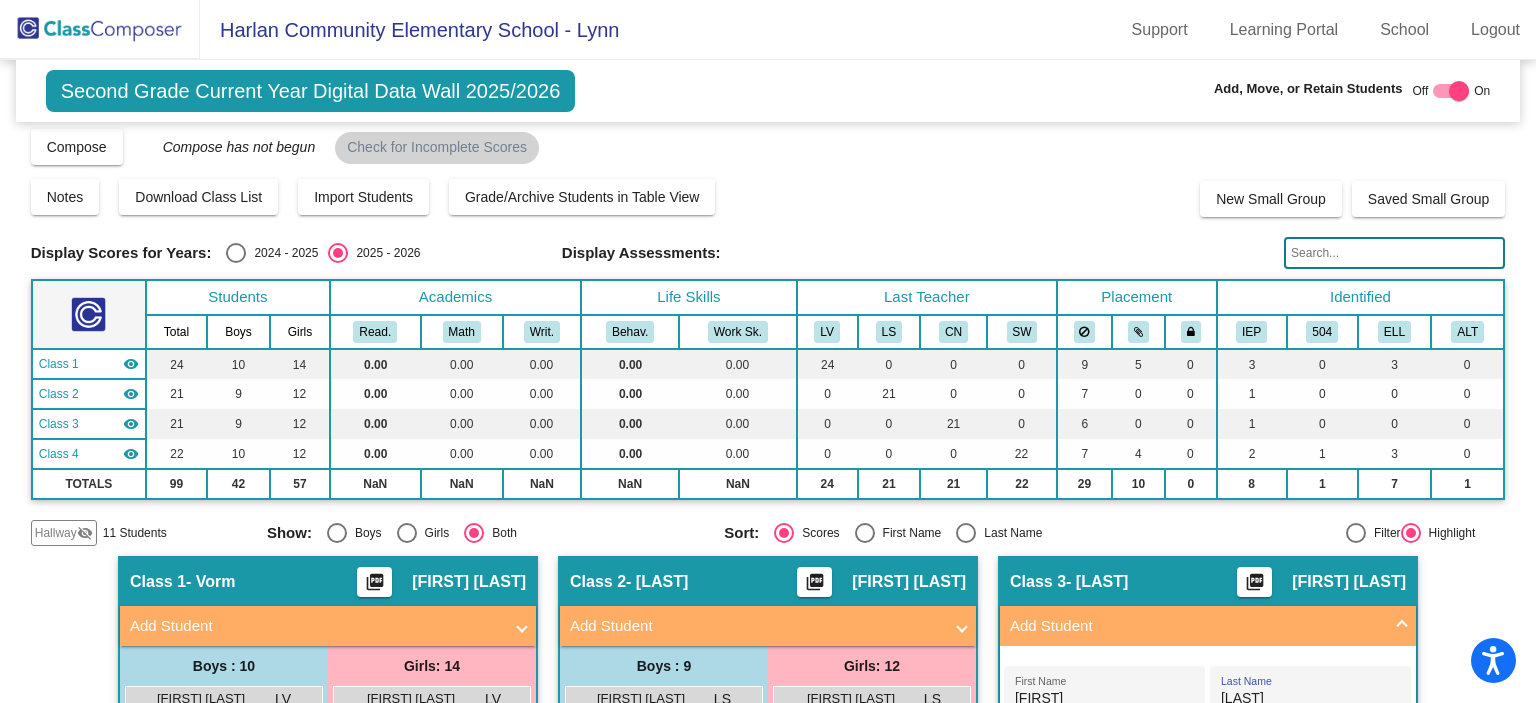 type on "Chadwick" 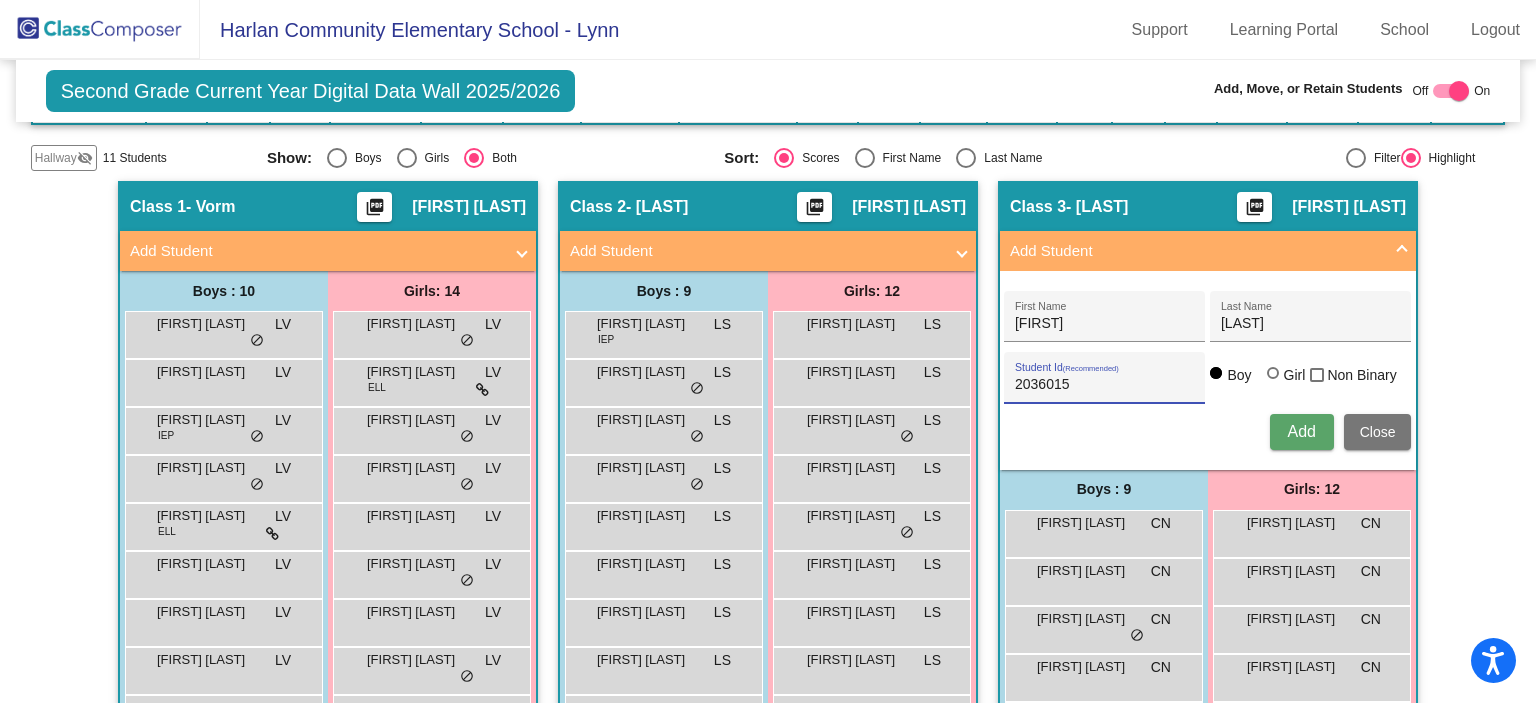 type on "2036015" 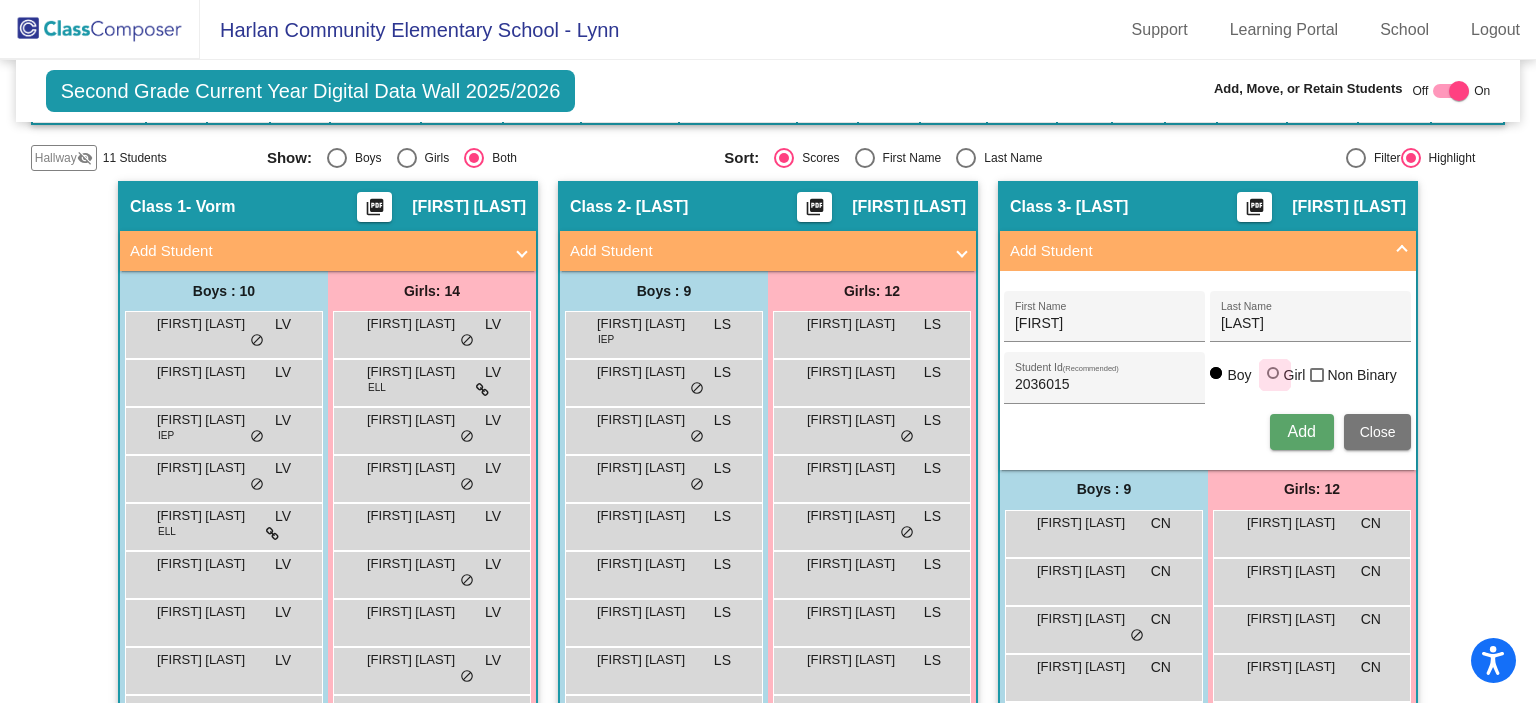 click at bounding box center [1273, 373] 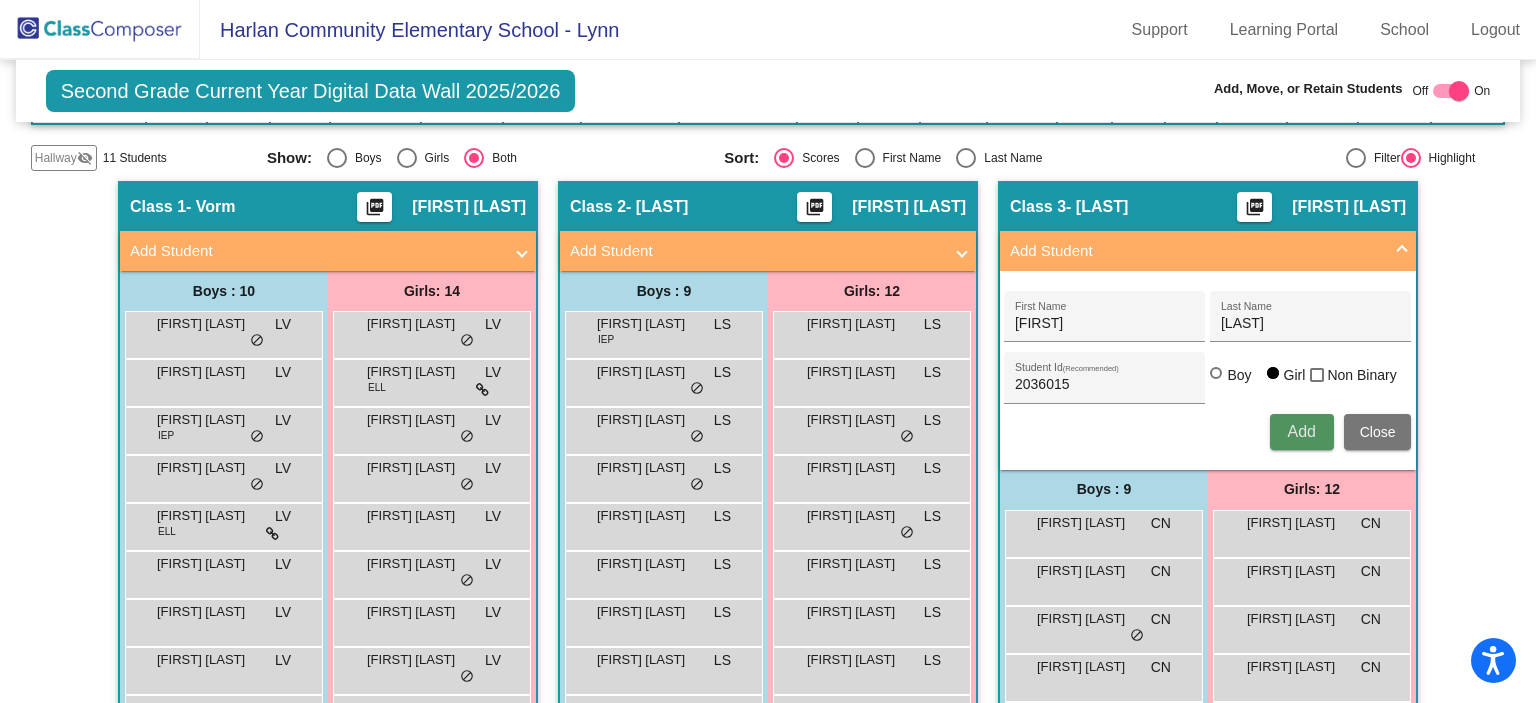 click on "Add" at bounding box center [1302, 432] 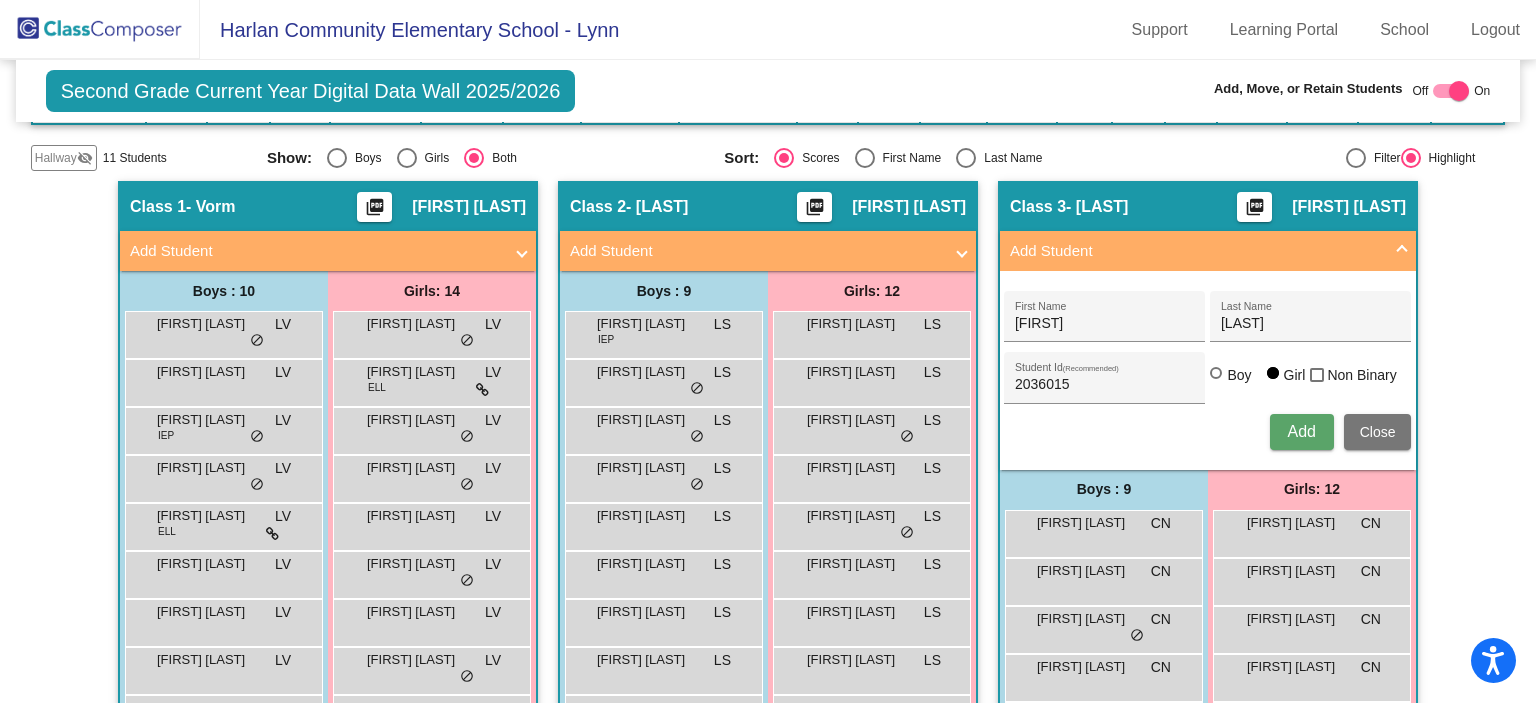 type 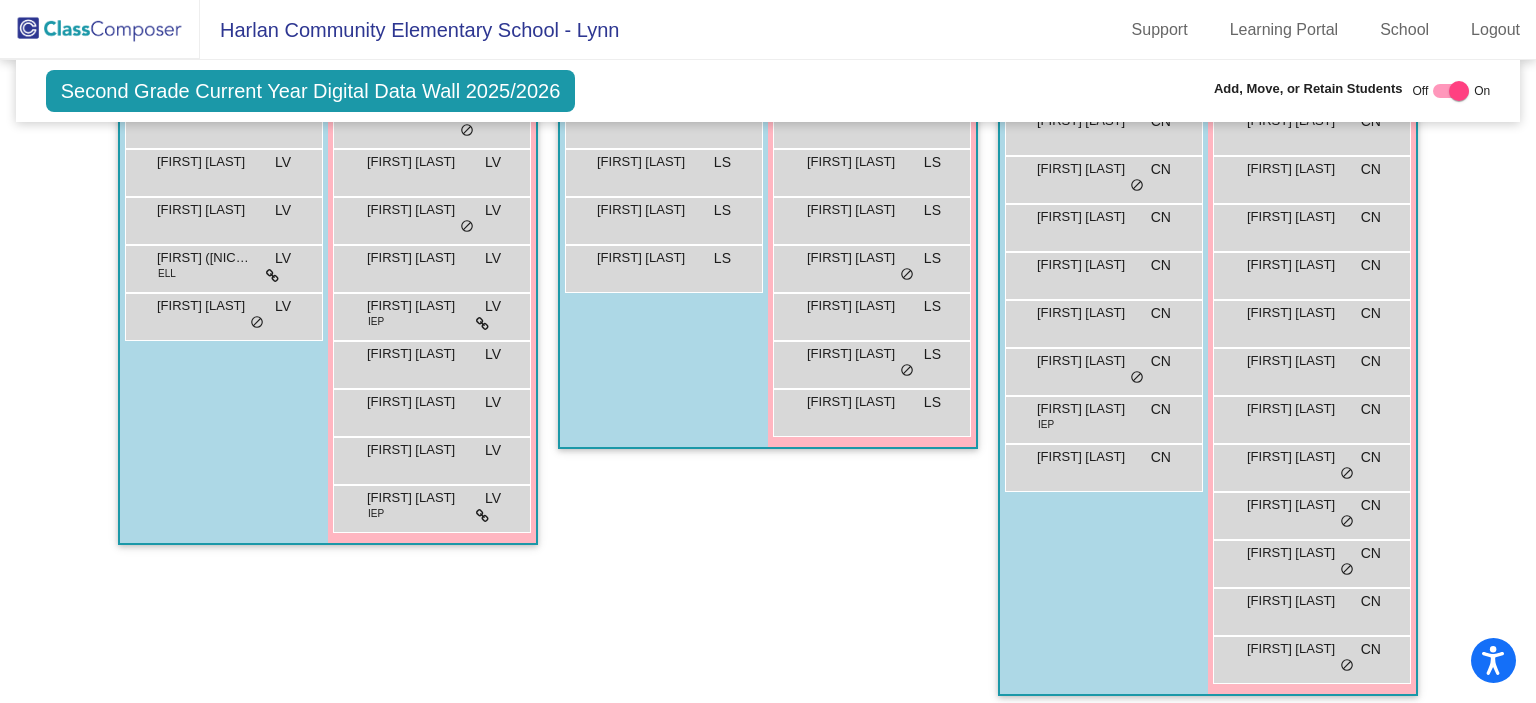 scroll, scrollTop: 820, scrollLeft: 0, axis: vertical 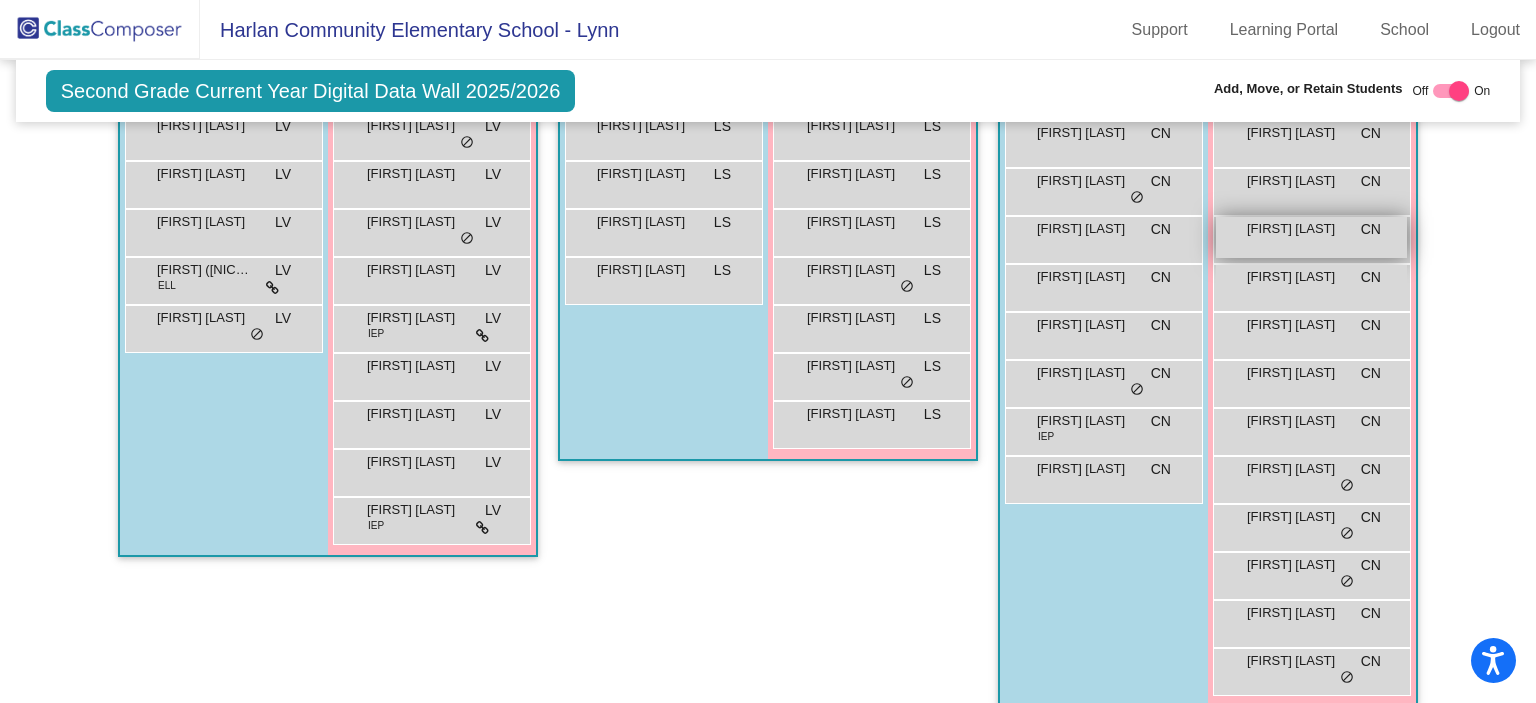 click on "Kennadi Chadwick CN lock do_not_disturb_alt" at bounding box center [1311, 237] 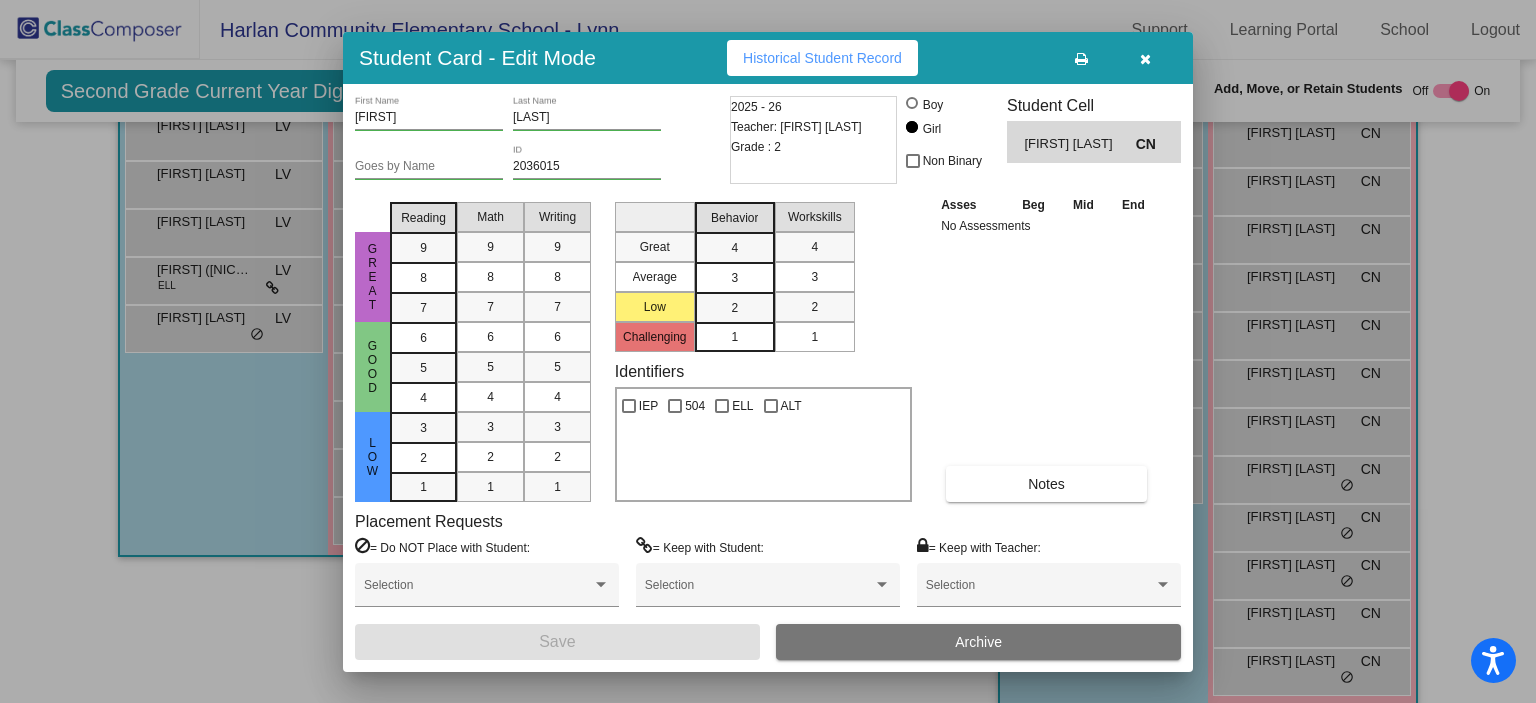 click at bounding box center (1081, 59) 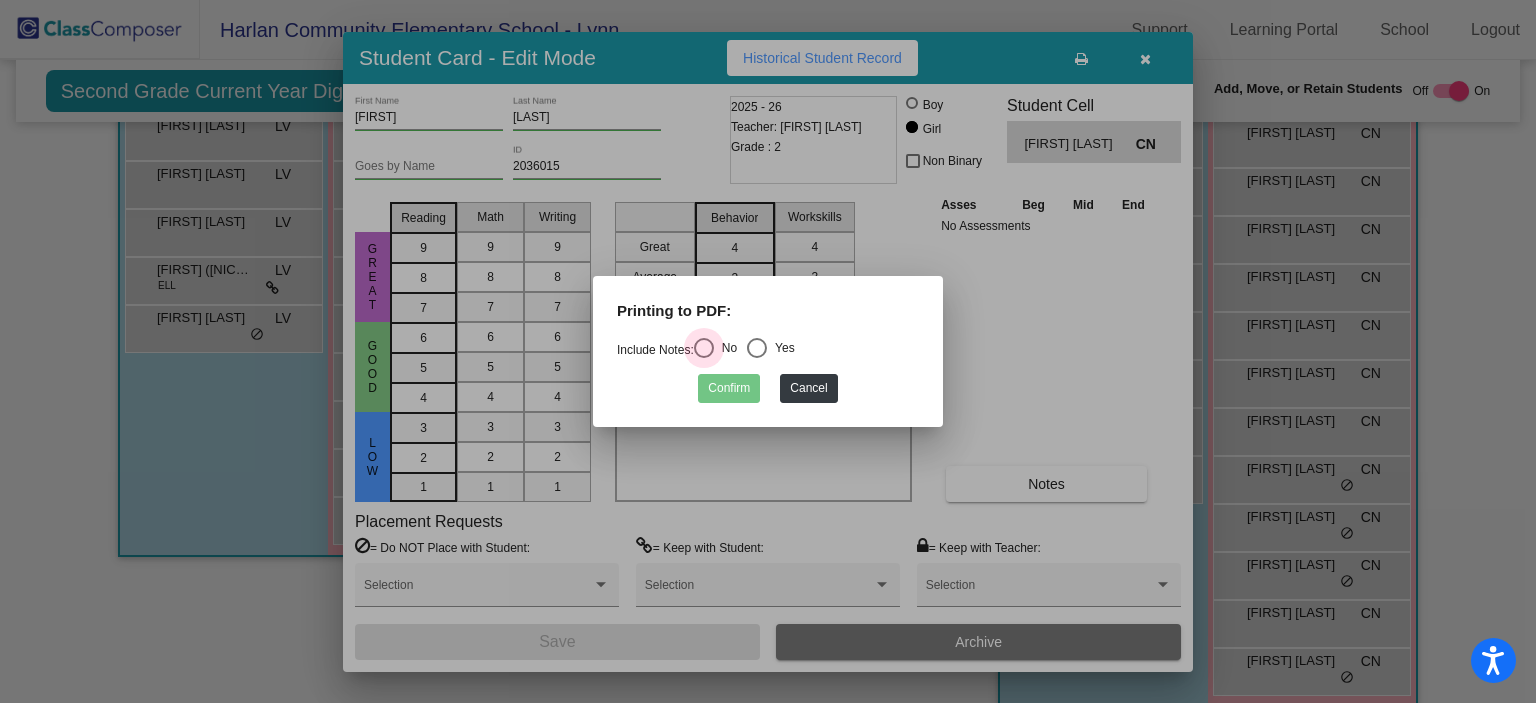 click at bounding box center (704, 348) 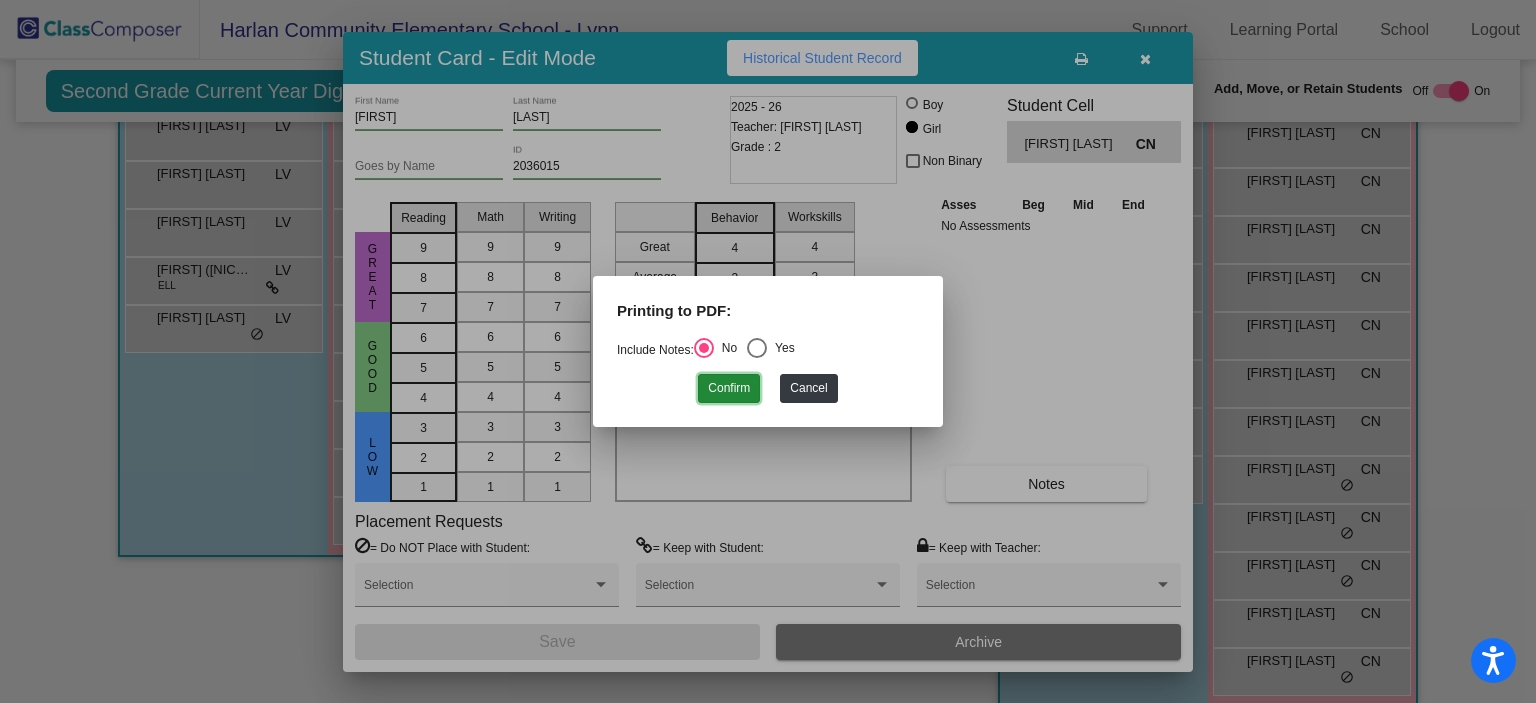 click on "Confirm" at bounding box center [729, 388] 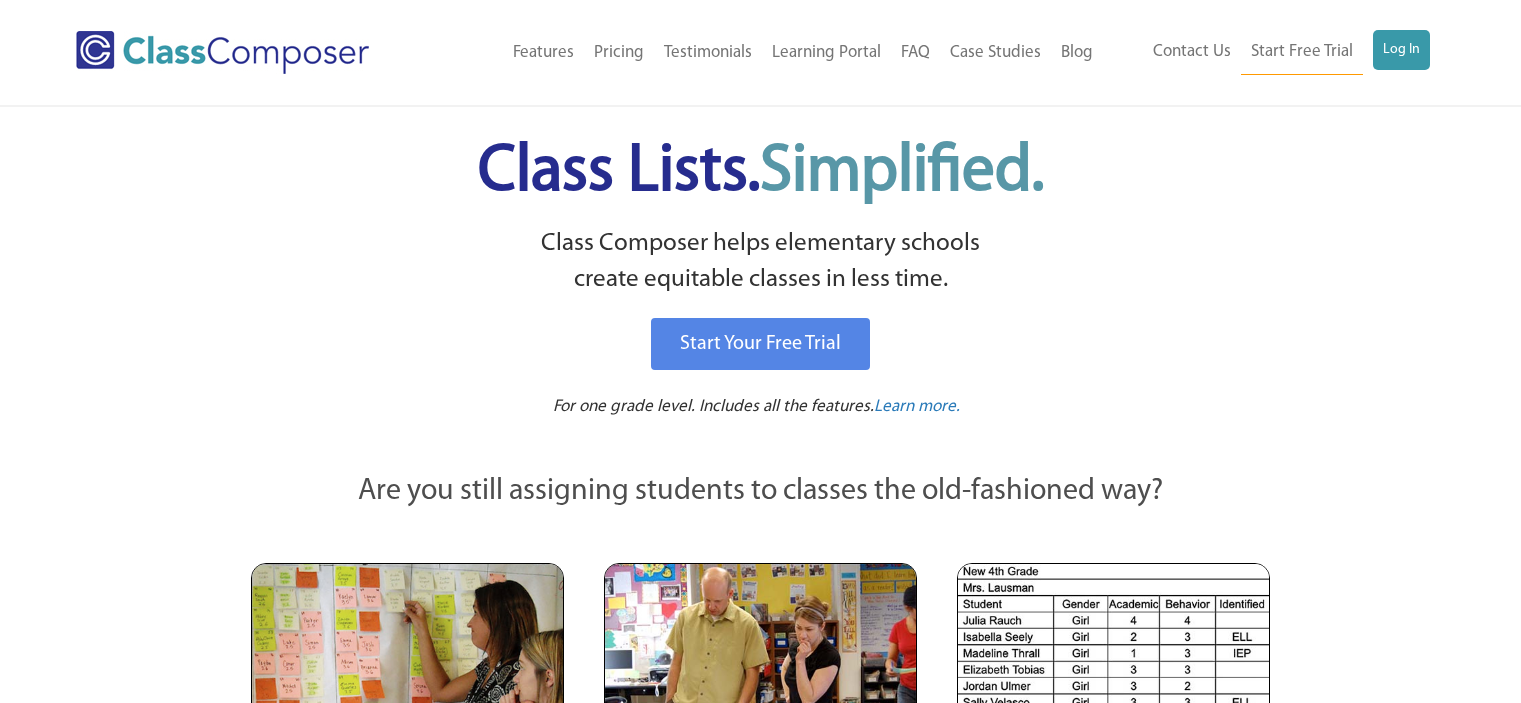 scroll, scrollTop: 0, scrollLeft: 0, axis: both 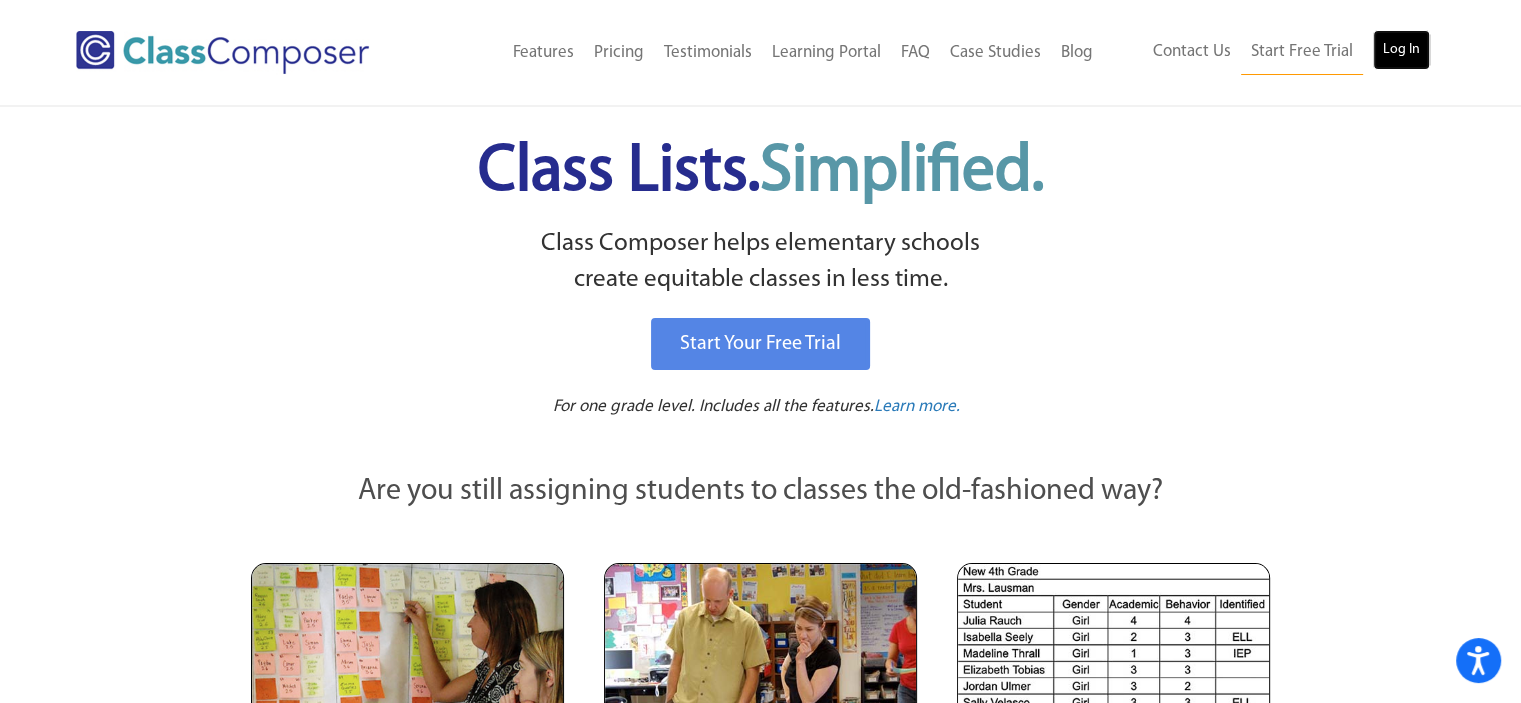 click on "Log In" at bounding box center (1401, 50) 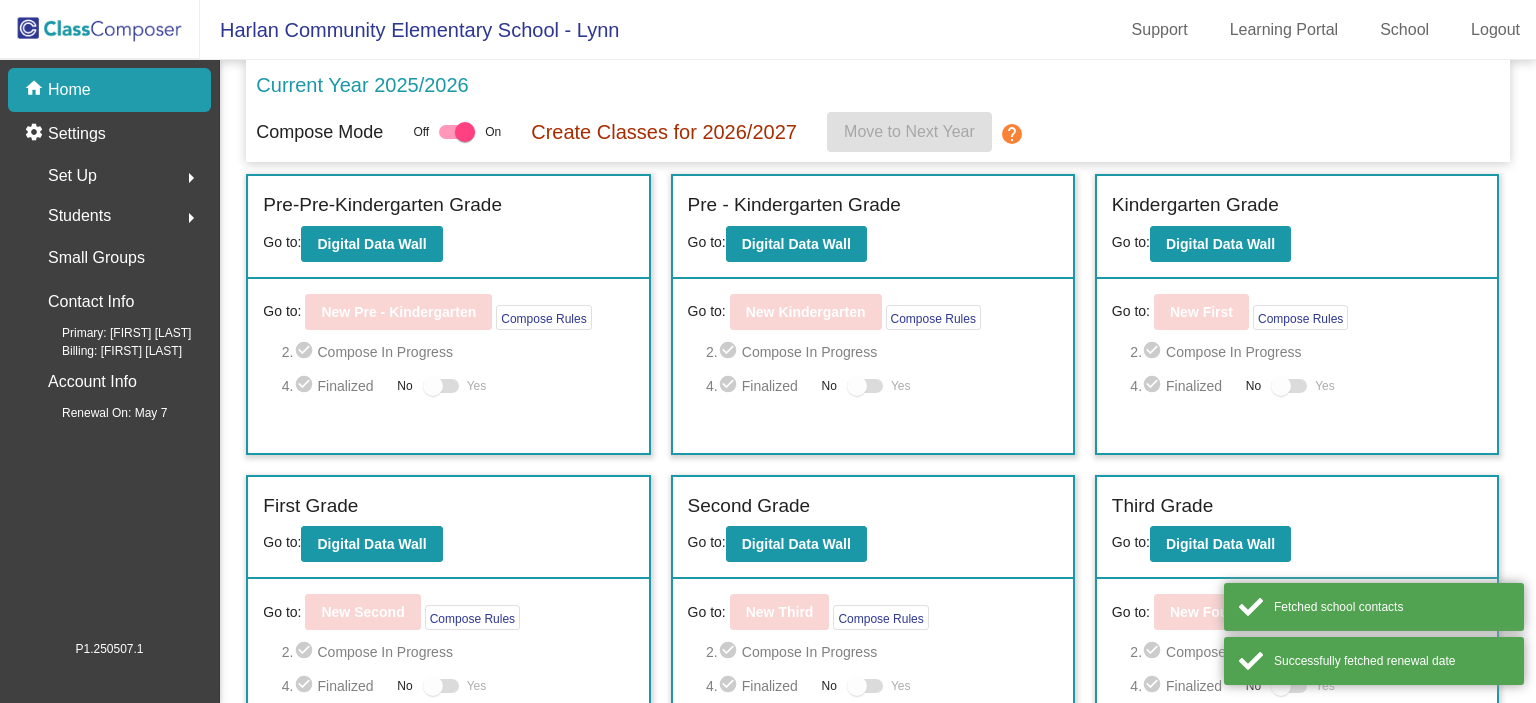 scroll, scrollTop: 0, scrollLeft: 0, axis: both 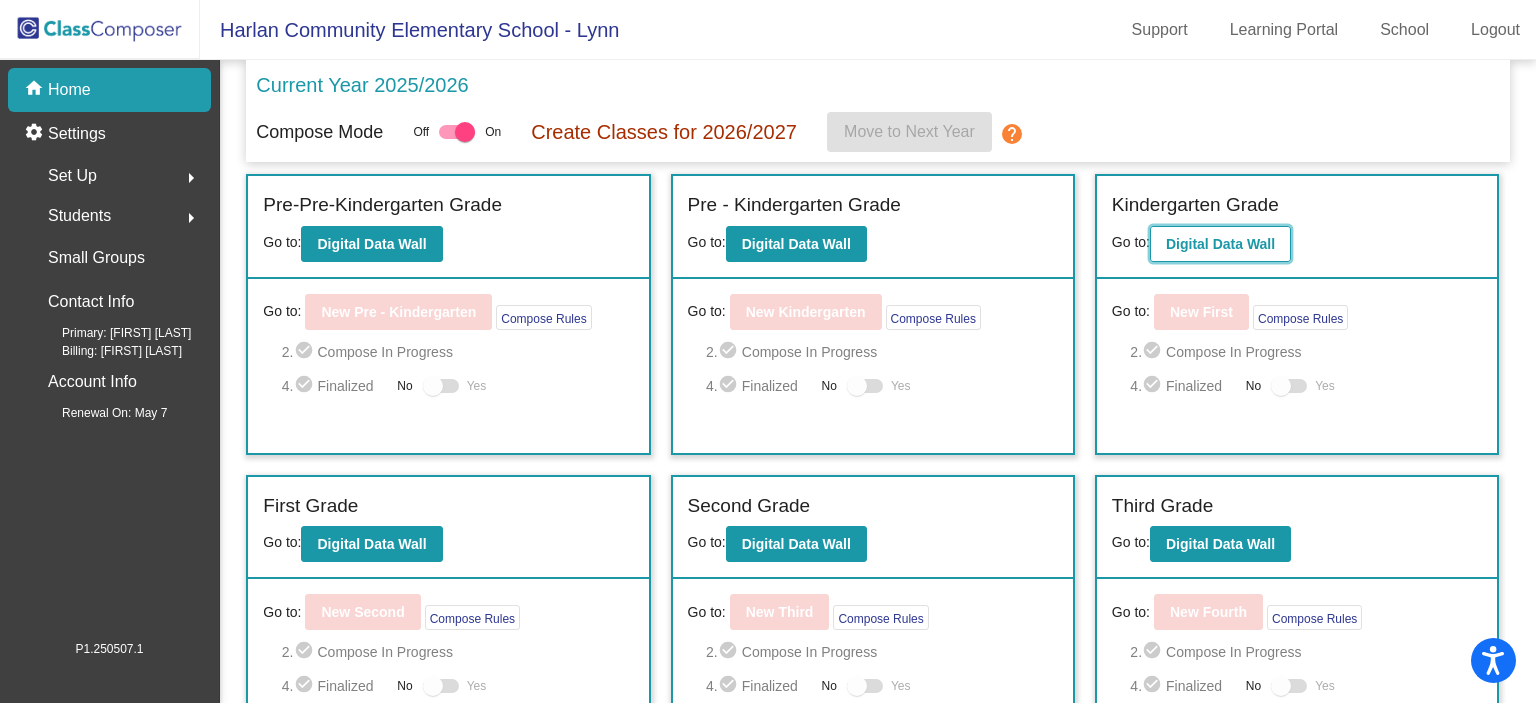click on "Digital Data Wall" 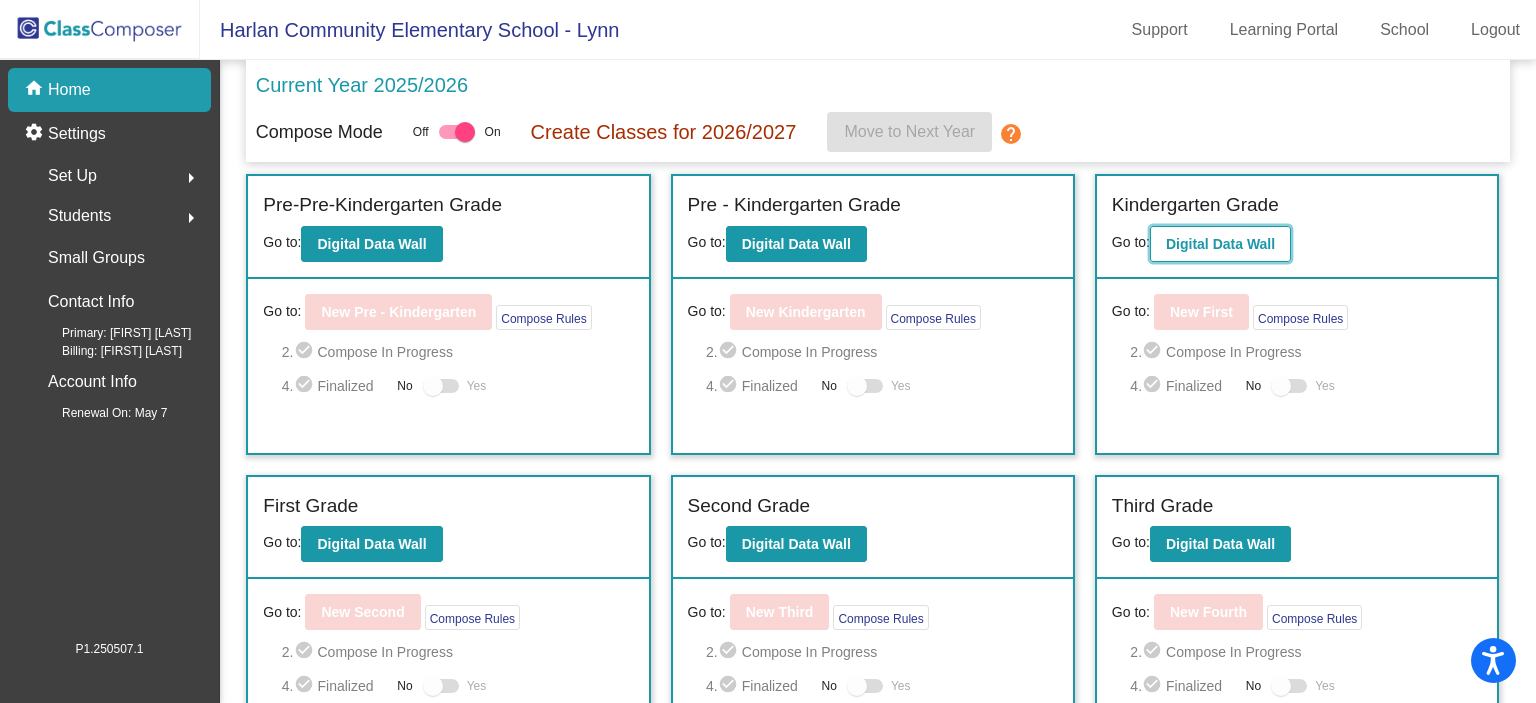 click on "Digital Data Wall" 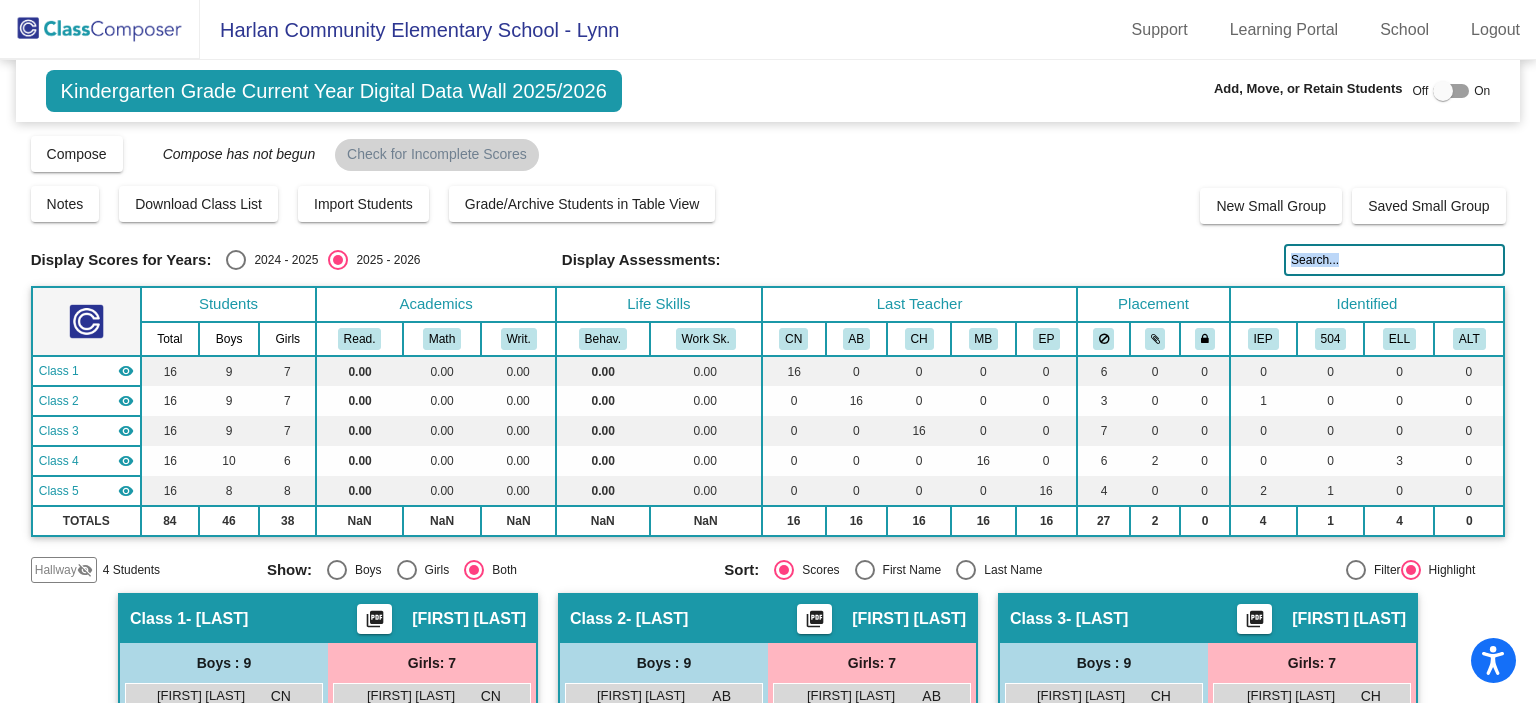 drag, startPoint x: 1523, startPoint y: 264, endPoint x: 1535, endPoint y: 339, distance: 75.95393 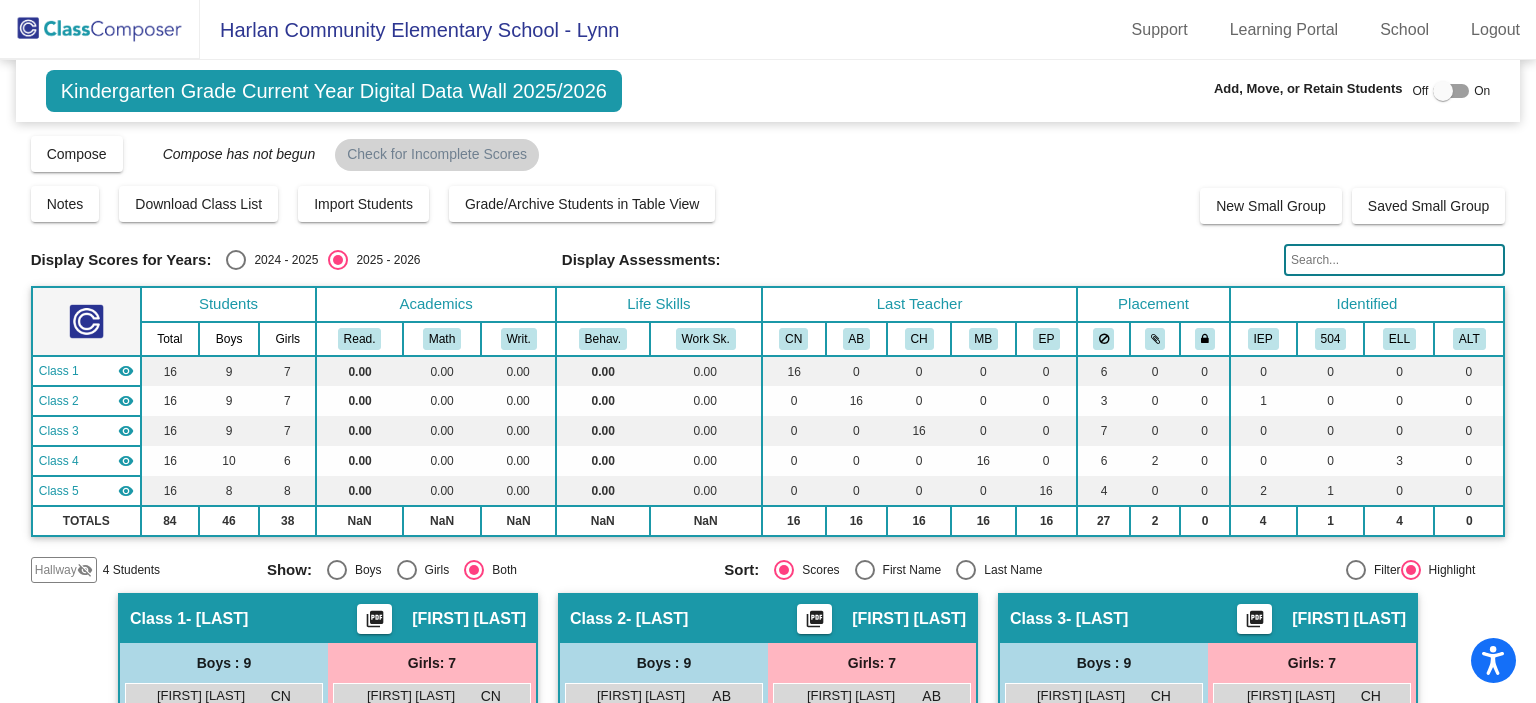 click on "Compose   View Compose   View & Edit Compose   Submit Classes  Compose has not begun  Check for Incomplete Scores" 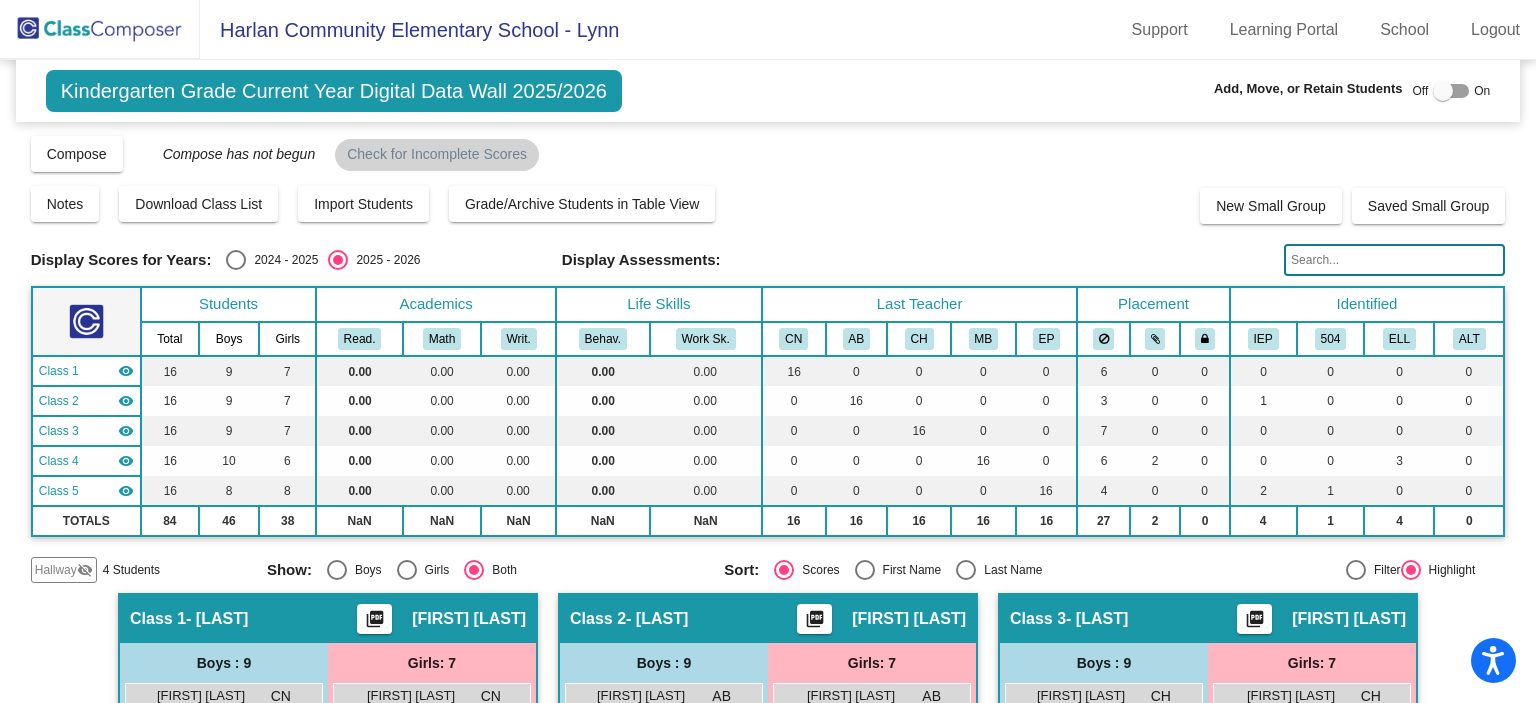 click at bounding box center (1443, 91) 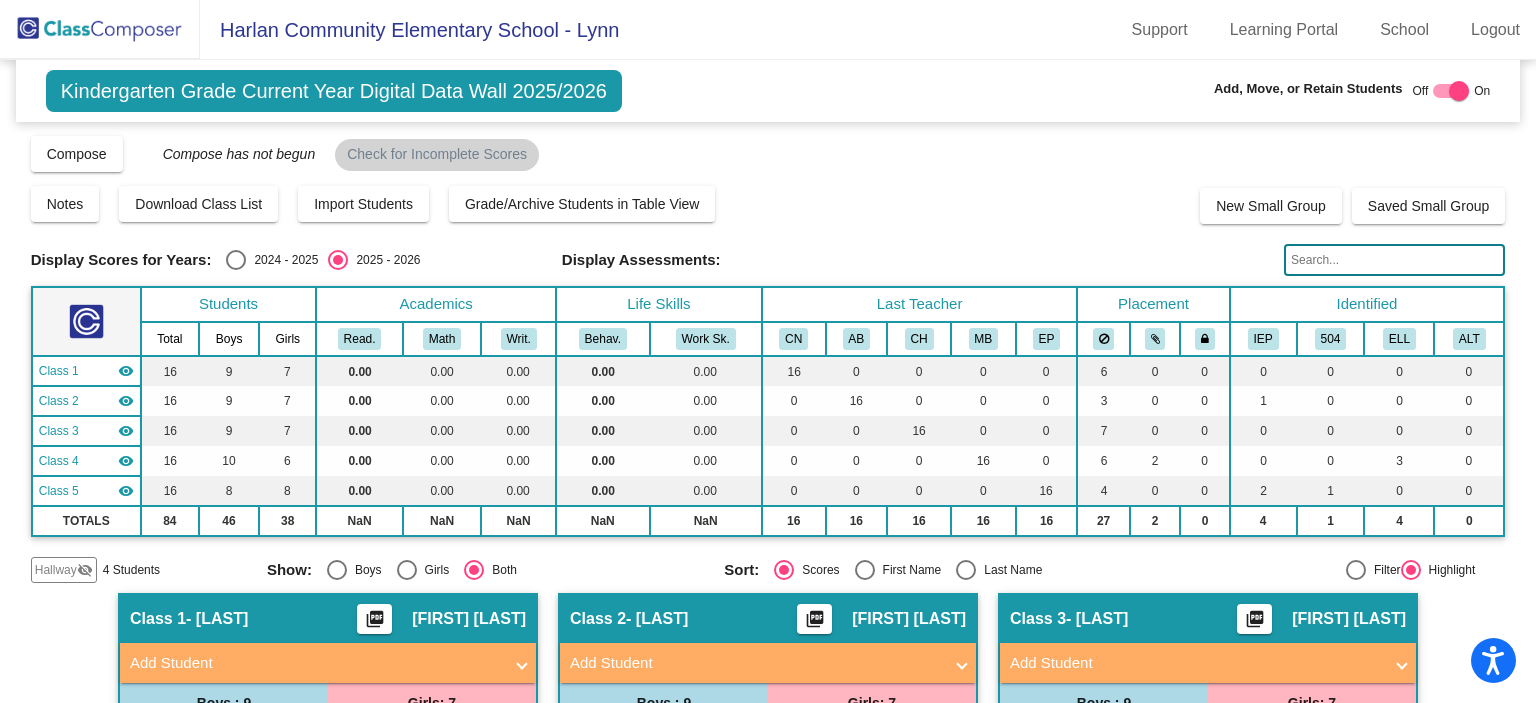 click on "Add Student" at bounding box center [1196, 663] 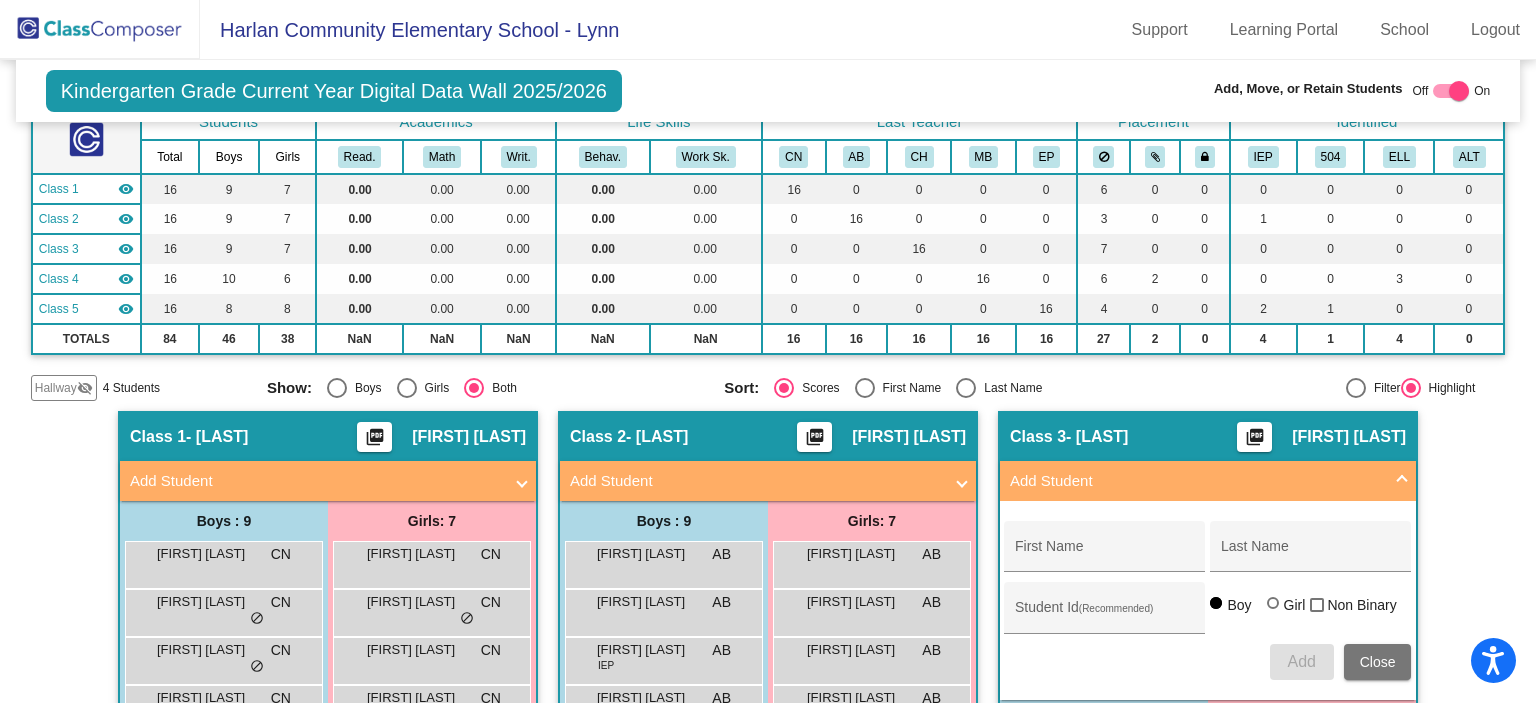 scroll, scrollTop: 308, scrollLeft: 0, axis: vertical 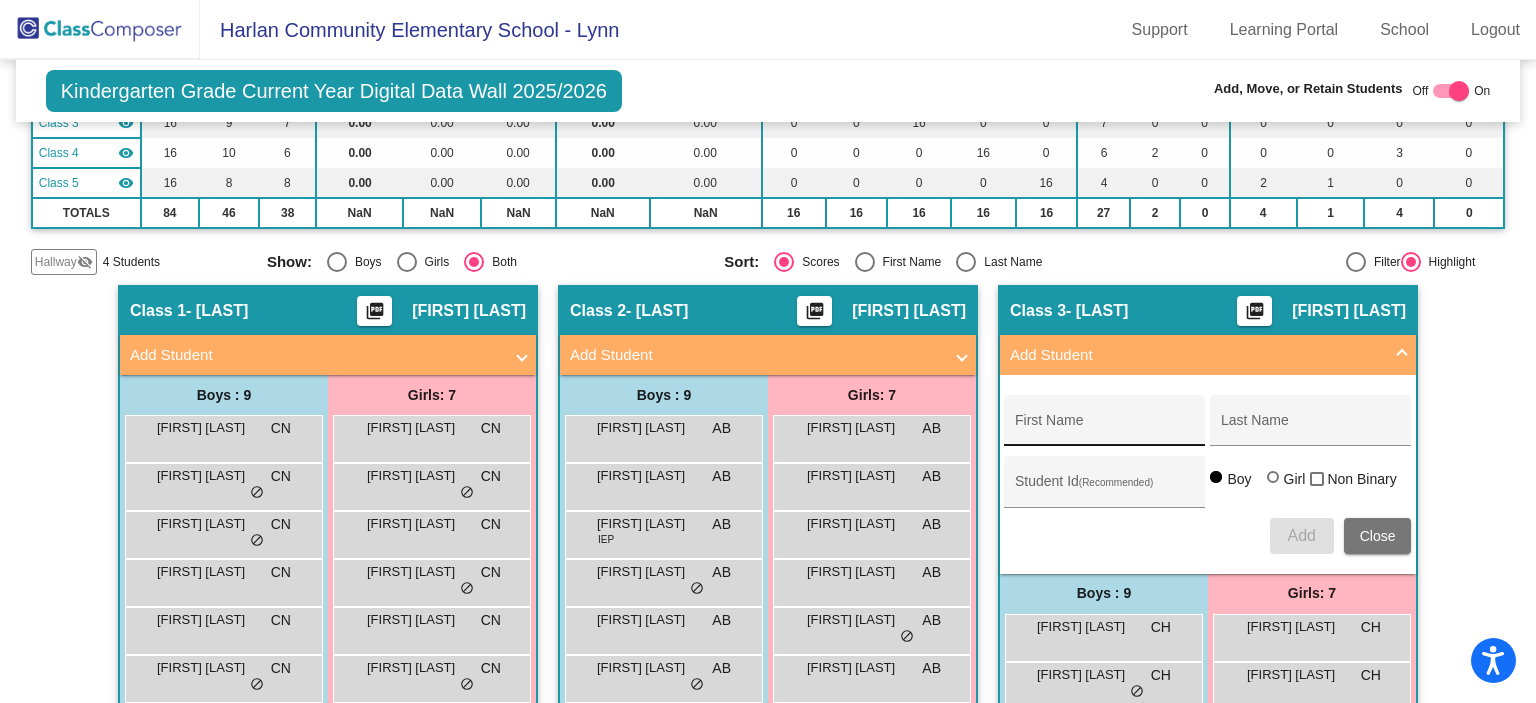 click on "First Name" at bounding box center (1105, 426) 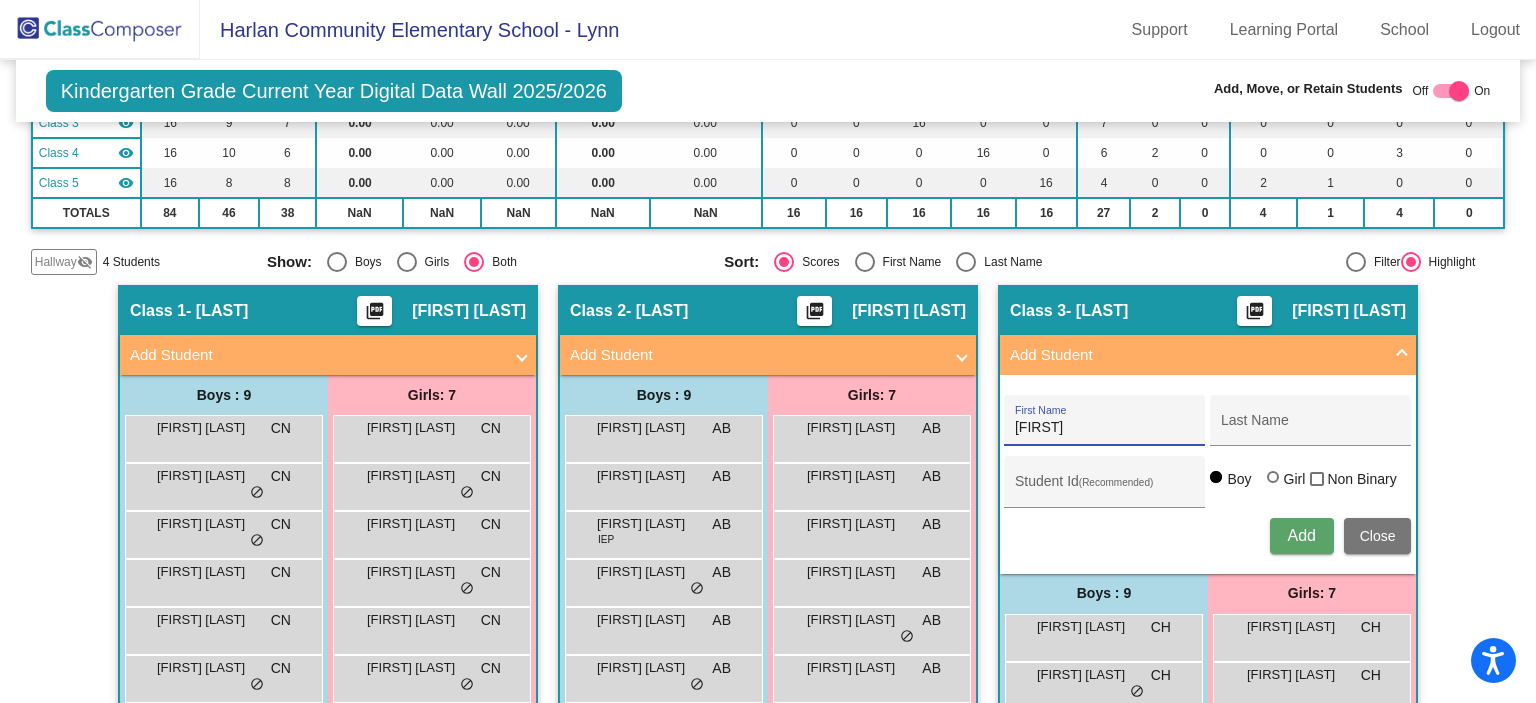 type on "Jordani" 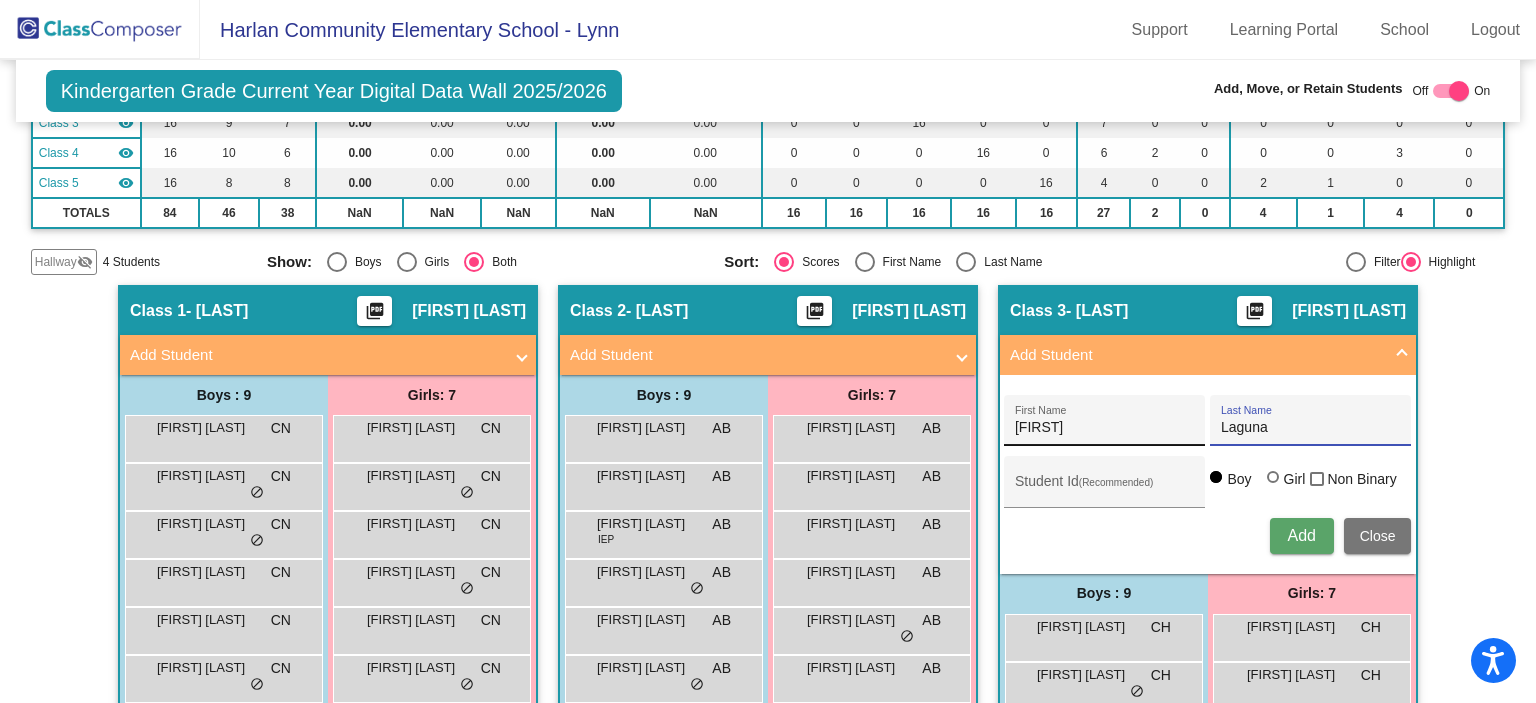 type on "Laguna" 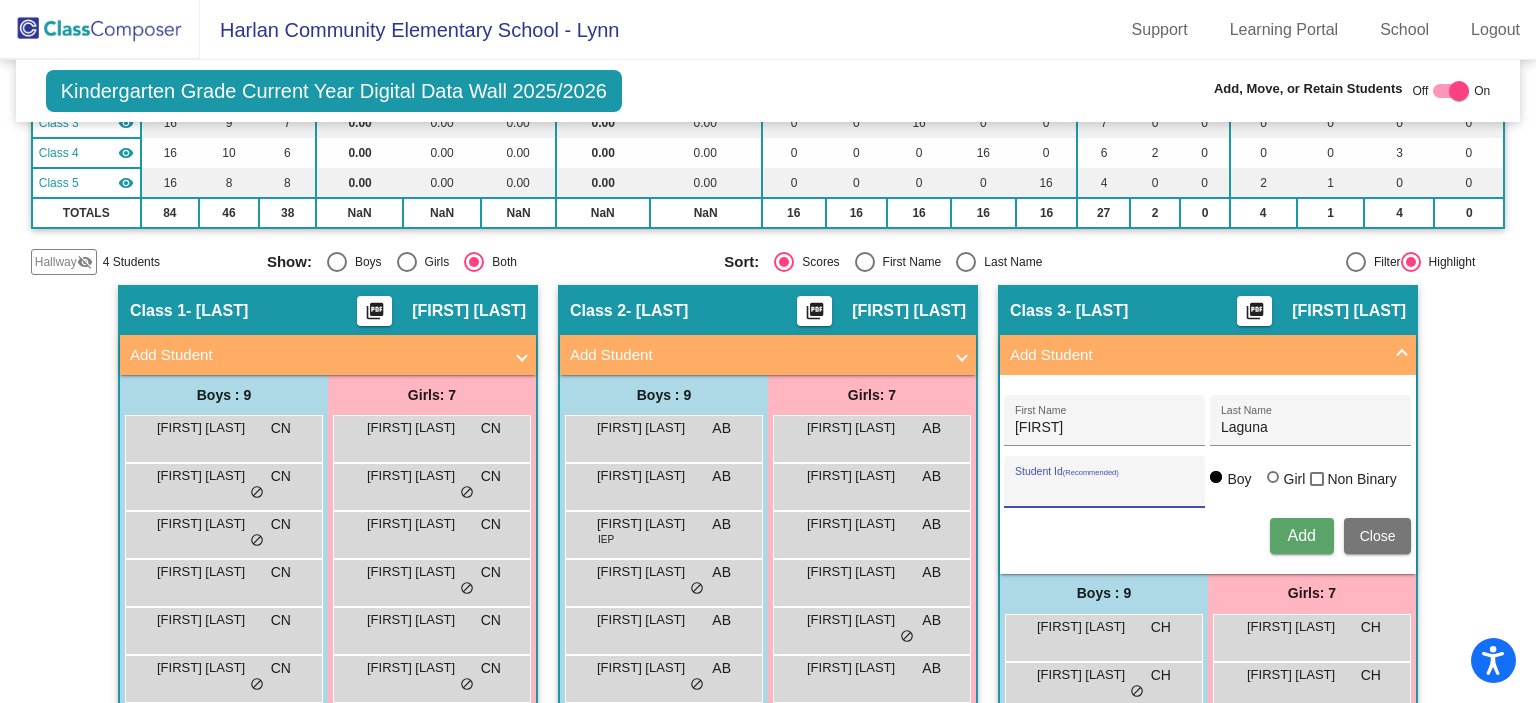 click at bounding box center [1273, 477] 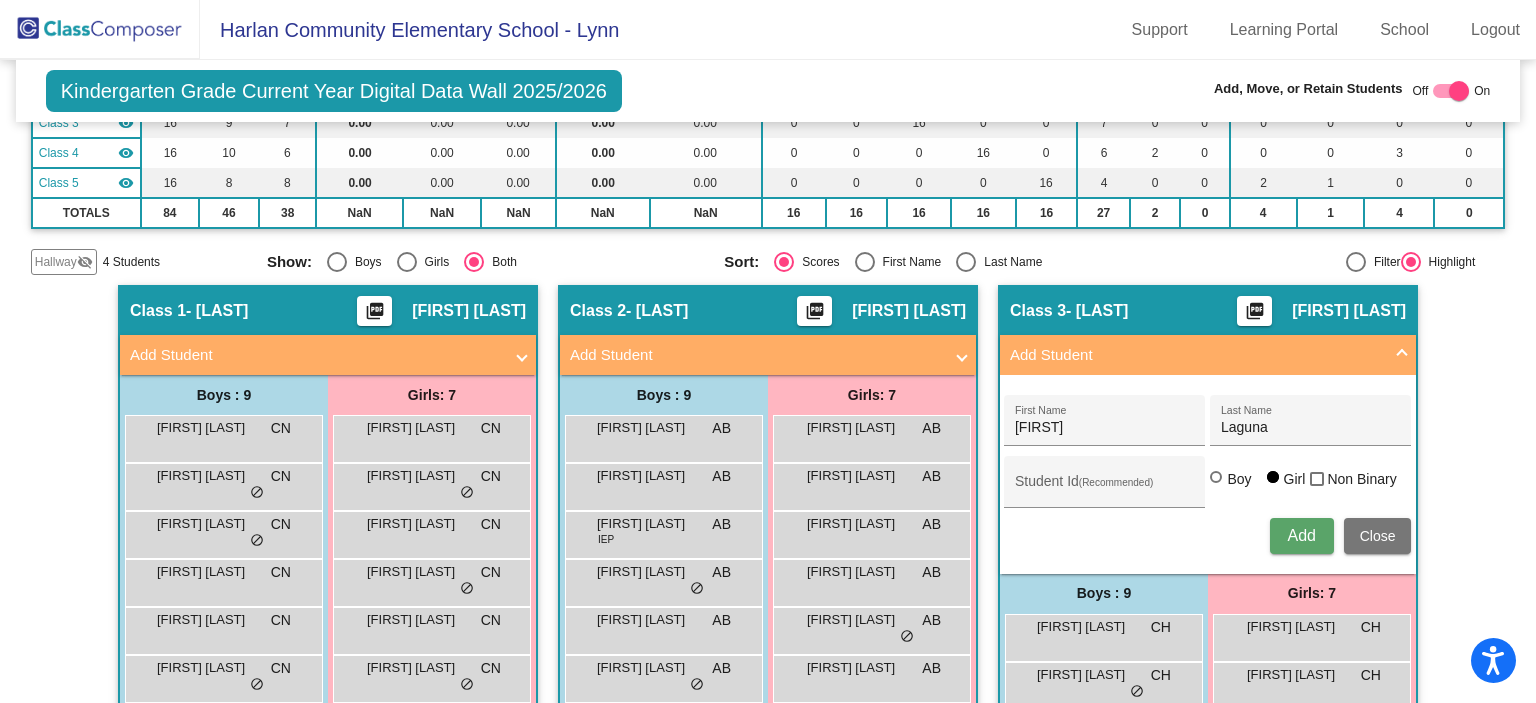 click on "Add" at bounding box center (1301, 535) 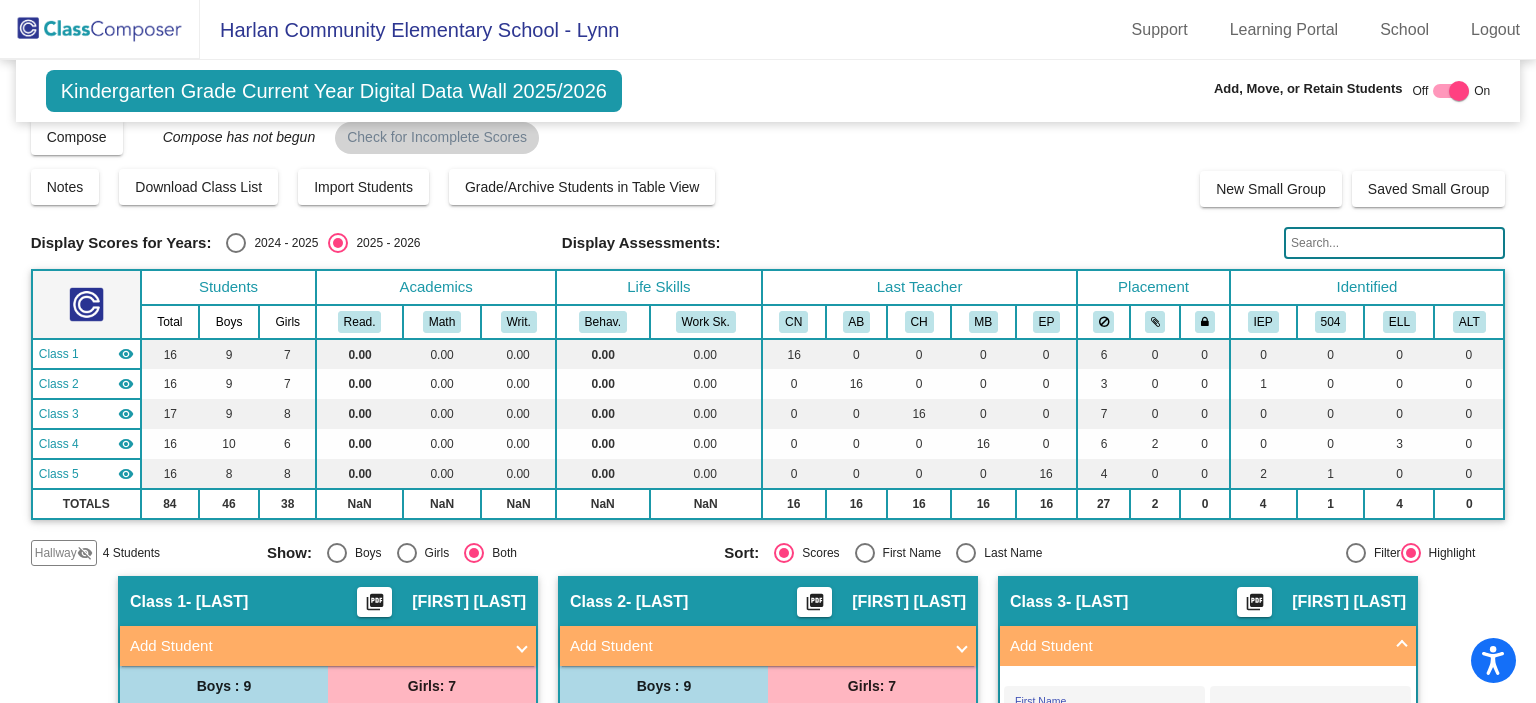 scroll, scrollTop: 0, scrollLeft: 0, axis: both 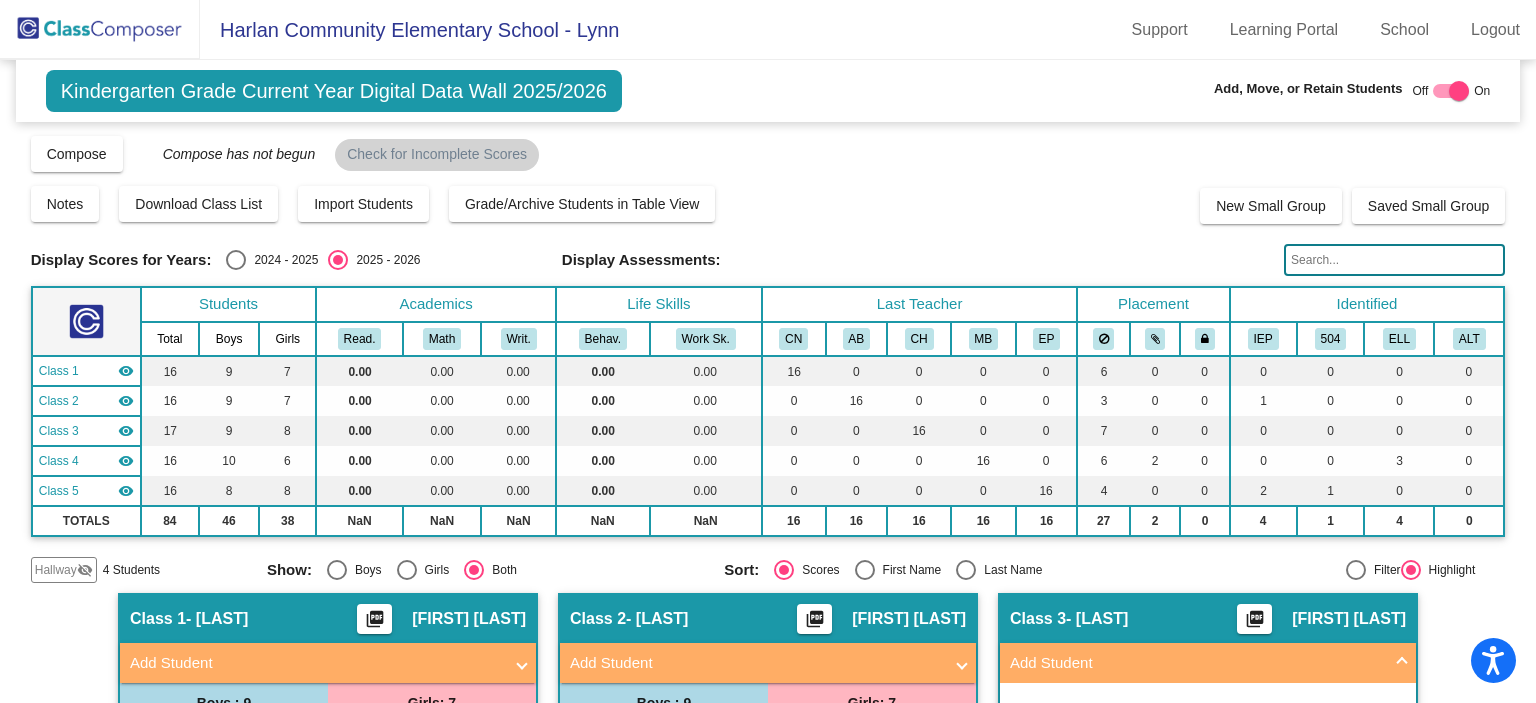 click 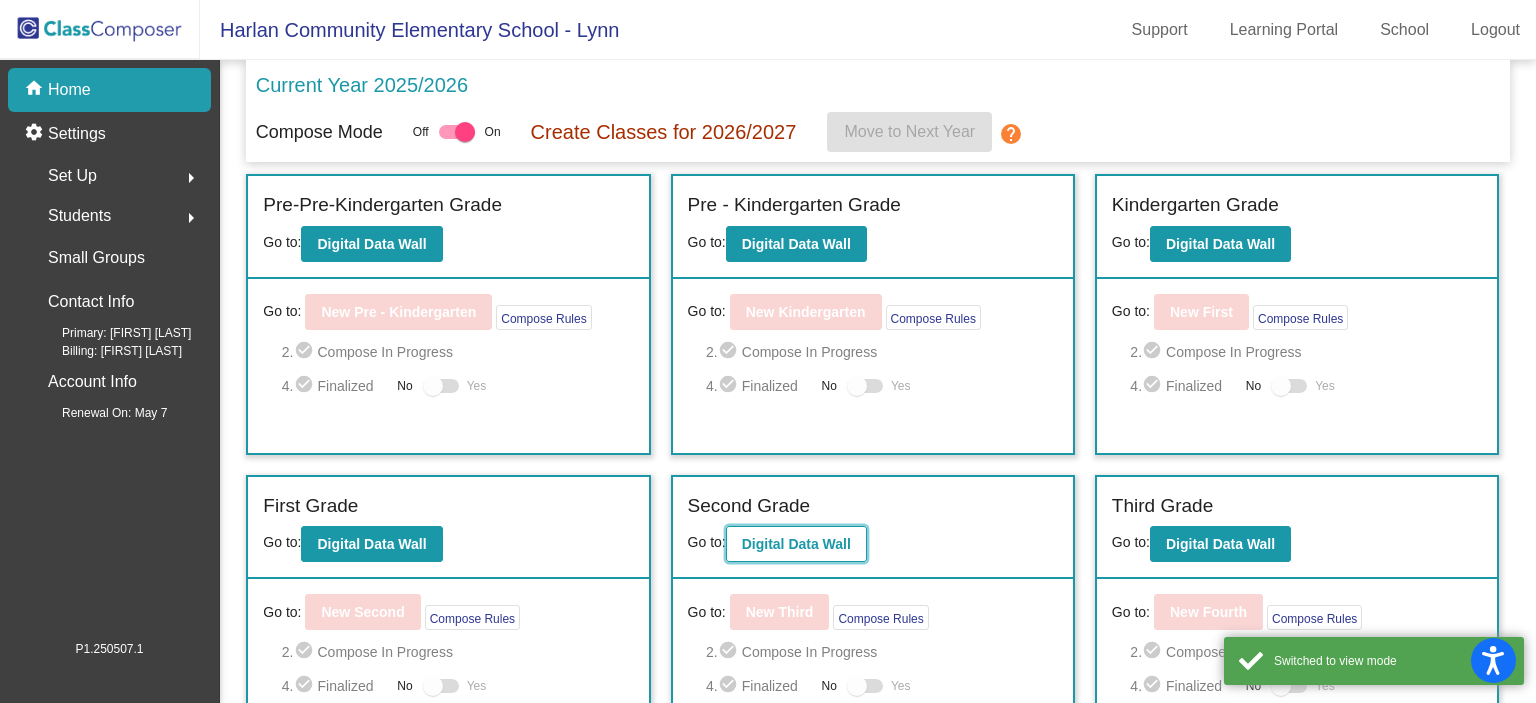 click on "Digital Data Wall" 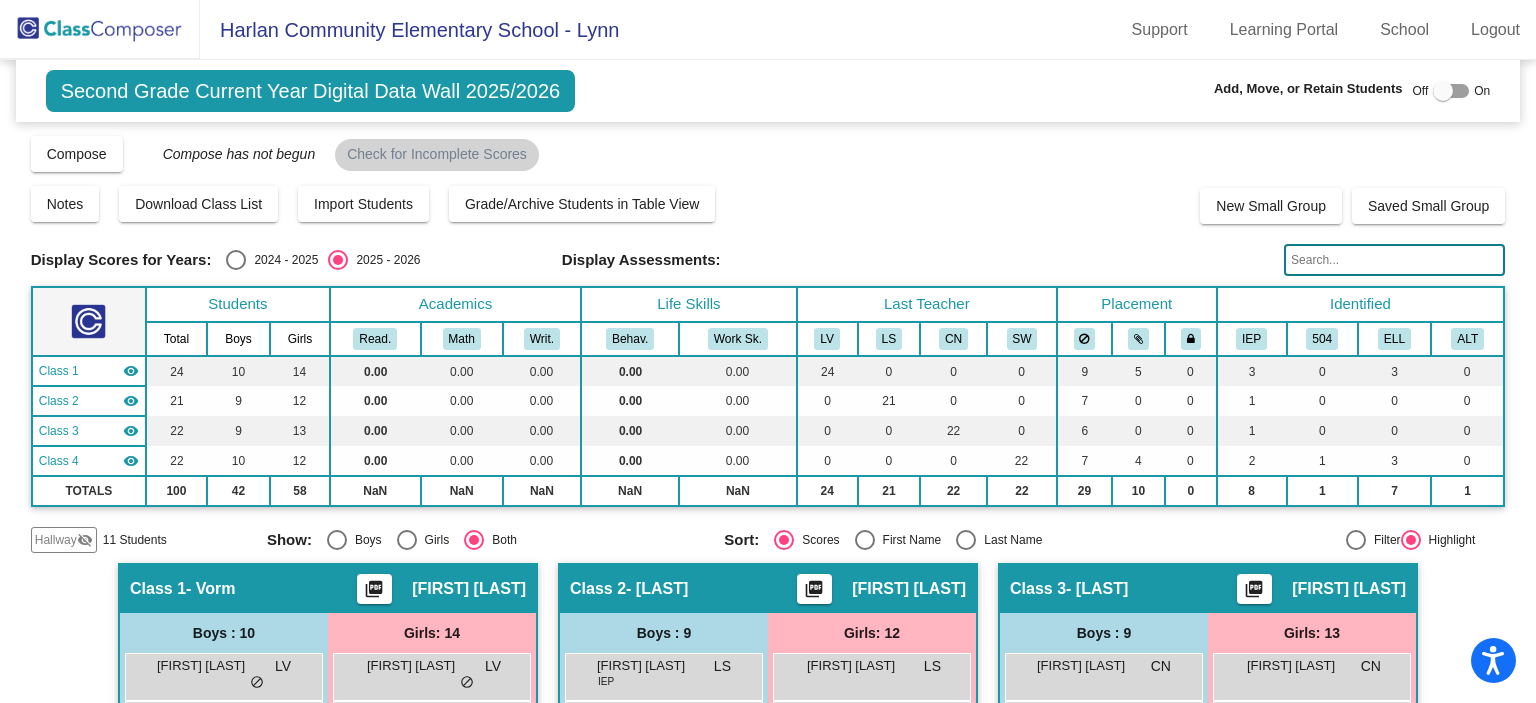 click 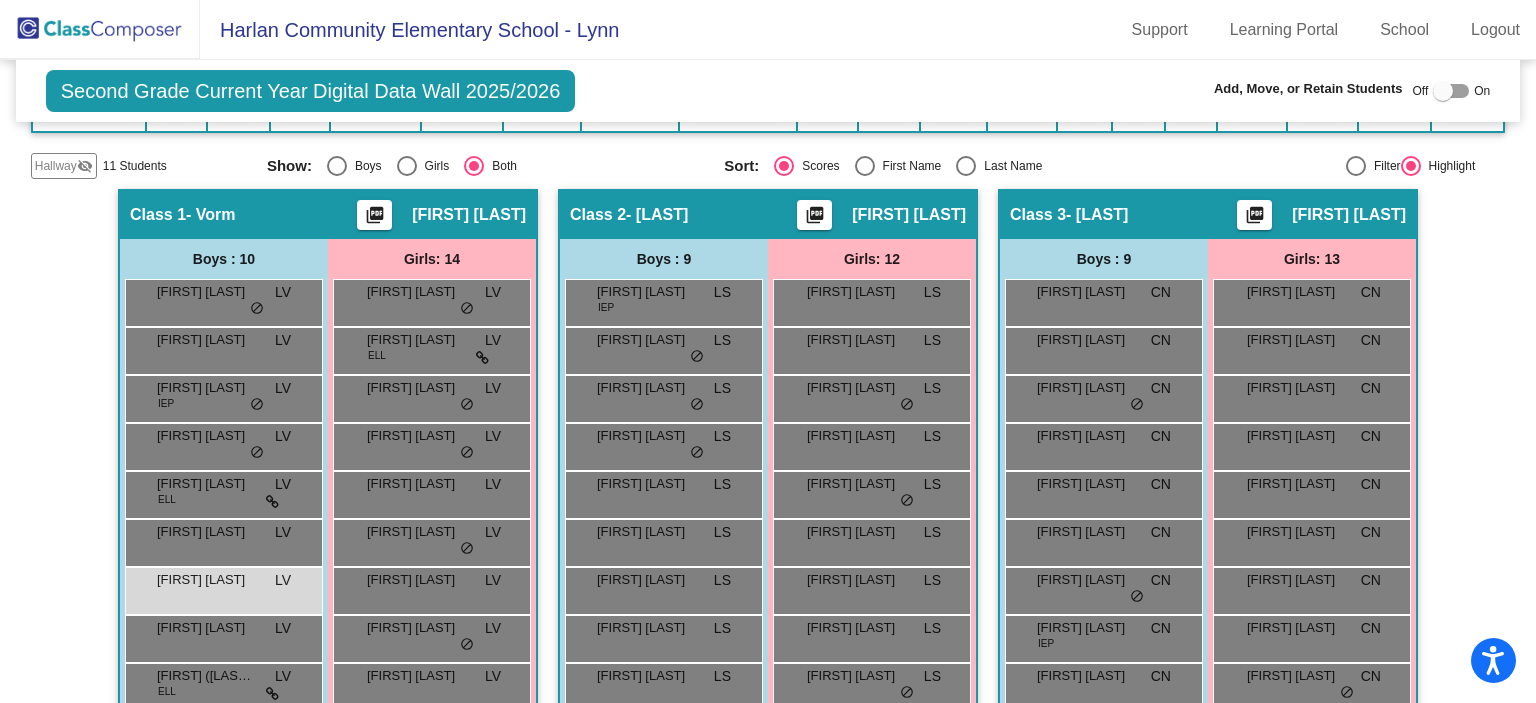 scroll, scrollTop: 425, scrollLeft: 0, axis: vertical 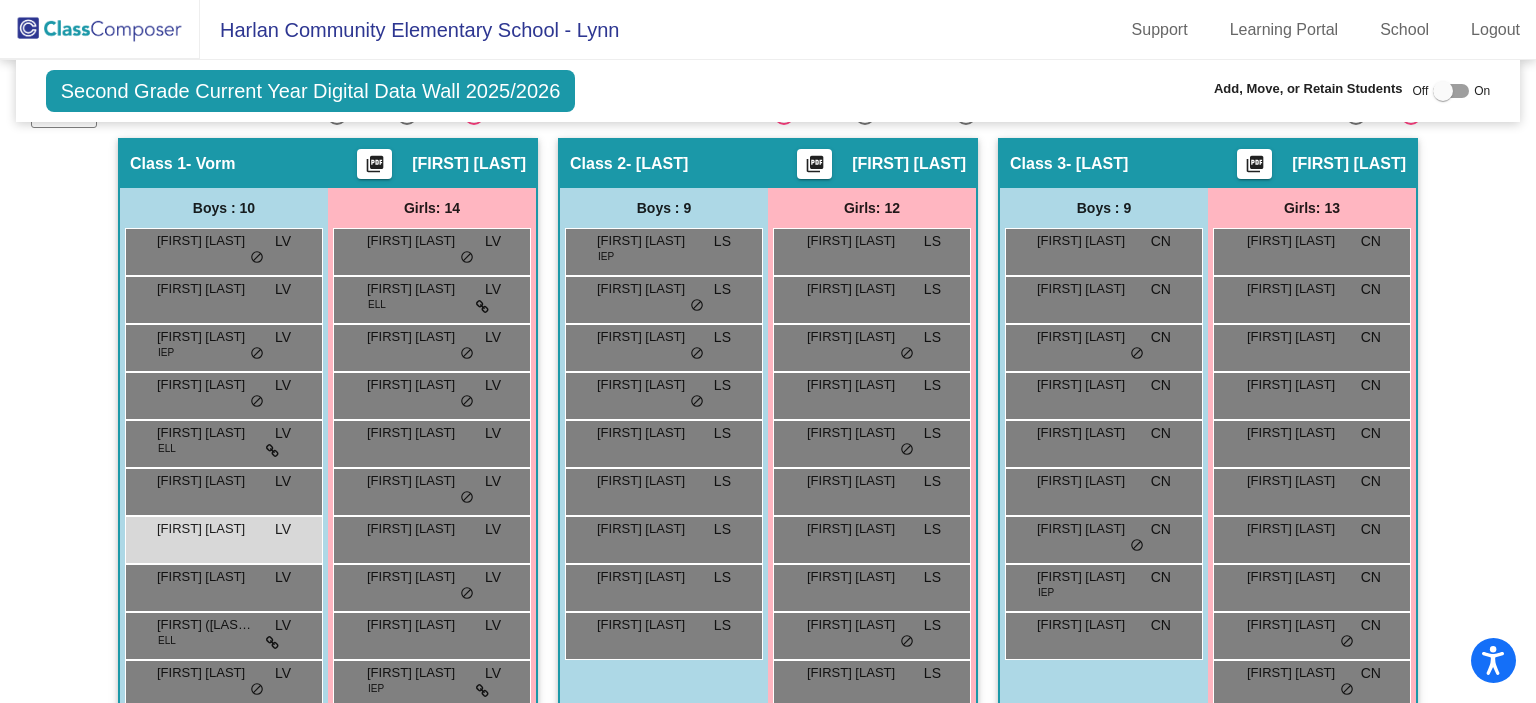 type on "liam" 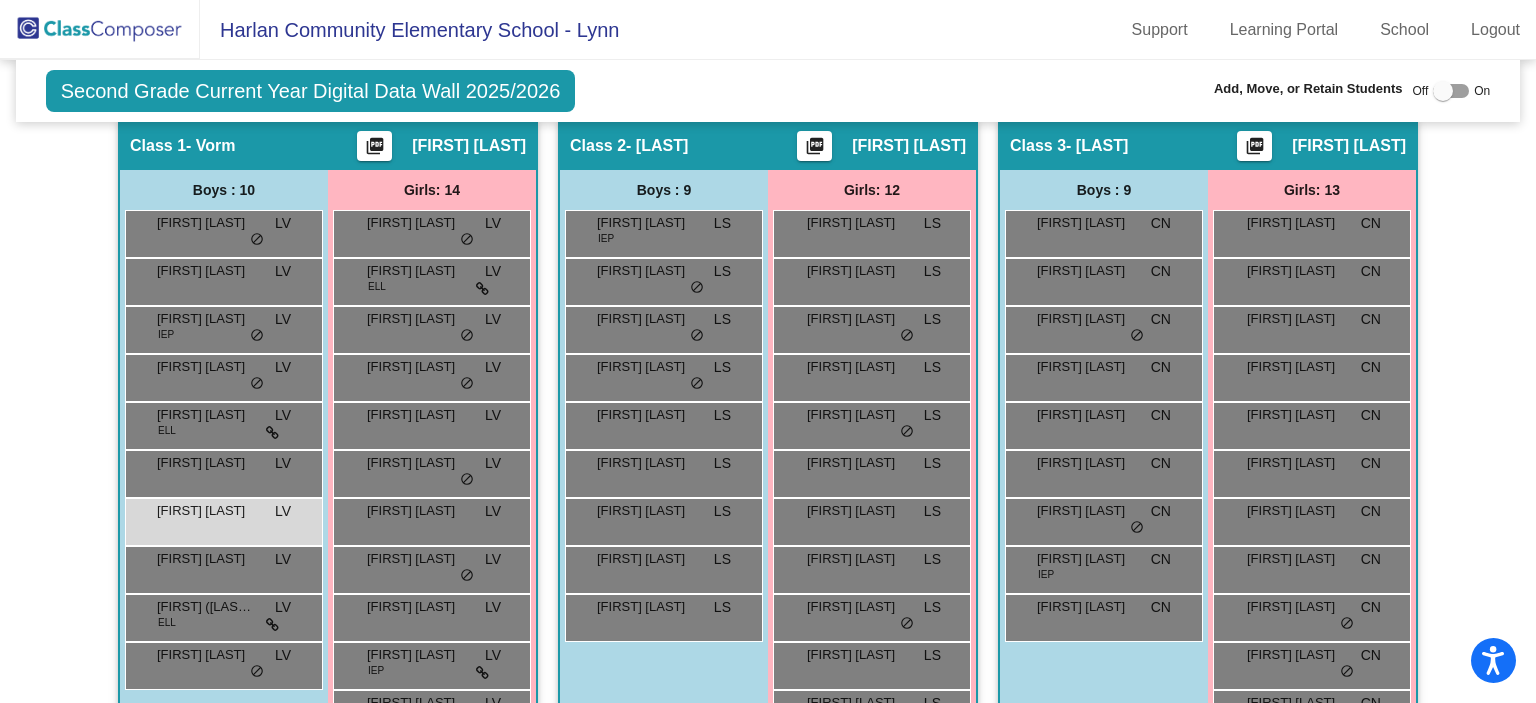 scroll, scrollTop: 428, scrollLeft: 0, axis: vertical 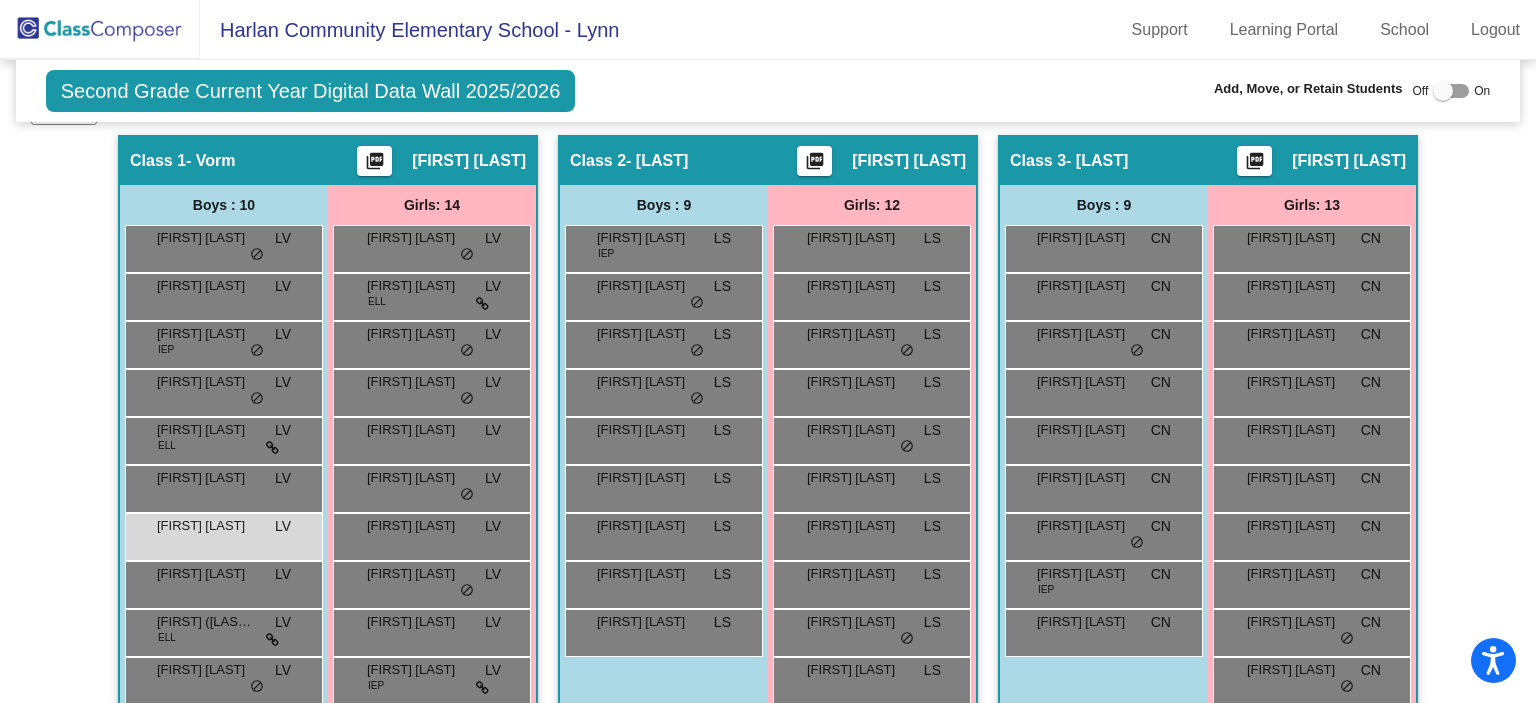 click at bounding box center (1443, 91) 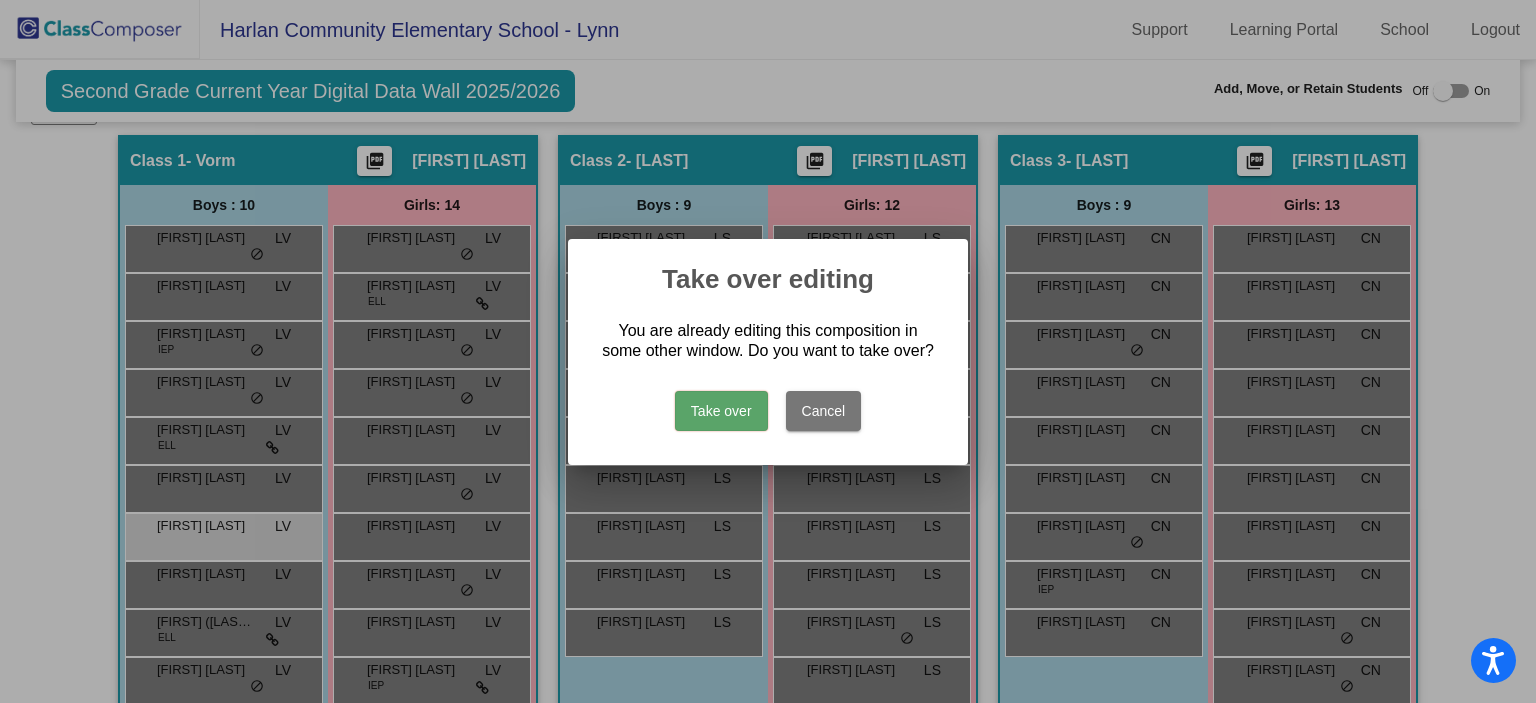 click on "Take over" at bounding box center (721, 411) 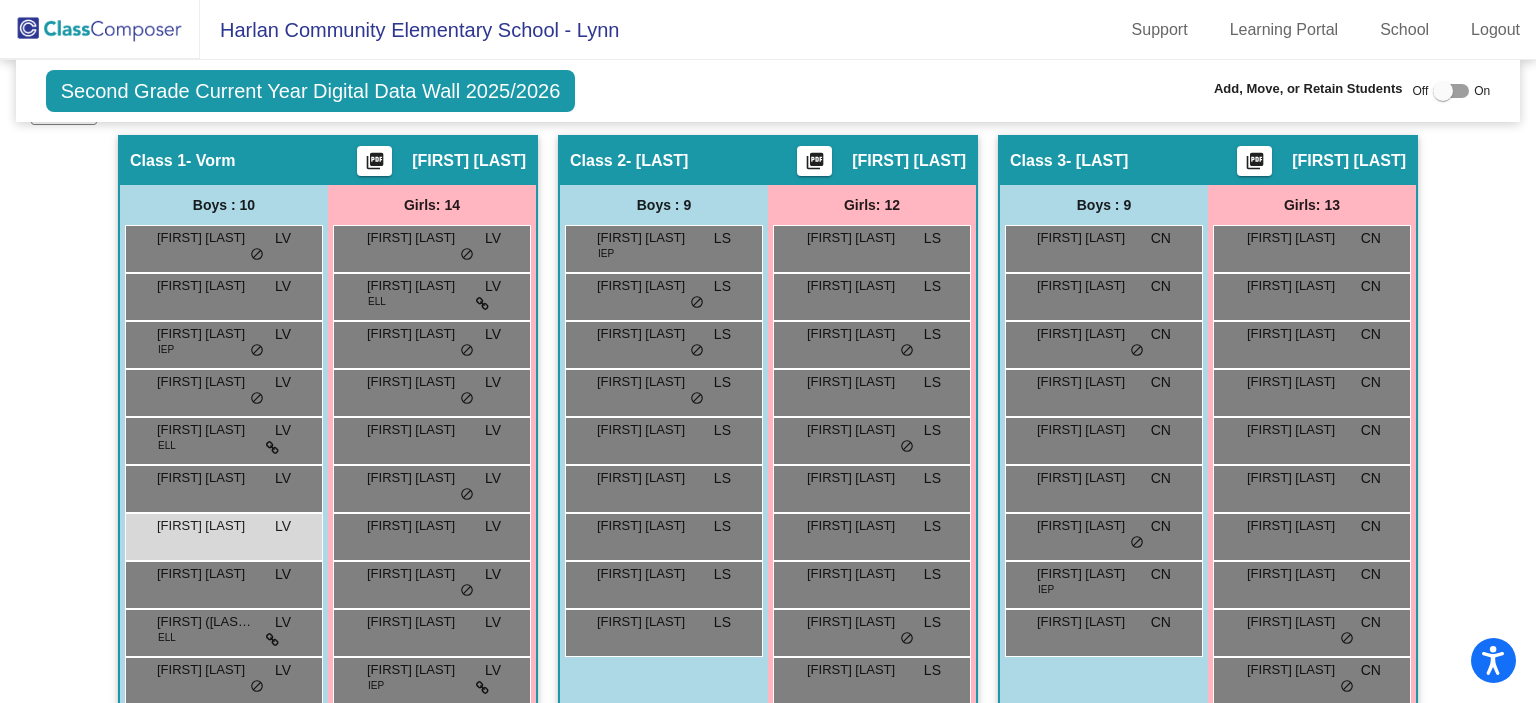 scroll, scrollTop: 0, scrollLeft: 0, axis: both 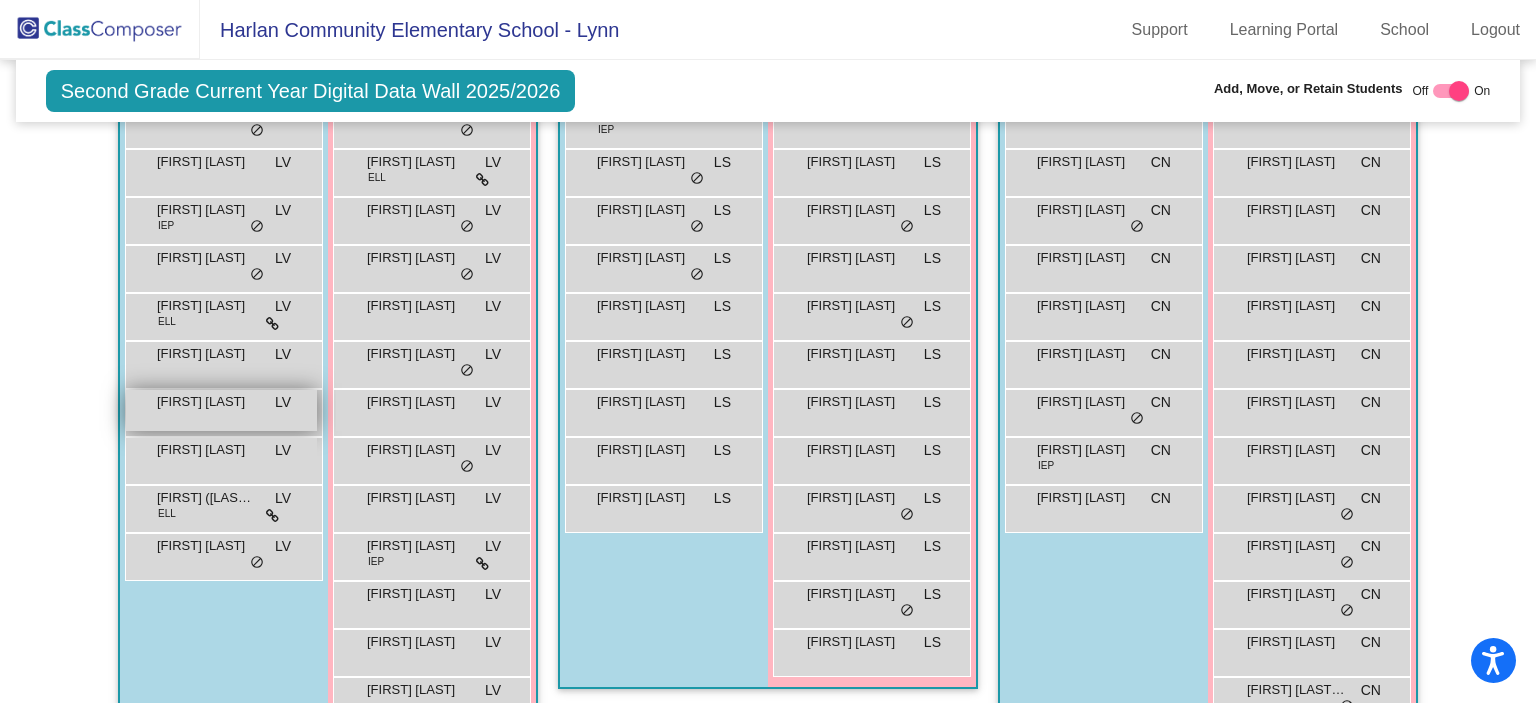 click on "Liam Roeas" at bounding box center [207, 402] 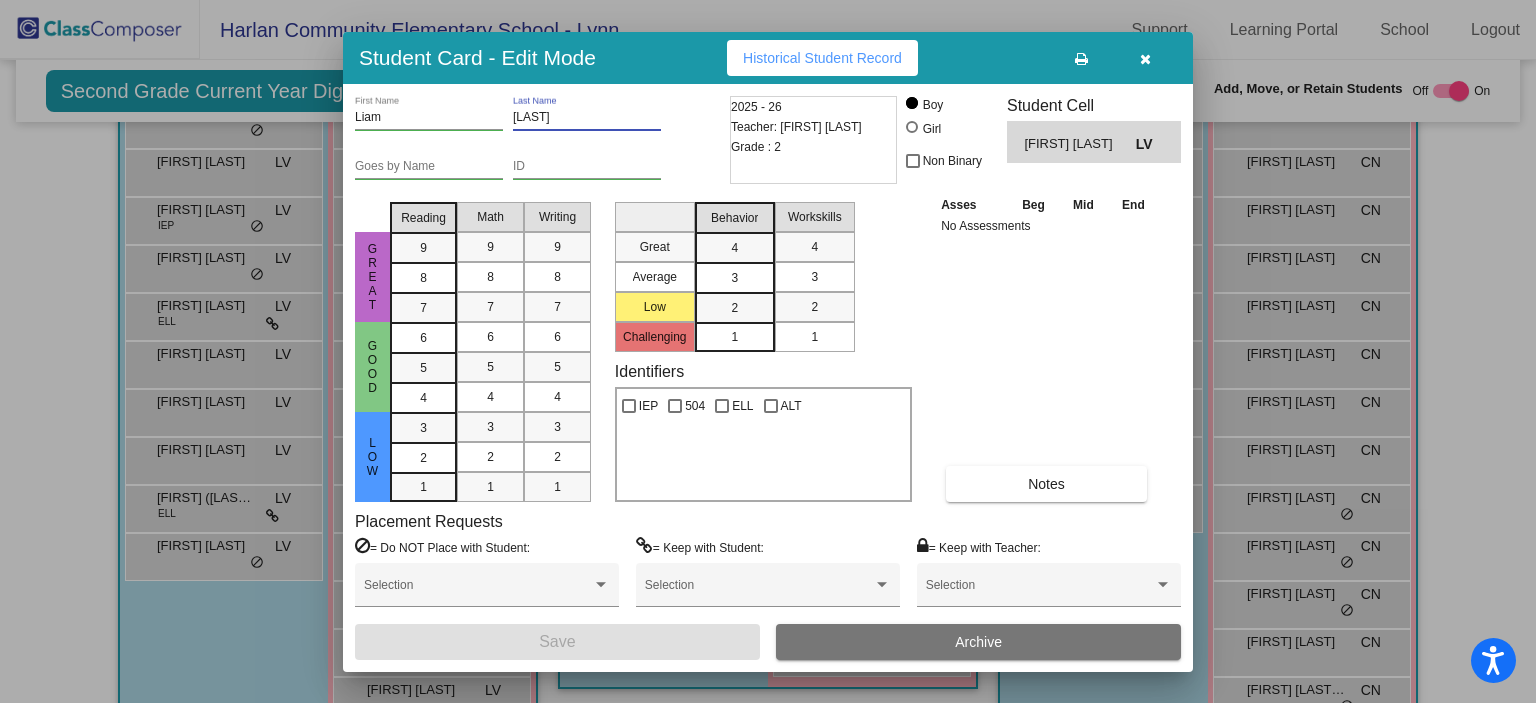 click on "Student Card - Edit Mode   Historical Student Record  Liam First Name Roeas Last Name Goes by Name ID 2025 - 26 Teacher: Lindsey Vorm Grade : 2   Boy   Girl   Non Binary Student Cell Liam Roeas LV  Great   Good   Low  Reading 9 8 7 6 5 4 3 2 1 Math 9 8 7 6 5 4 3 2 1 Writing 9 8 7 6 5 4 3 2 1 Great Average Low Challenging Behavior 4 3 2 1 Workskills 4 3 2 1 Identifiers   IEP   504   ELL   ALT Asses Beg Mid End No Assessments  Notes  Placement Requests  = Do NOT Place with Student:   Selection  = Keep with Student:   Selection  = Keep with Teacher:   Selection  Save   Archive" at bounding box center (768, 351) 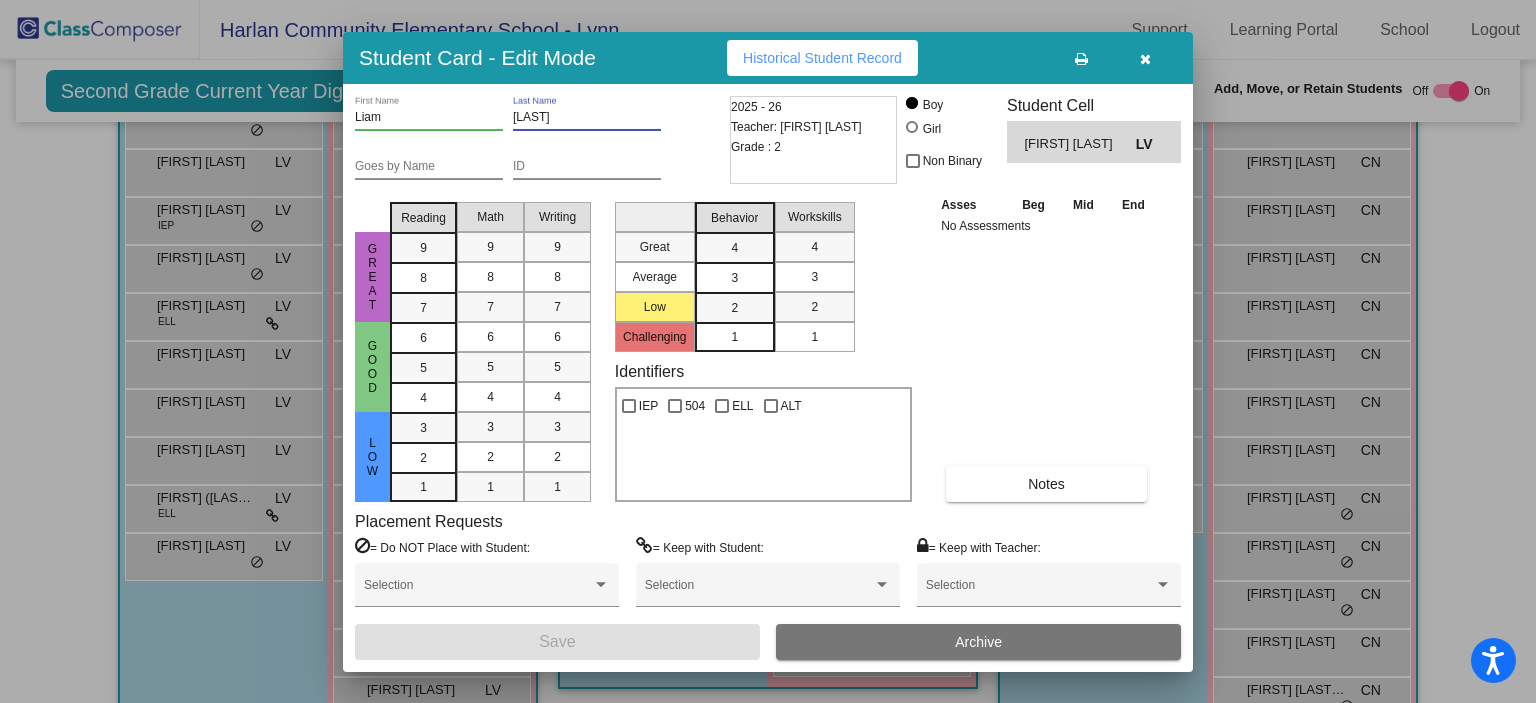 paste on "Liam David Rodas Menjivar" 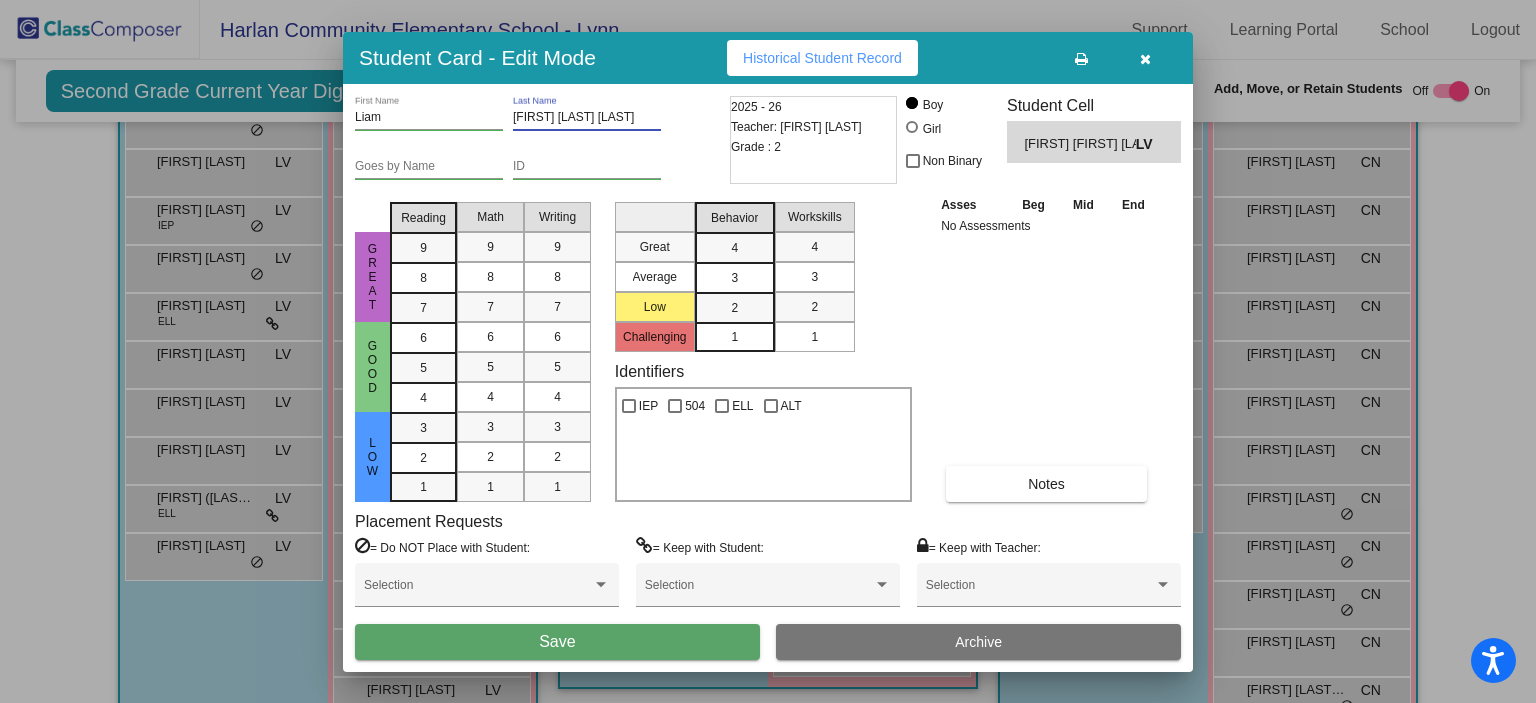 drag, startPoint x: 575, startPoint y: 112, endPoint x: 475, endPoint y: 101, distance: 100.60318 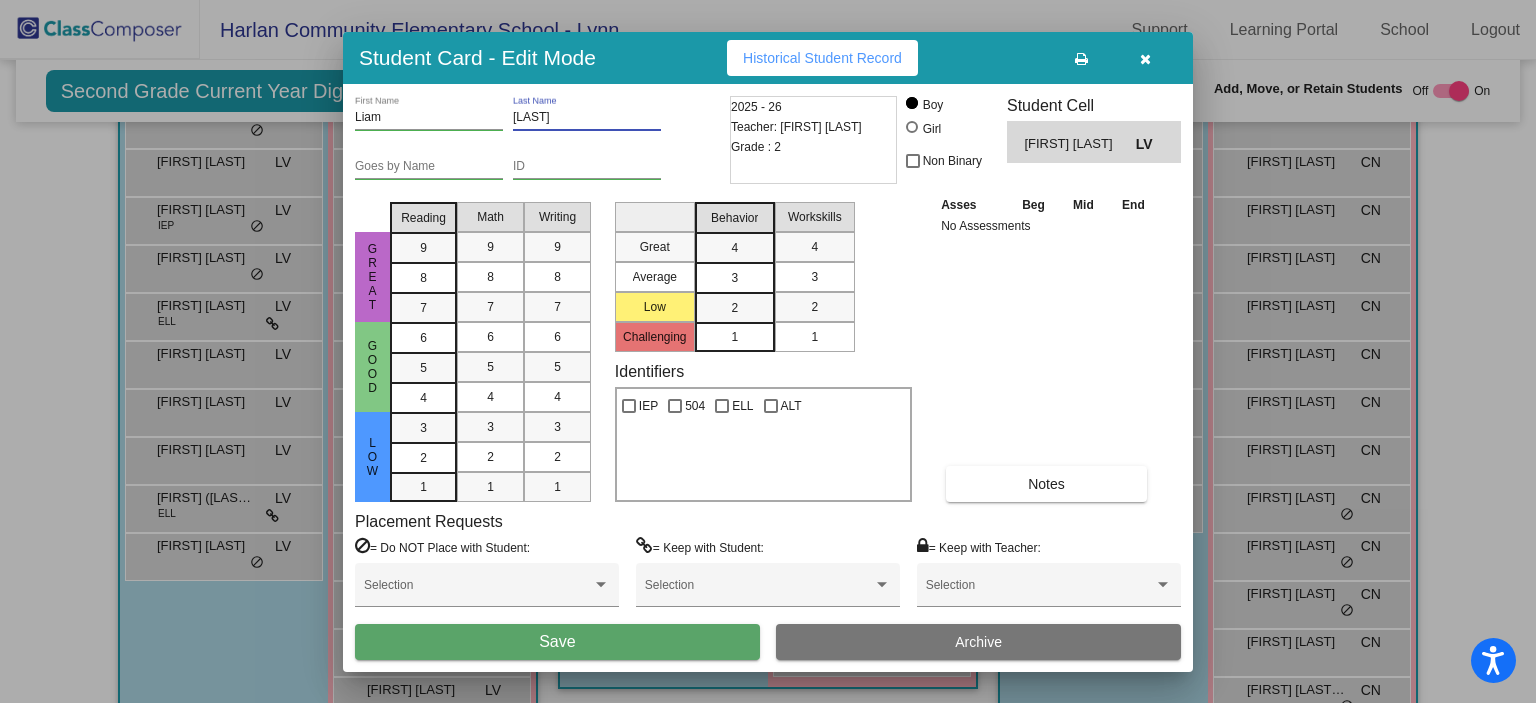 type on "Rodas Menjivar" 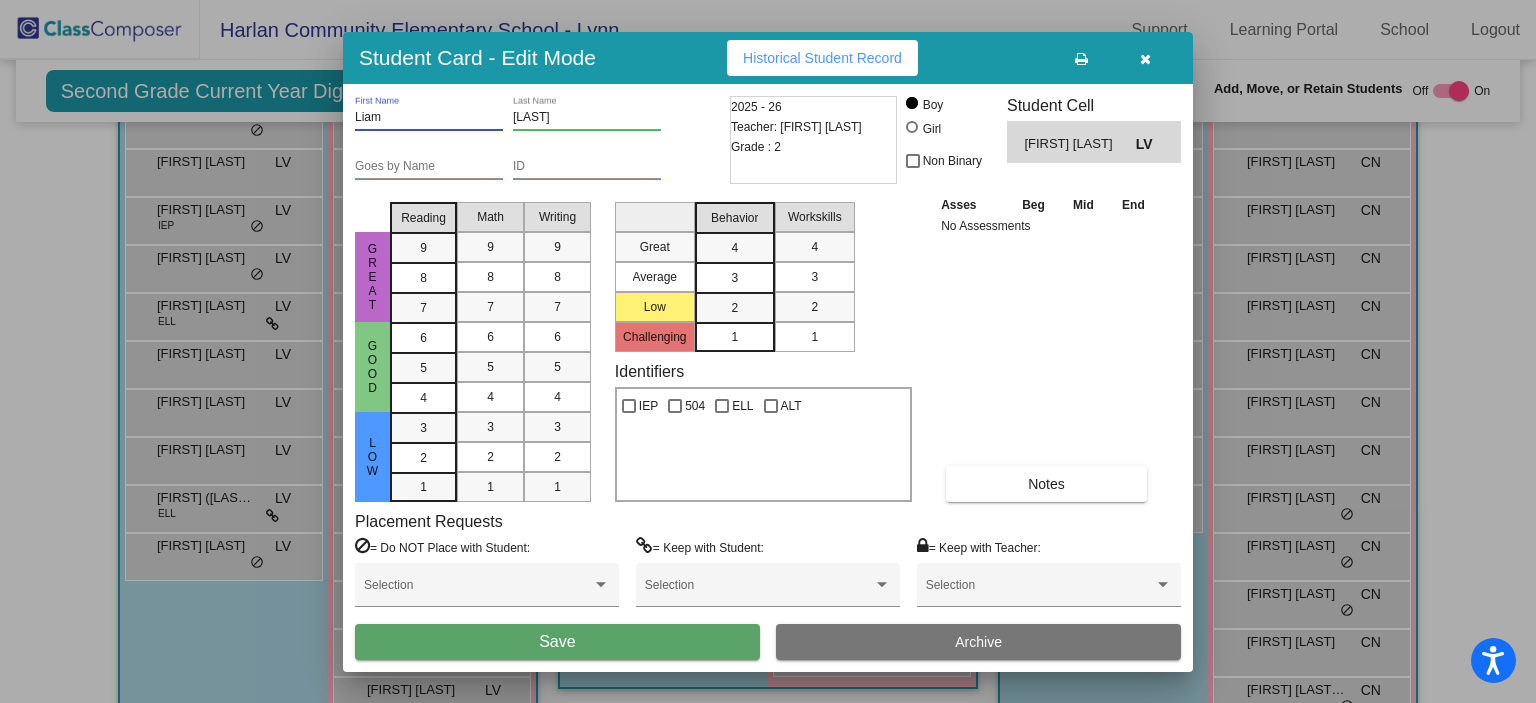 type on "Liam" 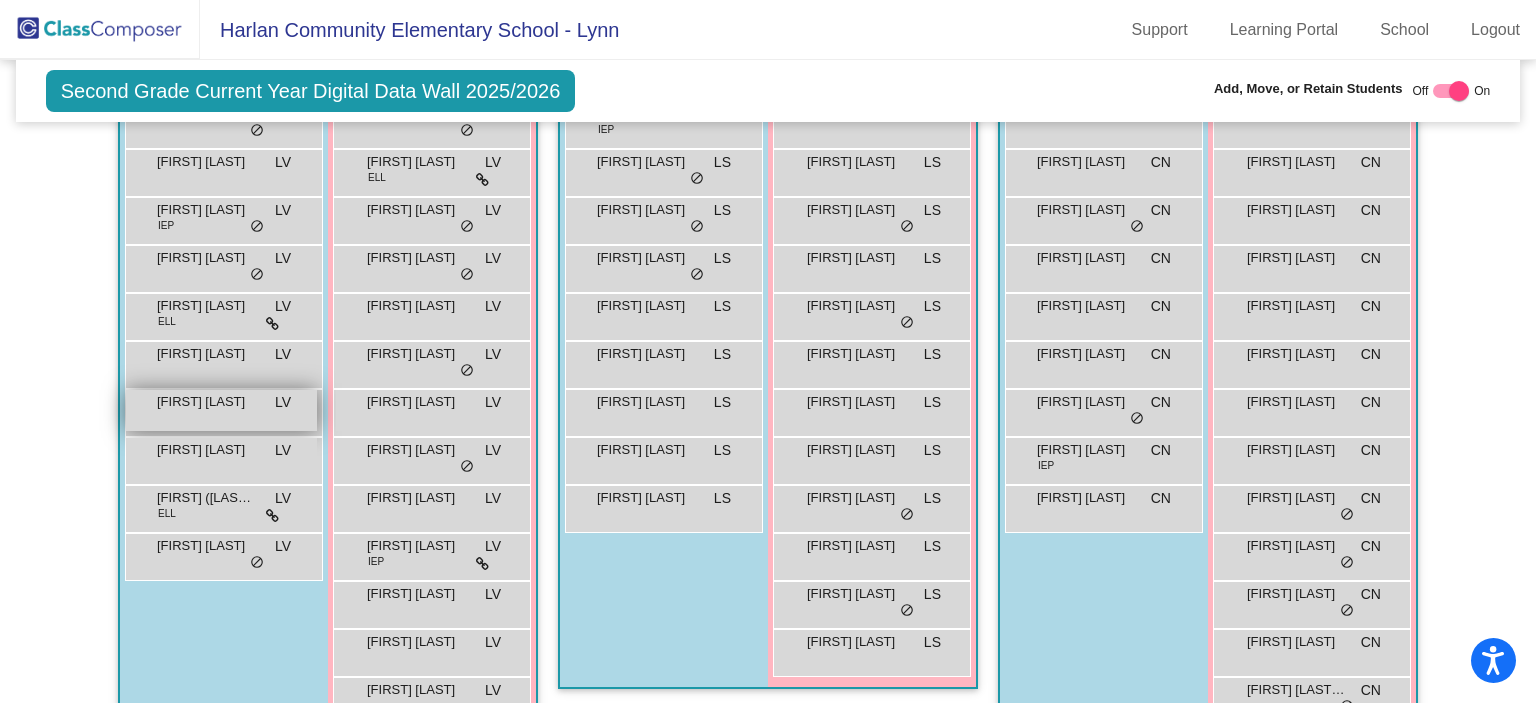 click on "Liam Rodas Menjivar LV lock do_not_disturb_alt" at bounding box center (221, 410) 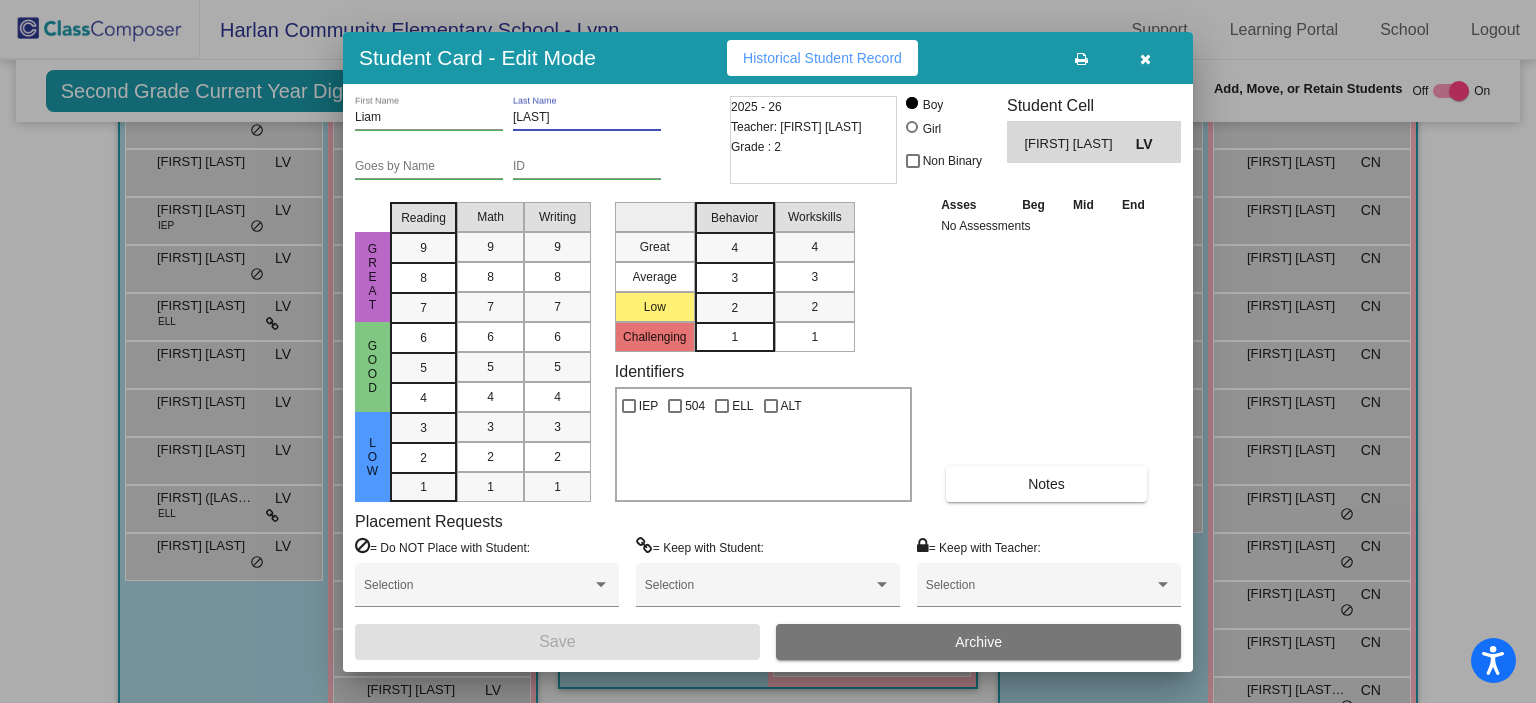 drag, startPoint x: 643, startPoint y: 123, endPoint x: 400, endPoint y: 120, distance: 243.01852 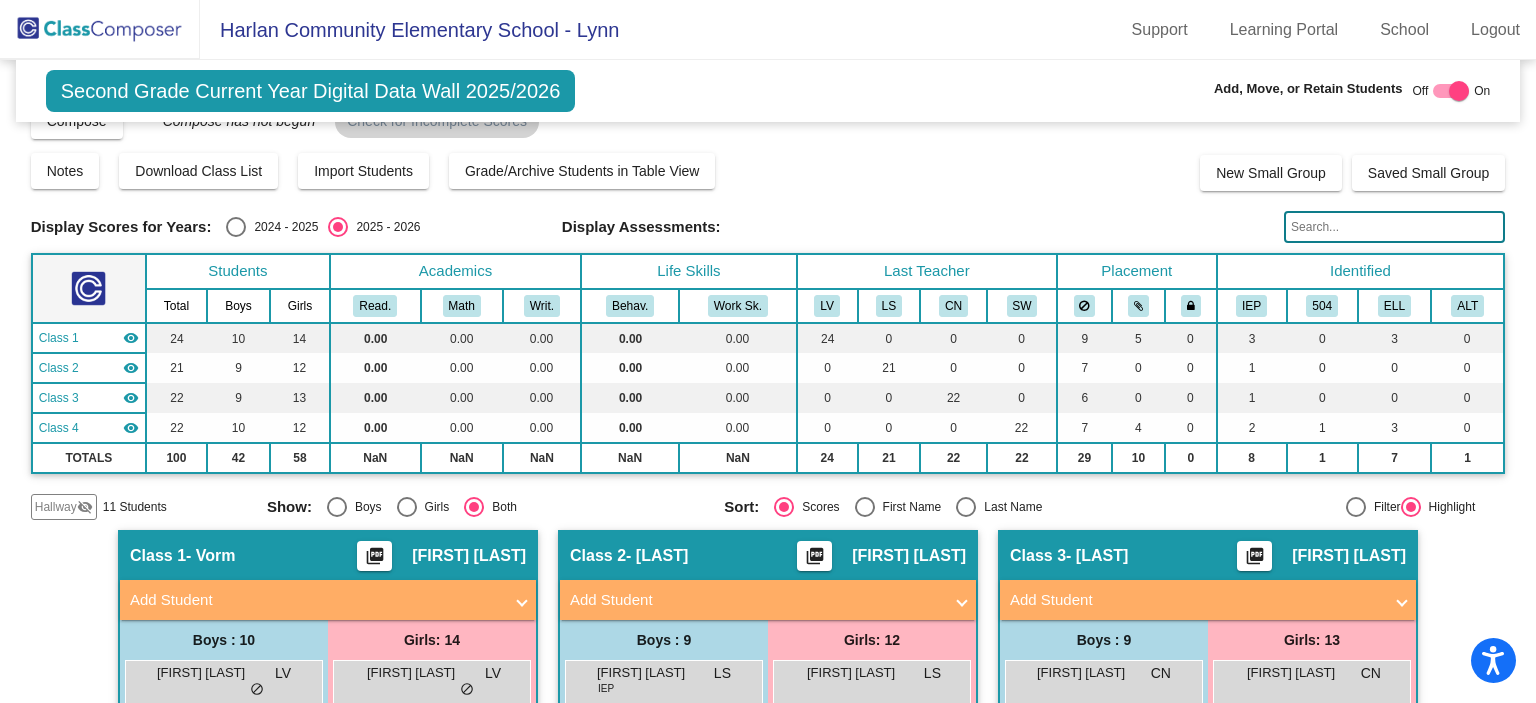 scroll, scrollTop: 0, scrollLeft: 0, axis: both 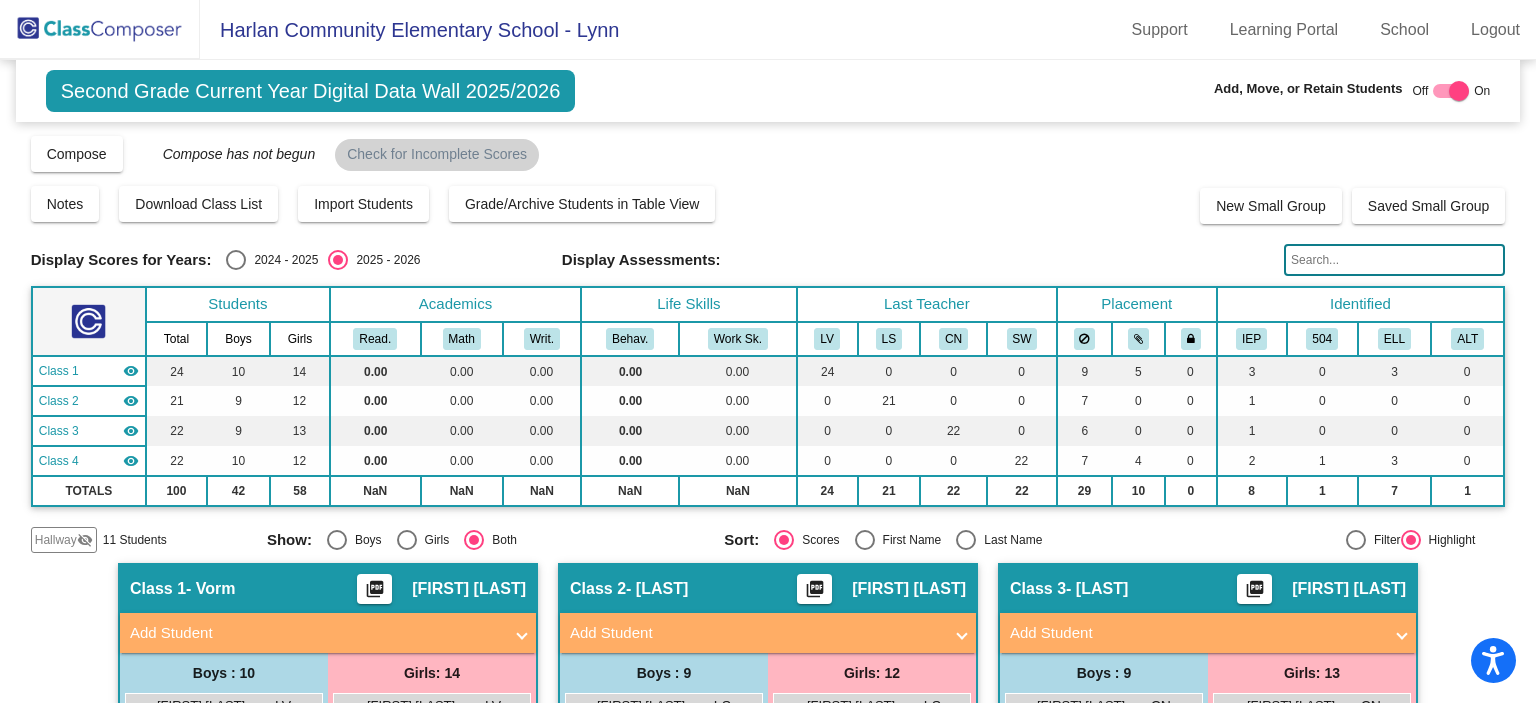 click 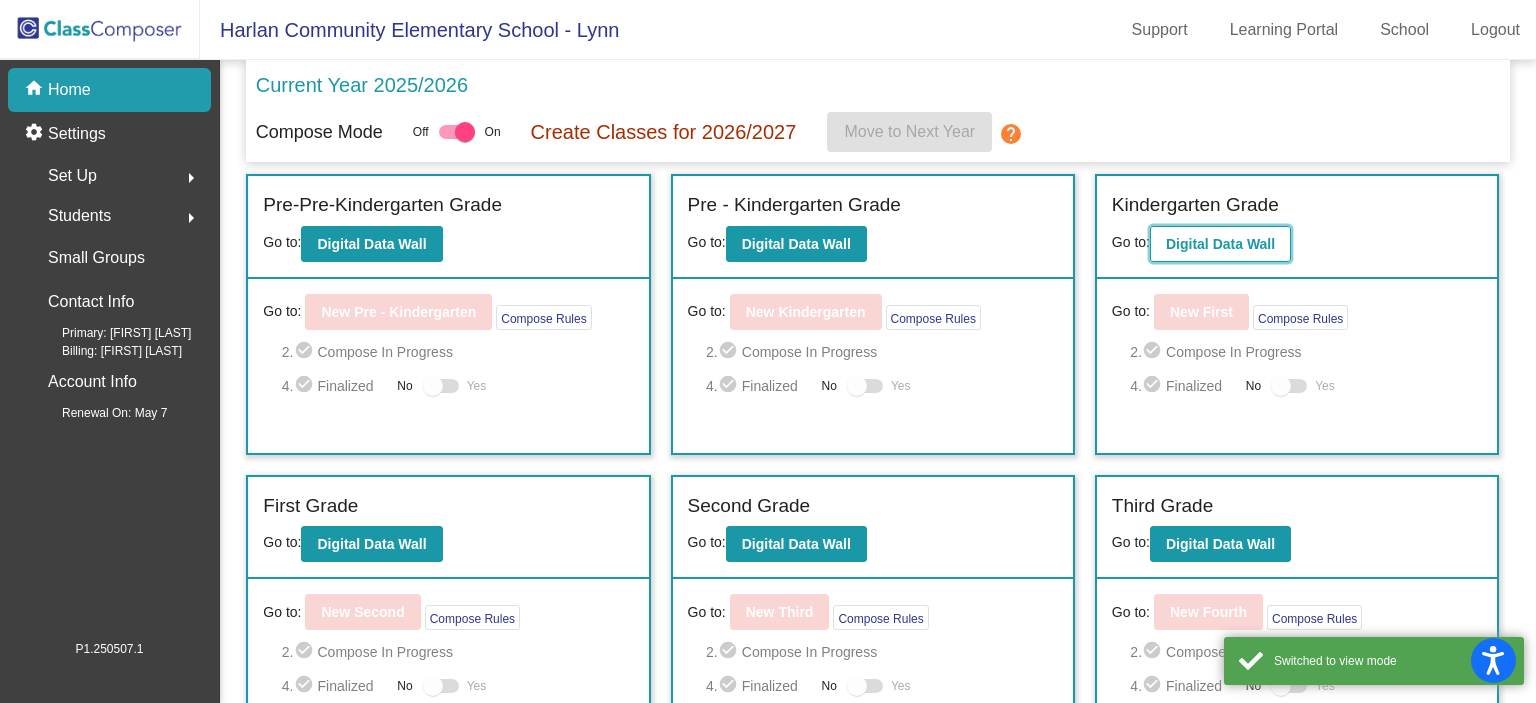 click on "Digital Data Wall" 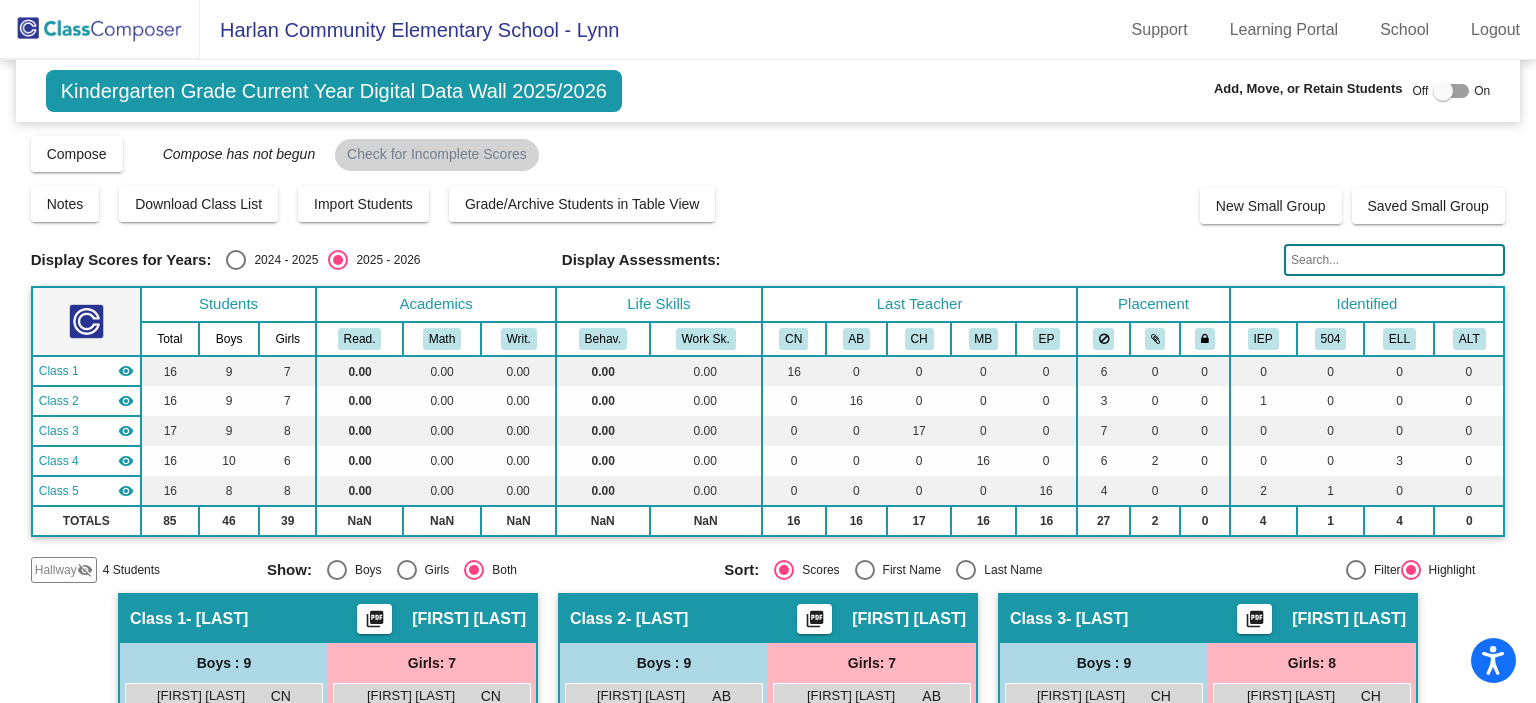 click 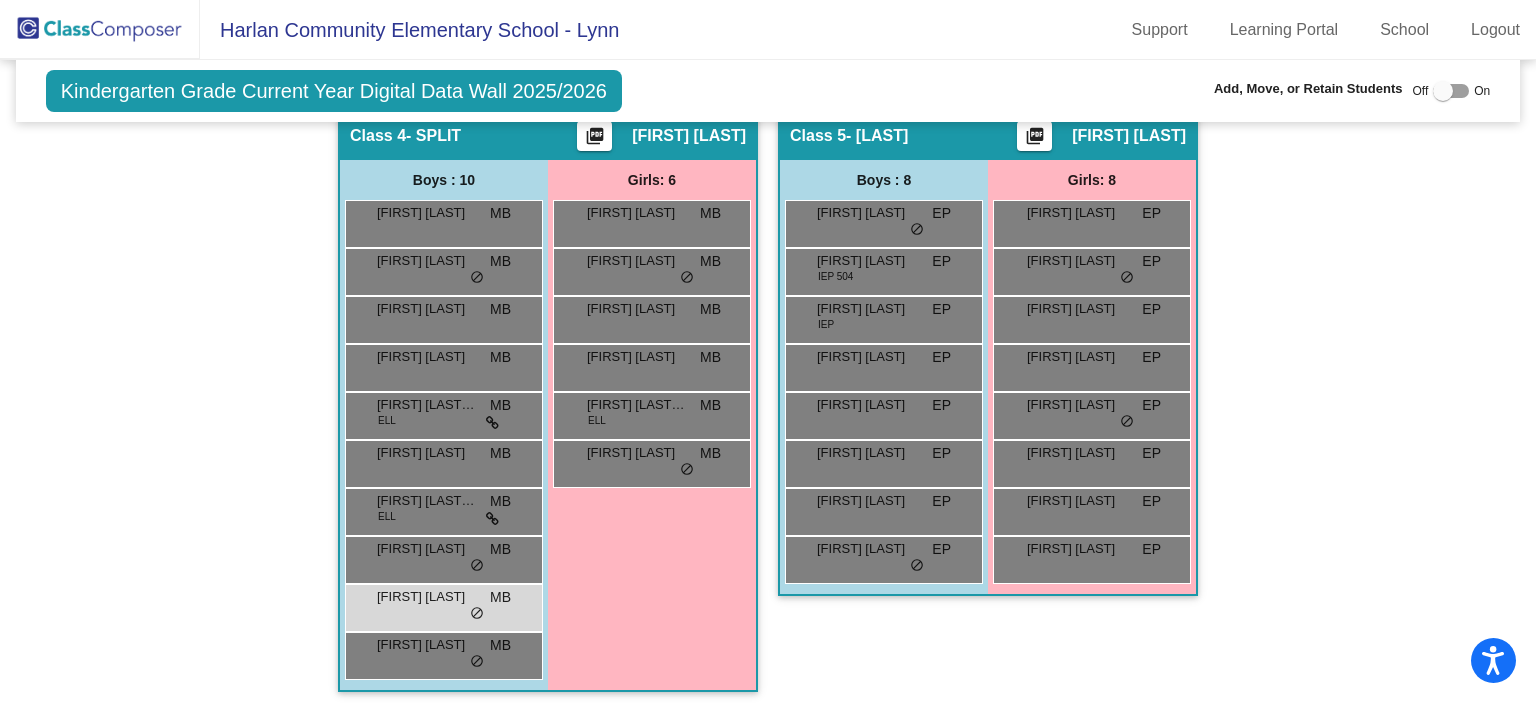 scroll, scrollTop: 1041, scrollLeft: 0, axis: vertical 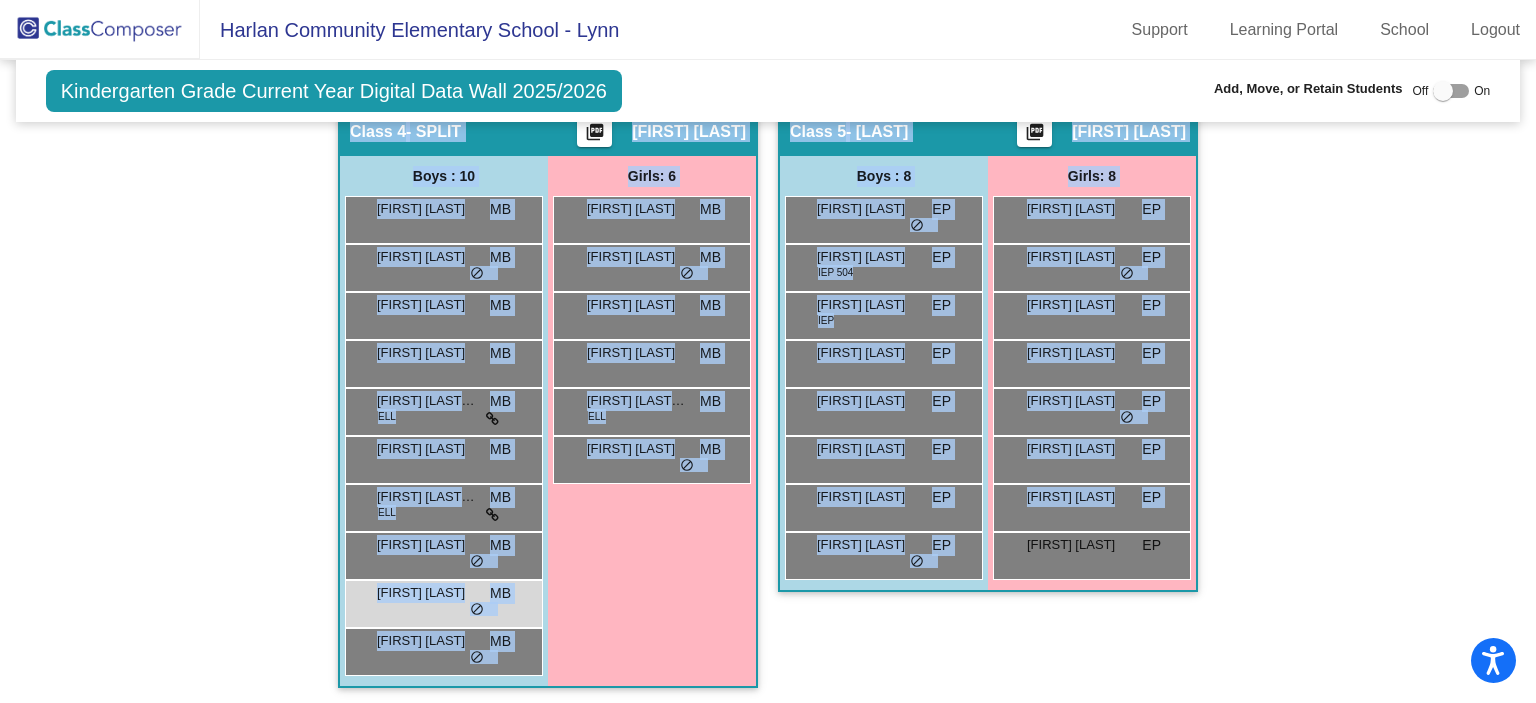 drag, startPoint x: 1521, startPoint y: 615, endPoint x: 1500, endPoint y: 349, distance: 266.82767 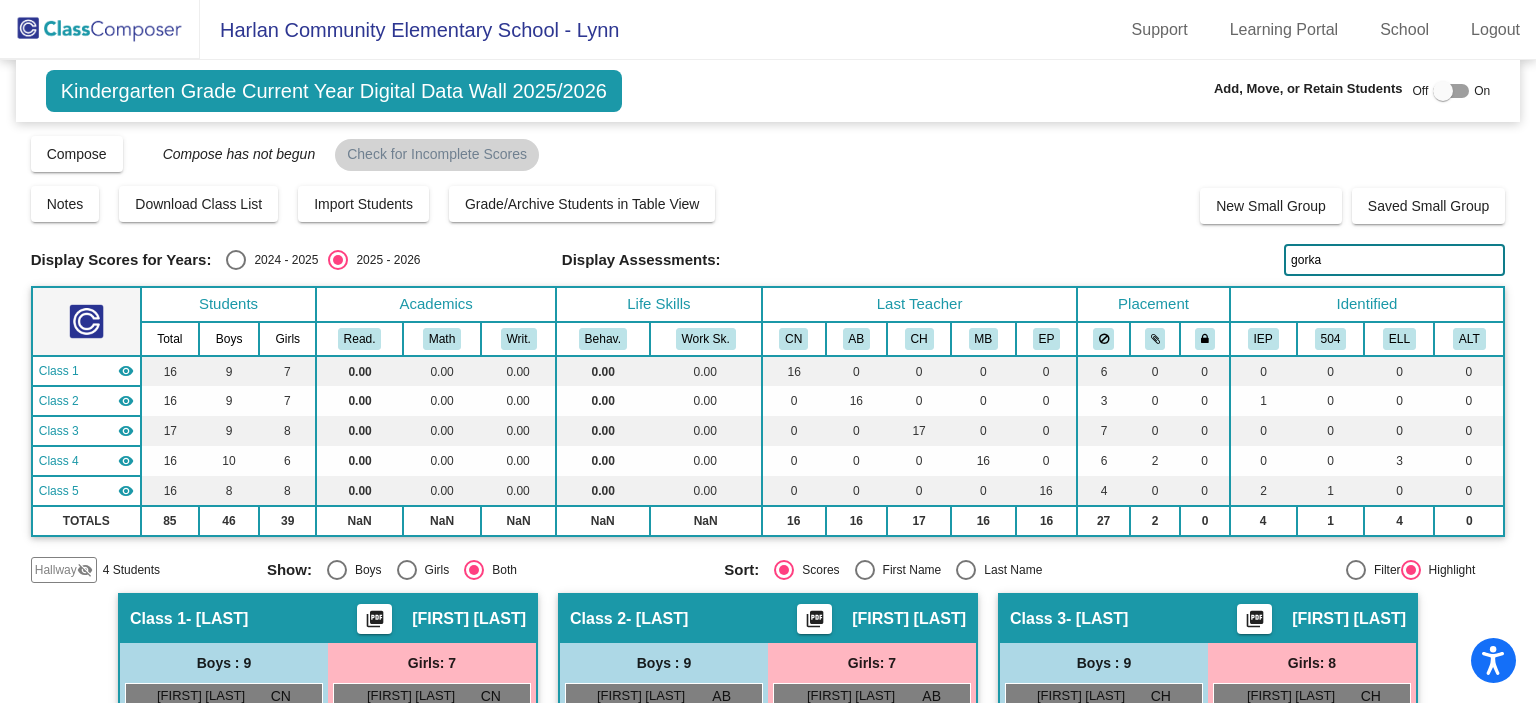 scroll, scrollTop: 1041, scrollLeft: 0, axis: vertical 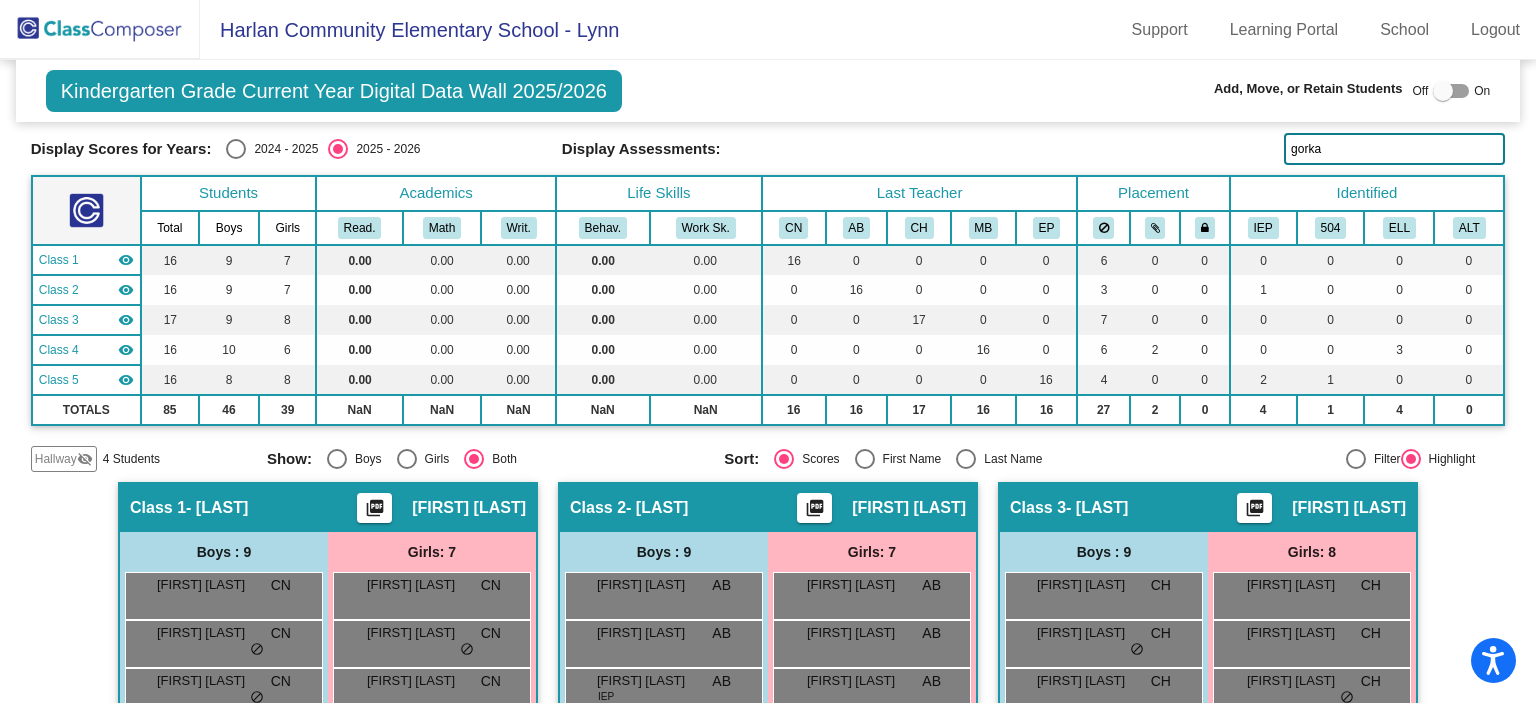 drag, startPoint x: 1348, startPoint y: 154, endPoint x: 1107, endPoint y: 173, distance: 241.7478 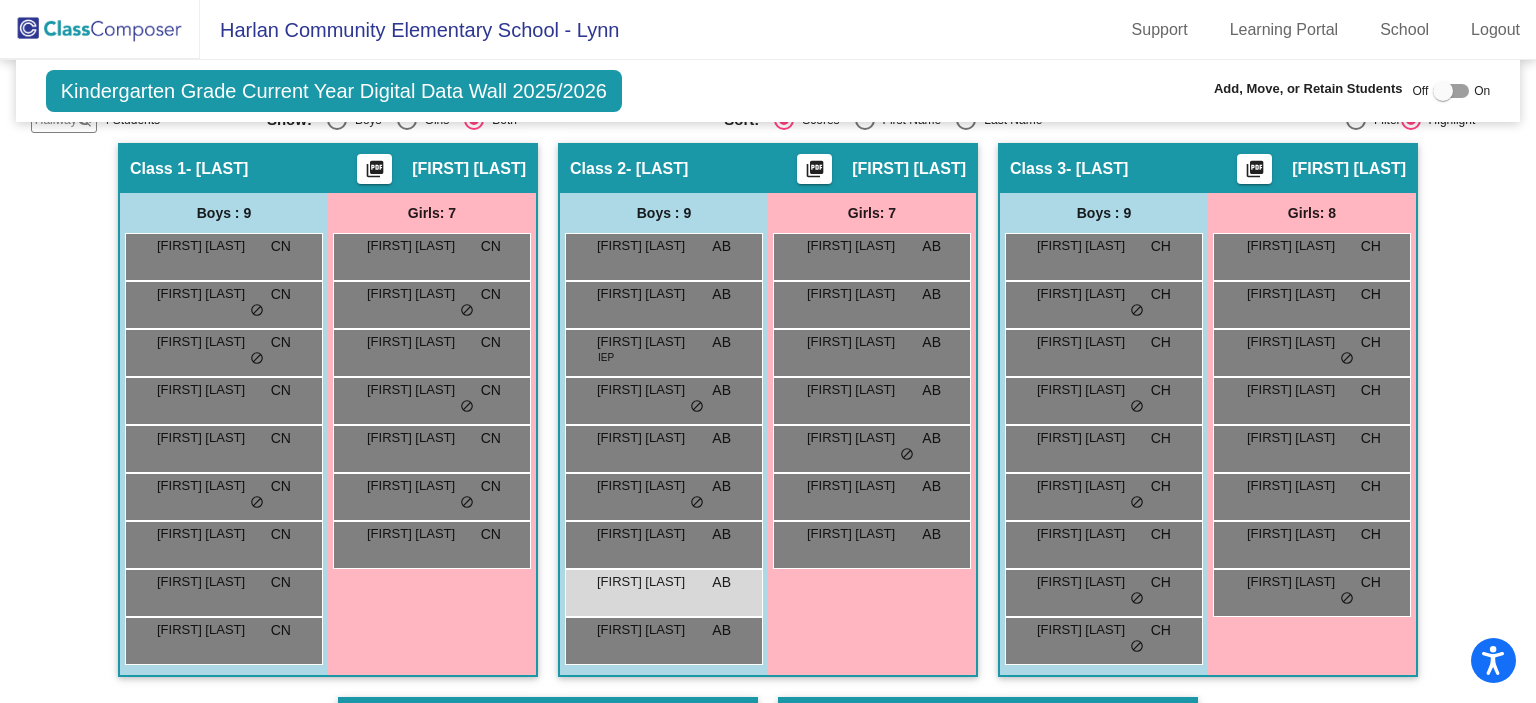 scroll, scrollTop: 444, scrollLeft: 0, axis: vertical 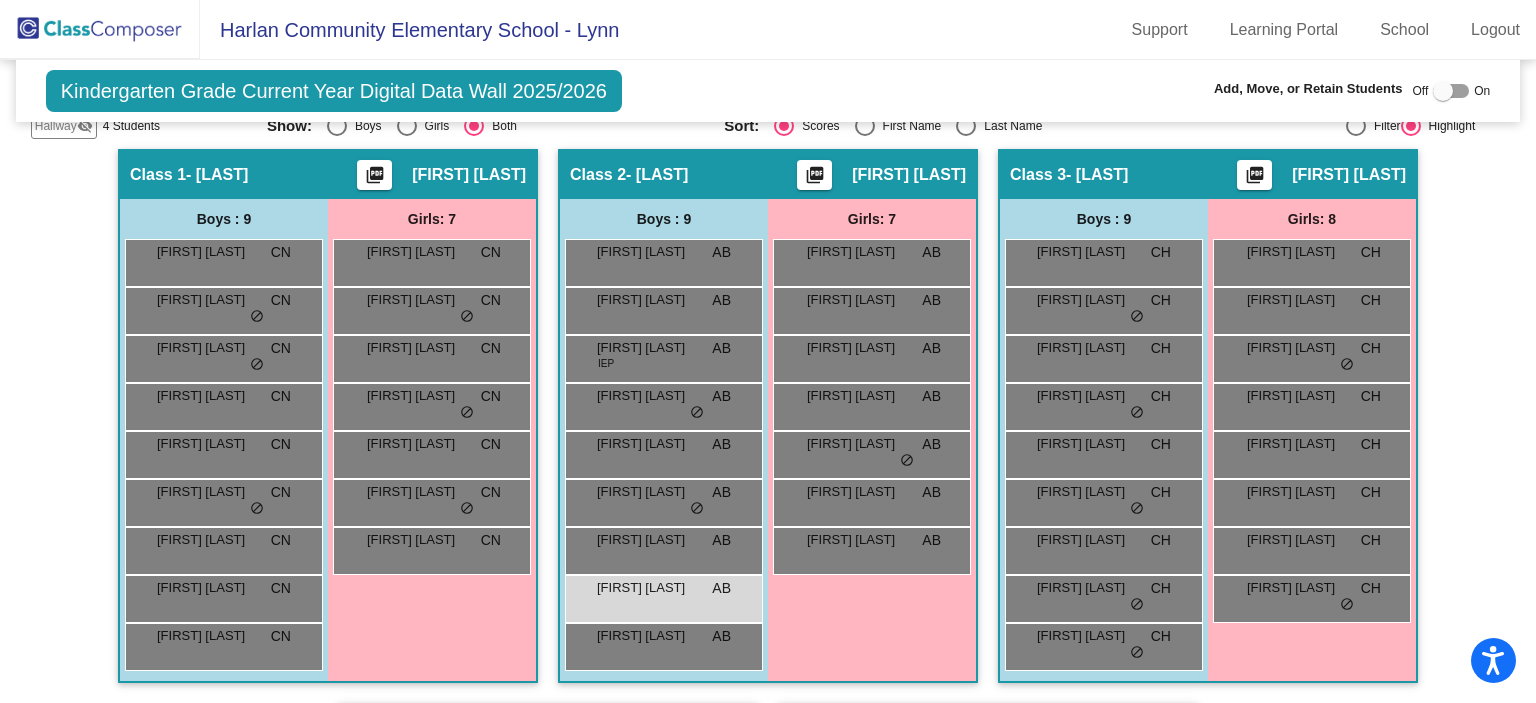 type on "tate" 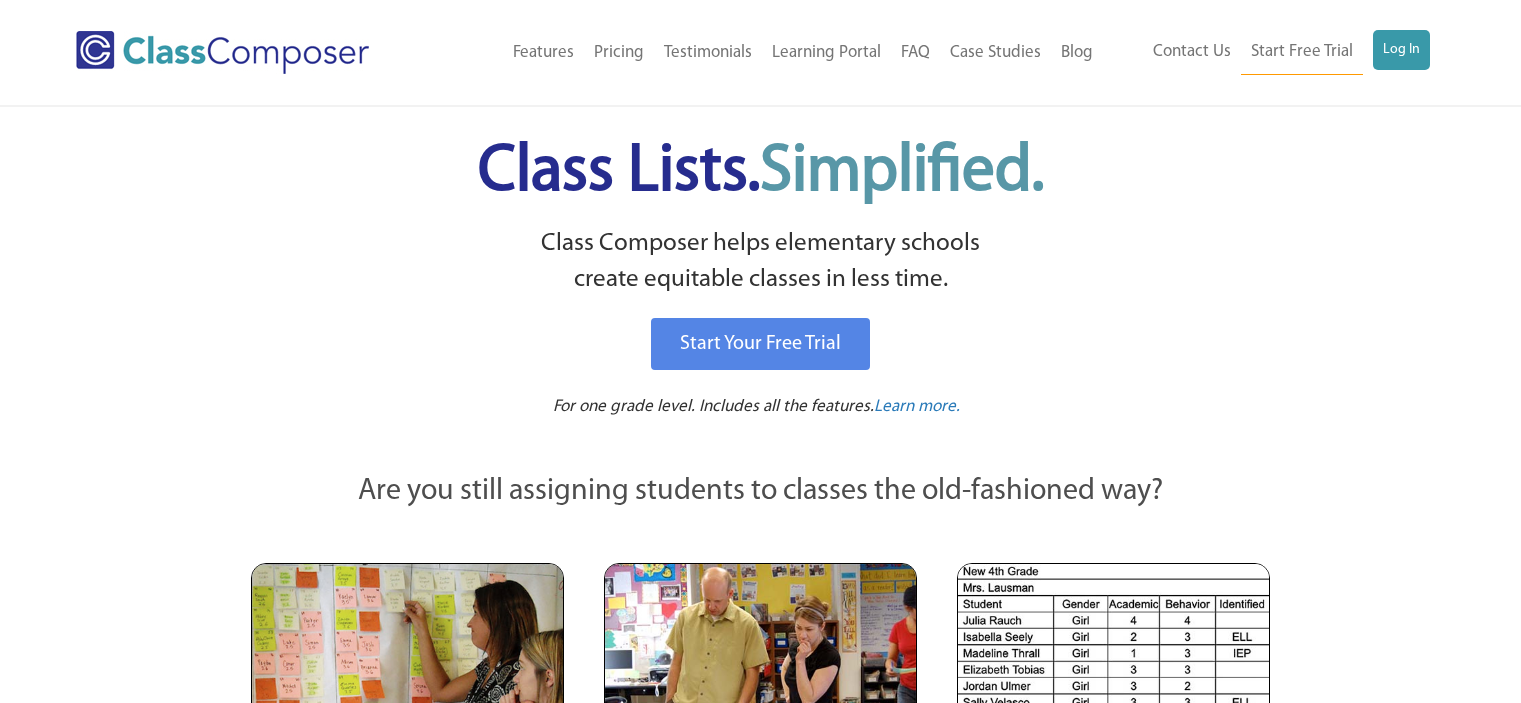 scroll, scrollTop: 0, scrollLeft: 0, axis: both 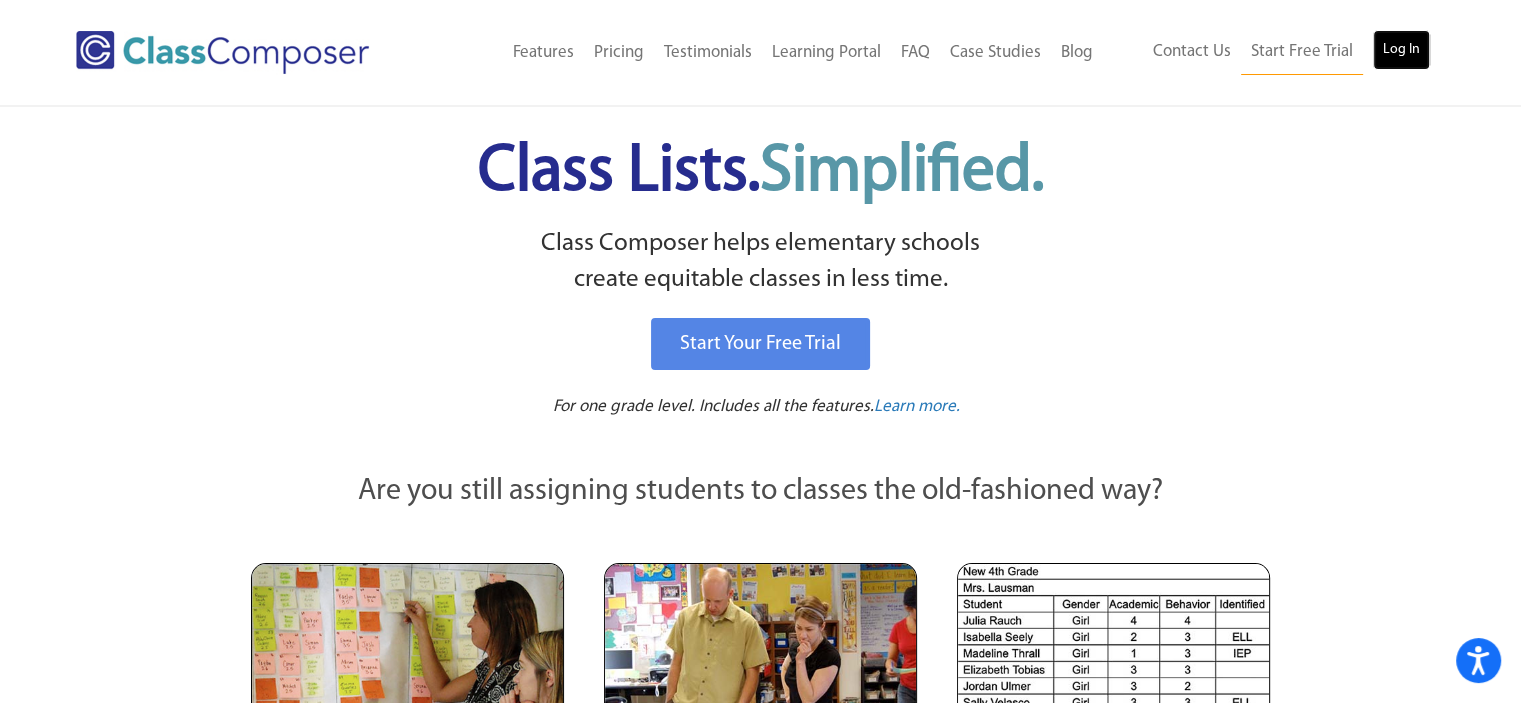 click on "Log In" at bounding box center (1401, 50) 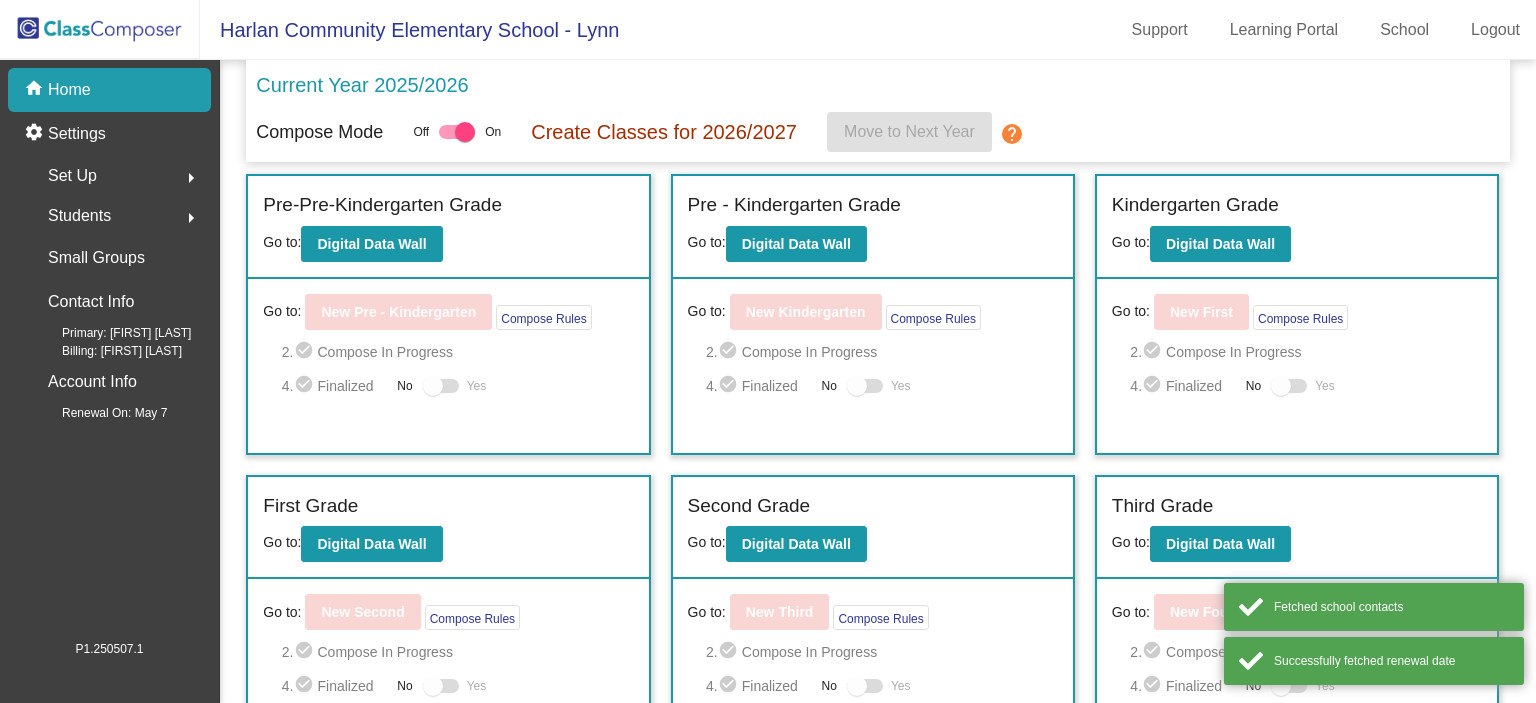 scroll, scrollTop: 0, scrollLeft: 0, axis: both 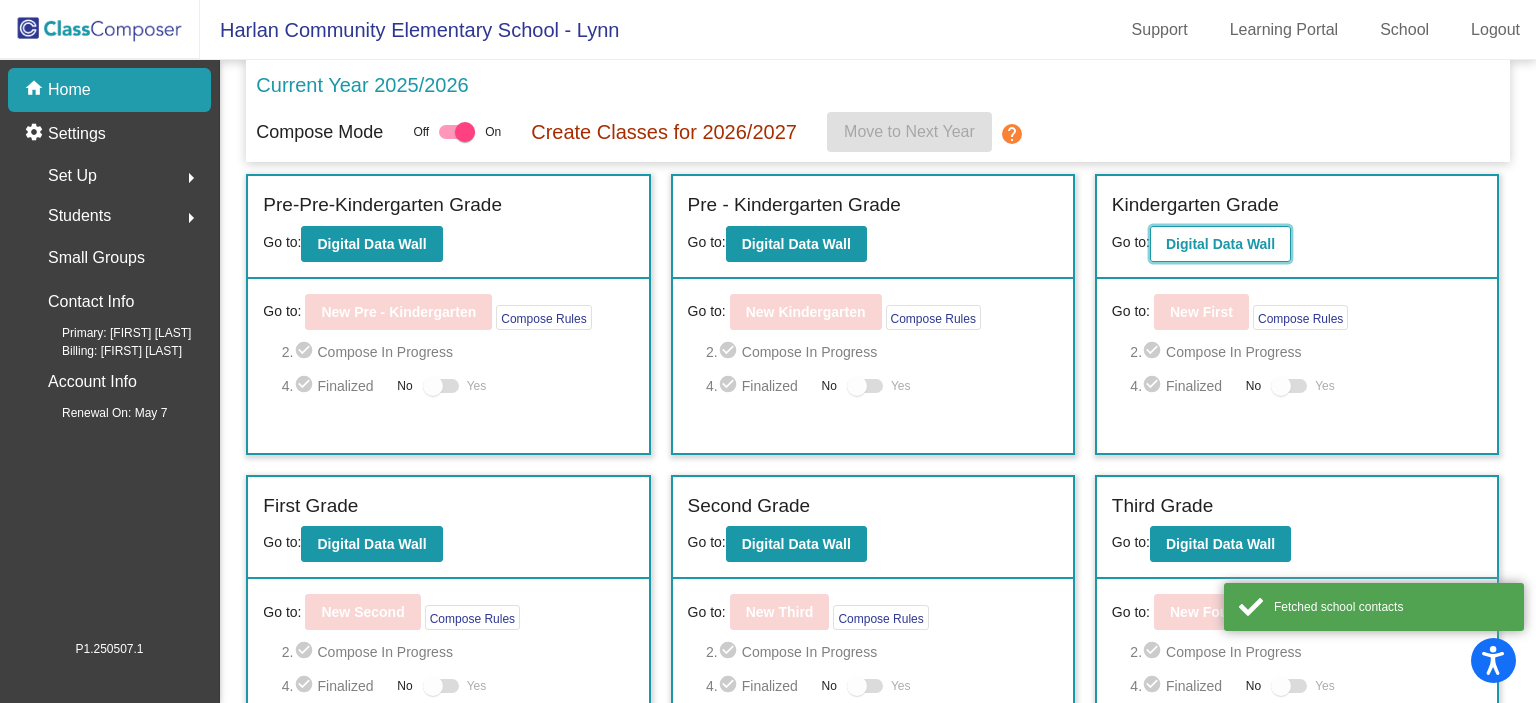 click on "Digital Data Wall" 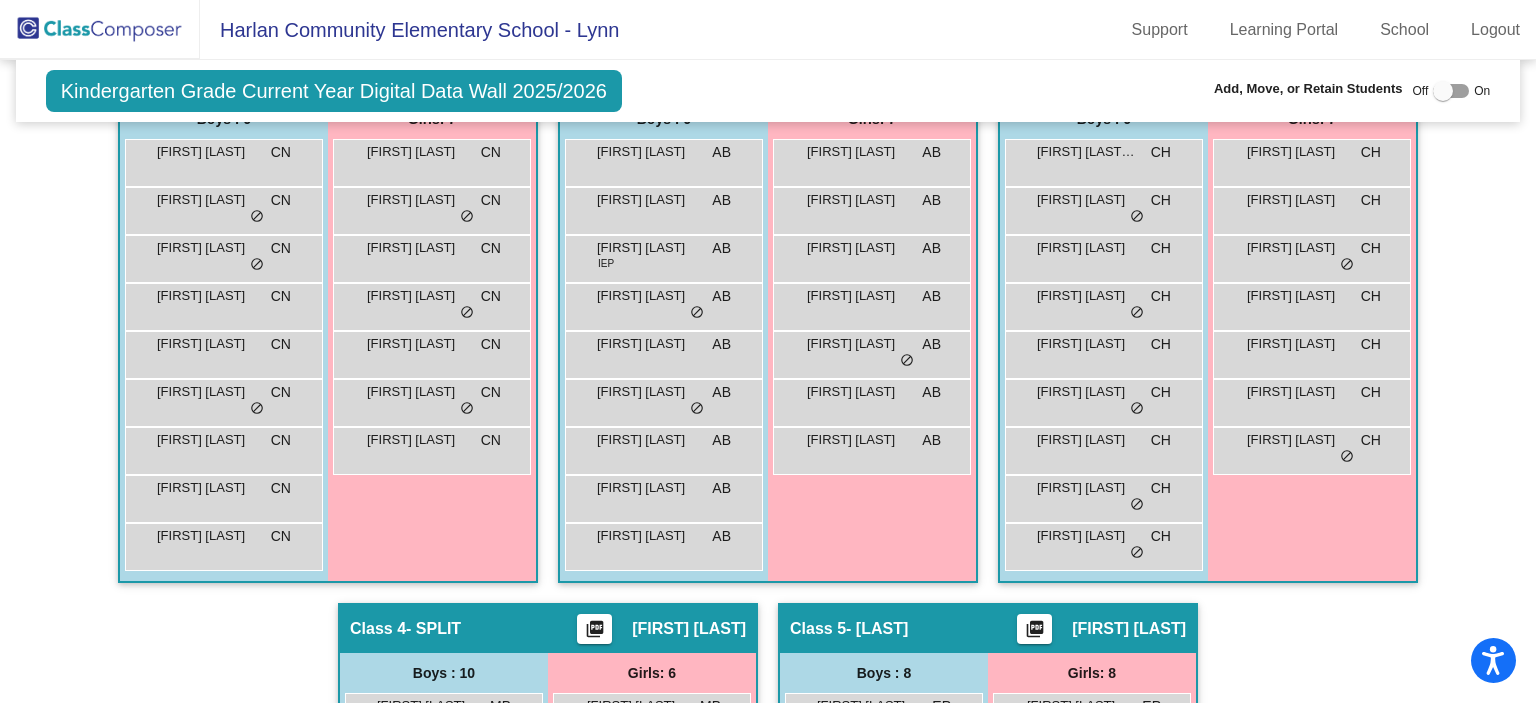 scroll, scrollTop: 255, scrollLeft: 0, axis: vertical 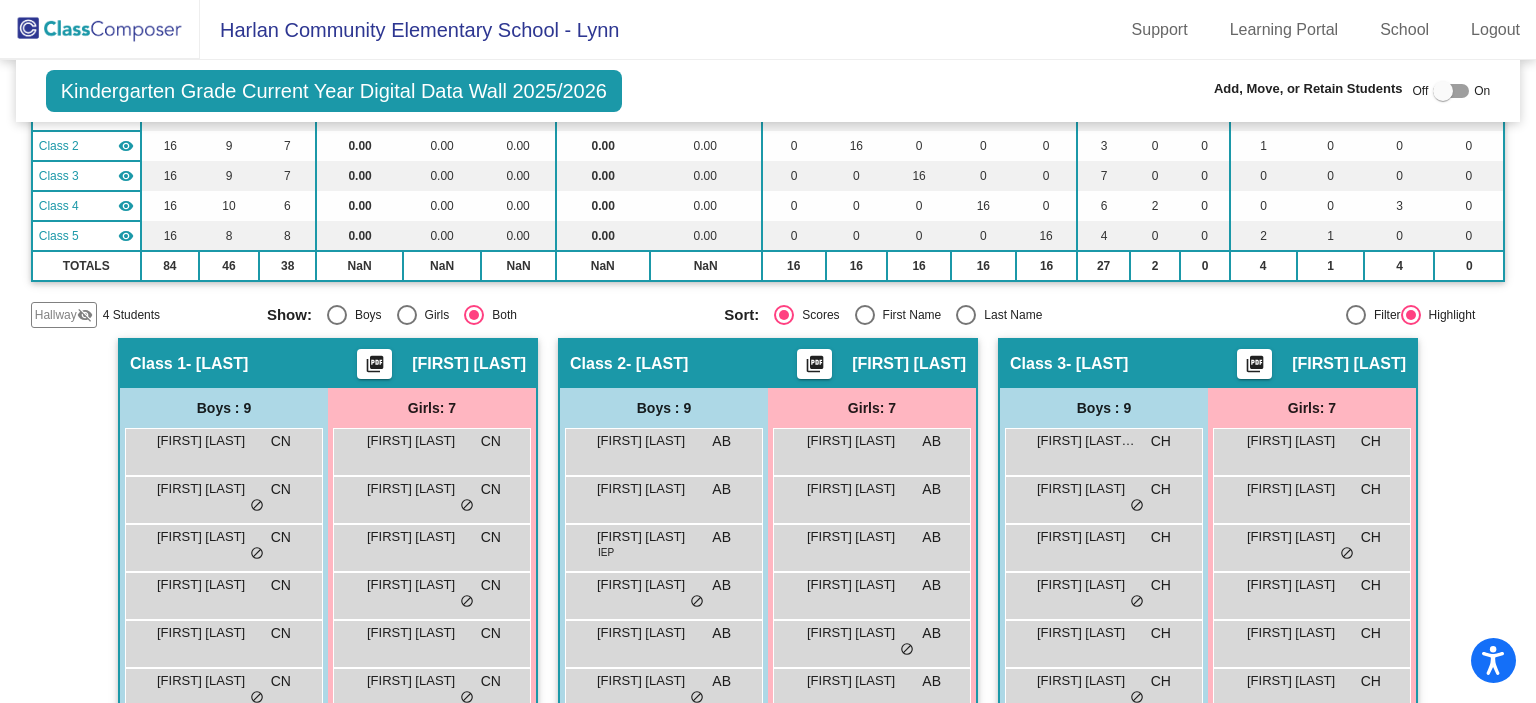 click 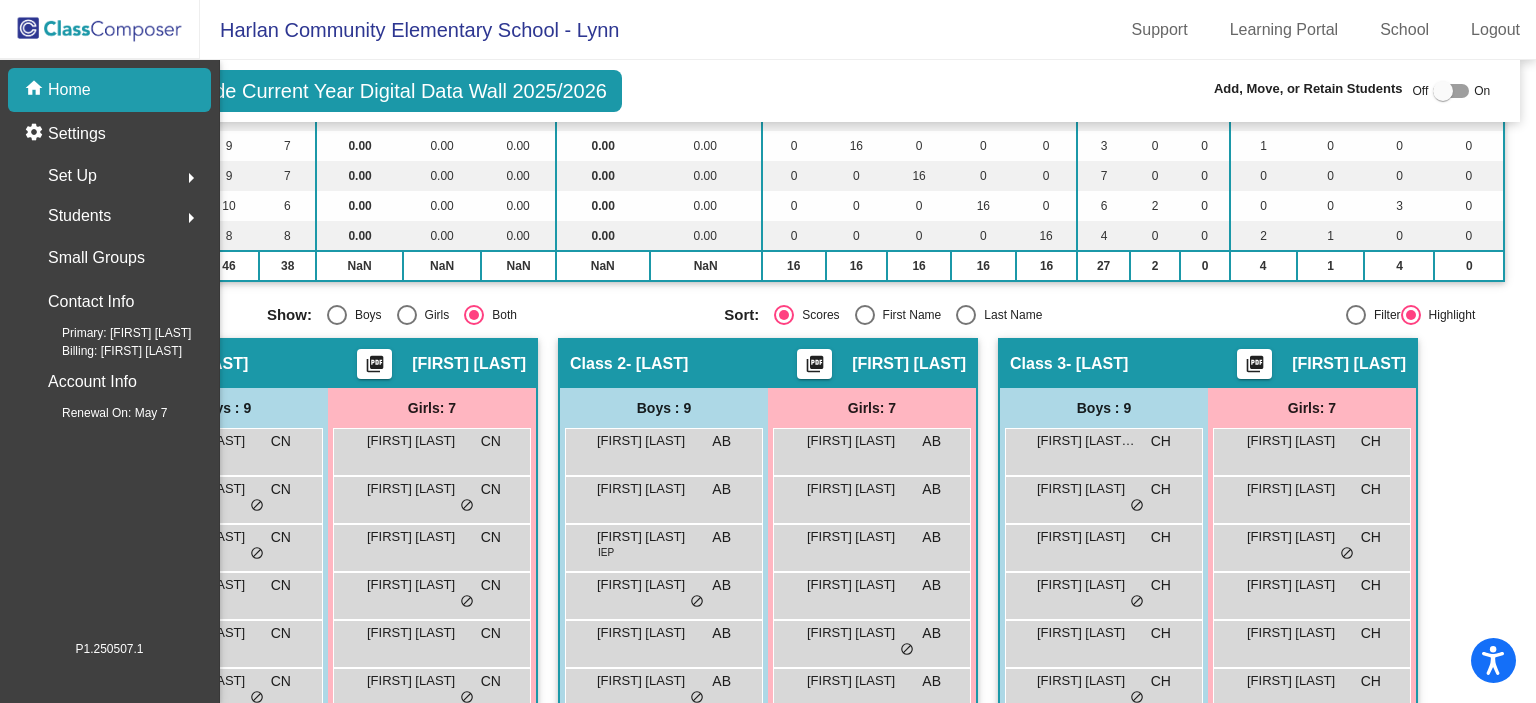 scroll, scrollTop: 0, scrollLeft: 0, axis: both 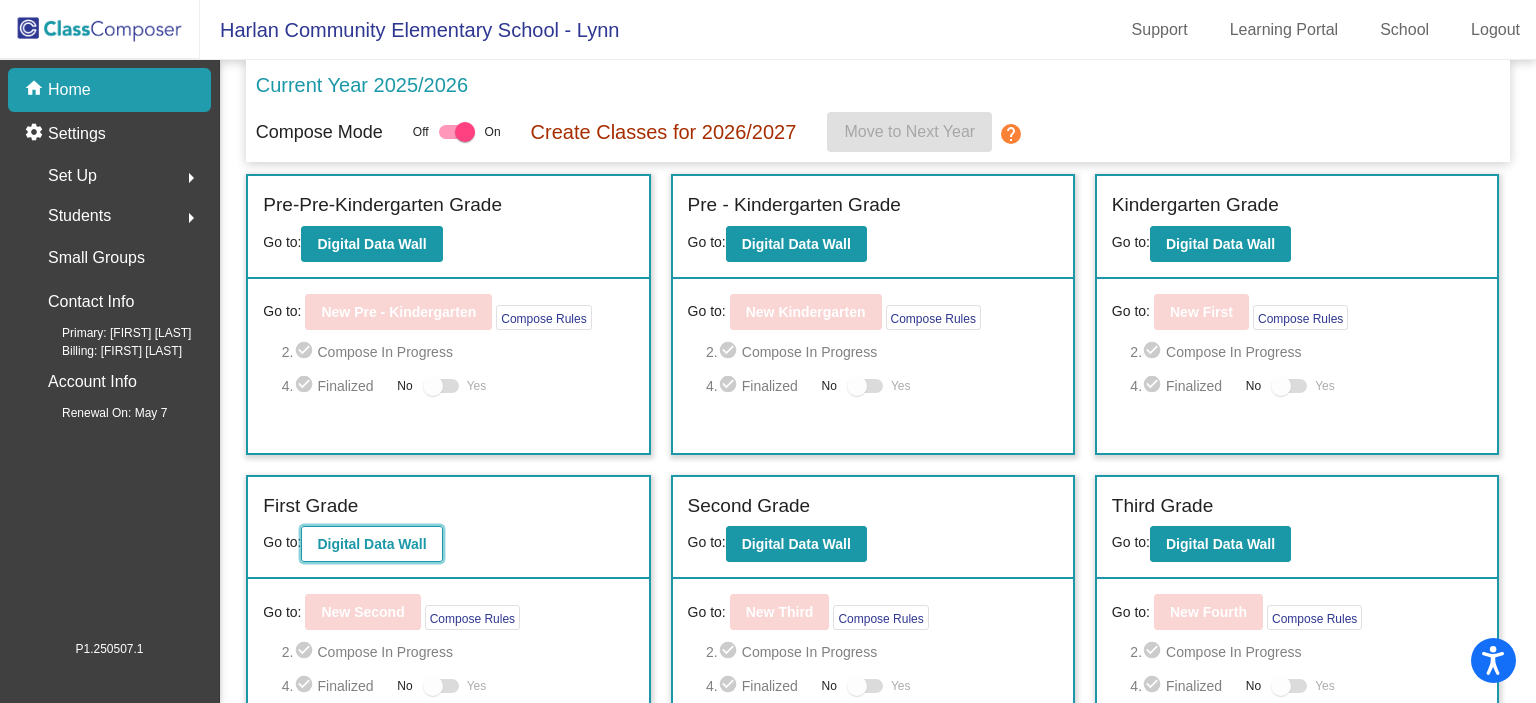 click on "Digital Data Wall" 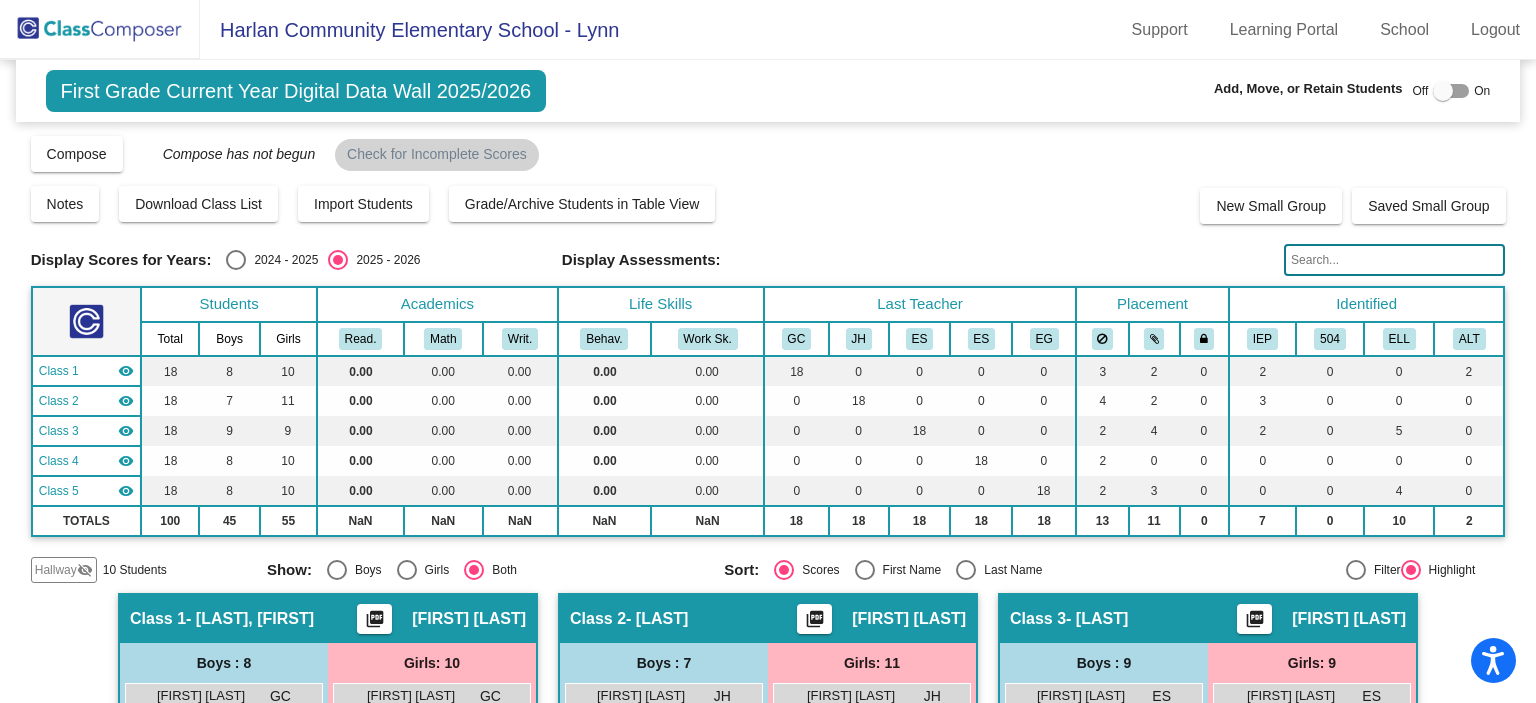 click 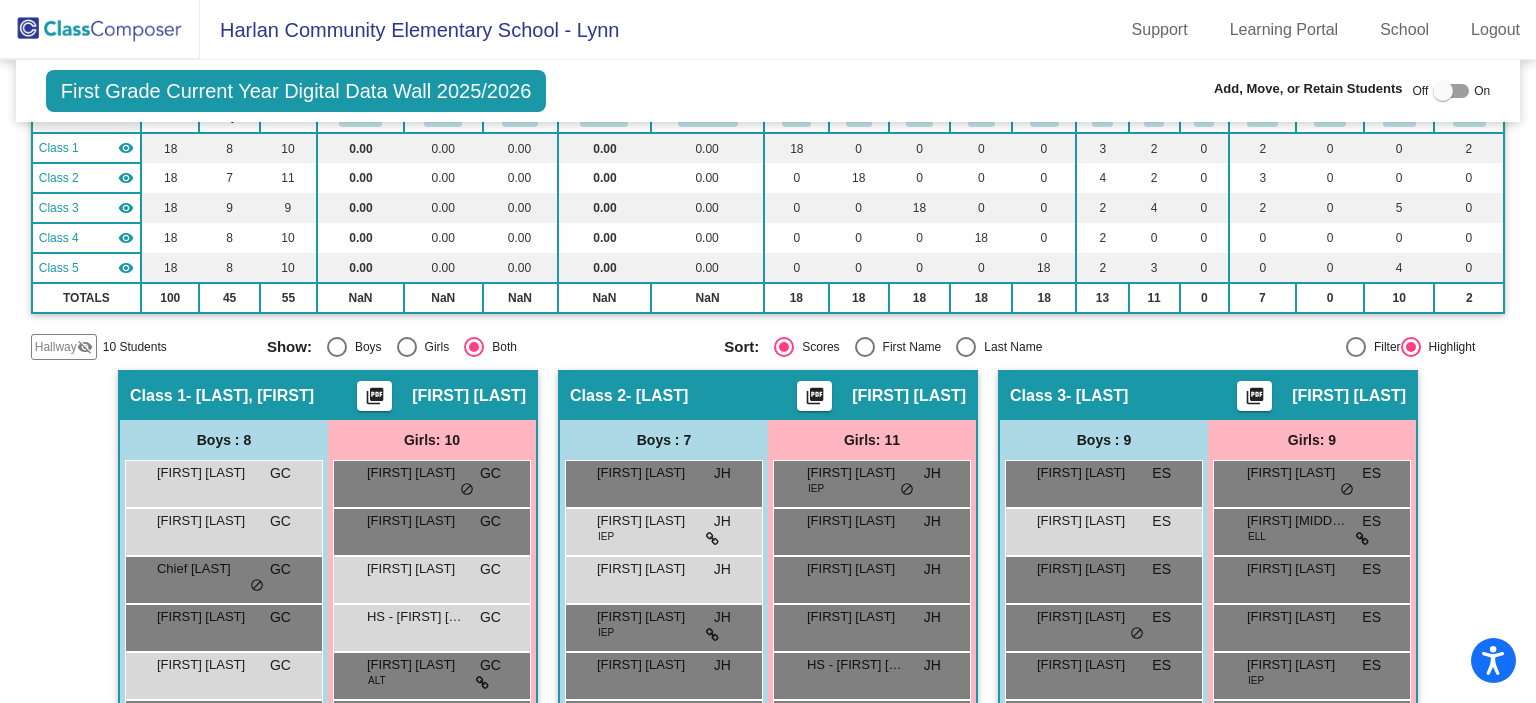 scroll, scrollTop: 283, scrollLeft: 0, axis: vertical 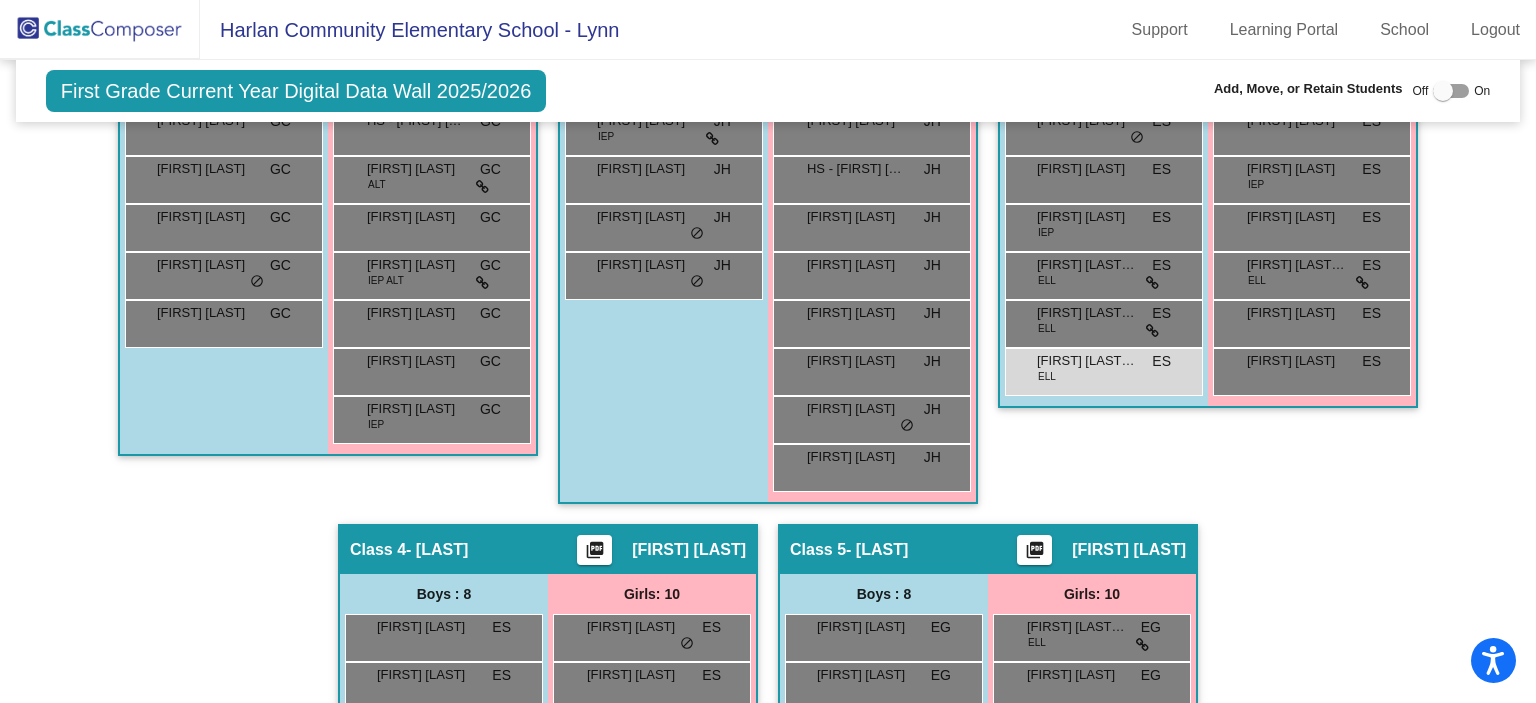 type on "de la" 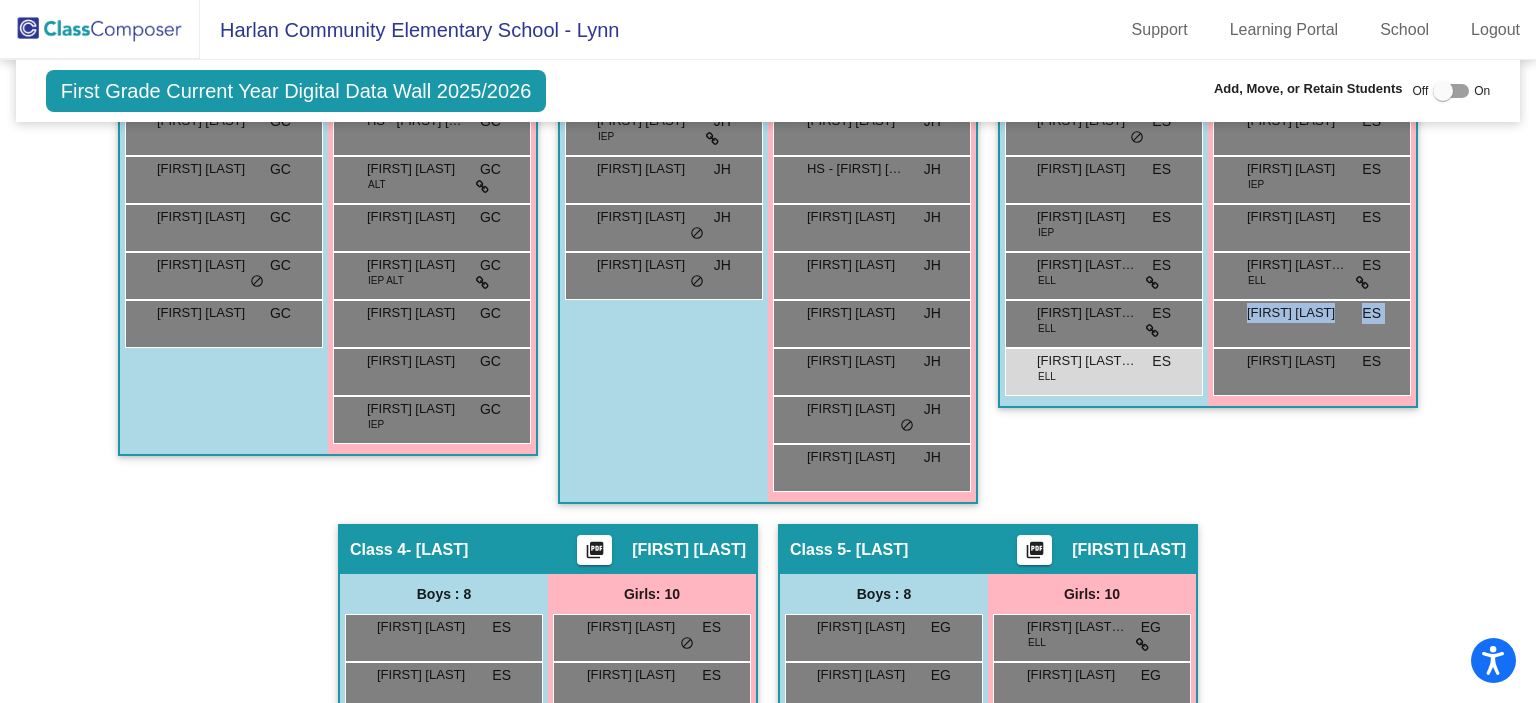 drag, startPoint x: 1523, startPoint y: 443, endPoint x: 1509, endPoint y: 312, distance: 131.74597 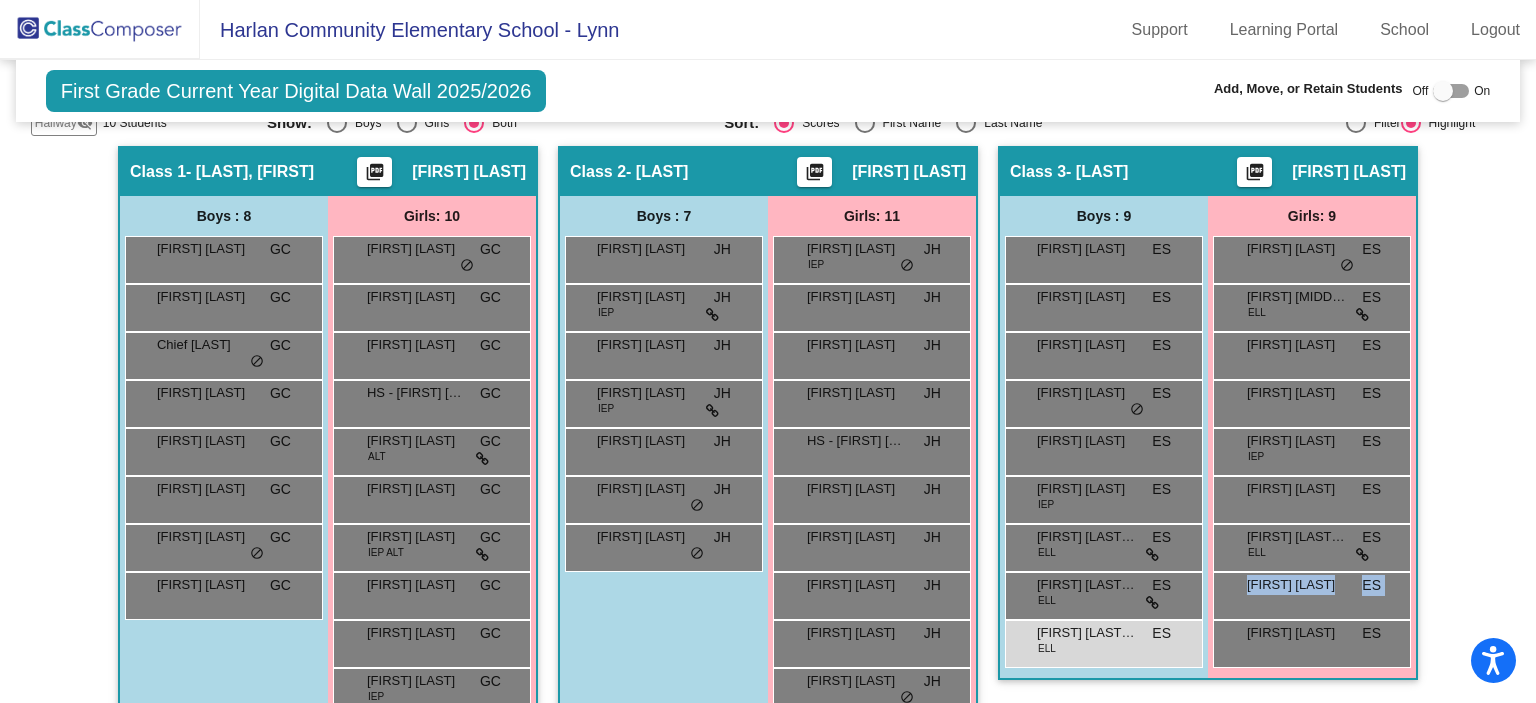 scroll, scrollTop: 363, scrollLeft: 0, axis: vertical 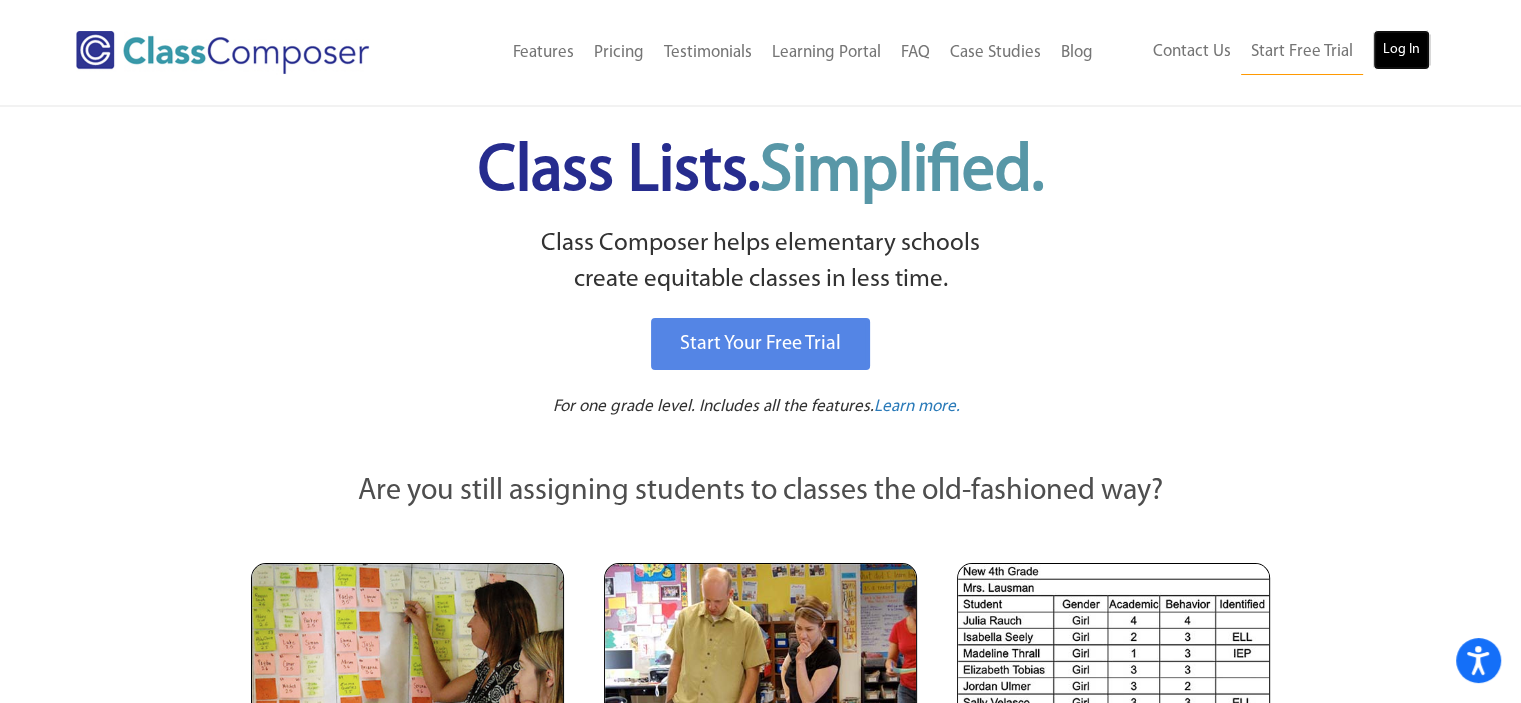 click on "Log In" at bounding box center (1401, 50) 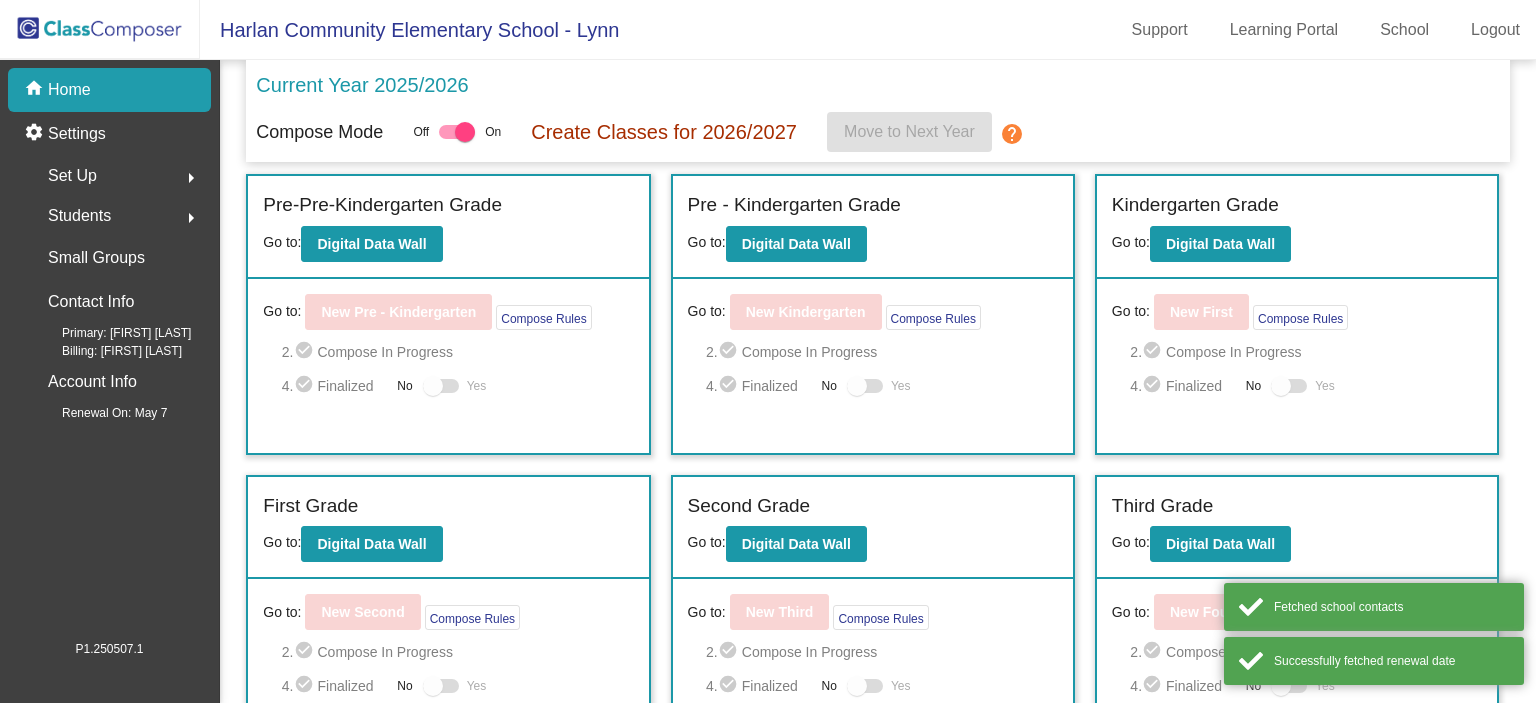 scroll, scrollTop: 0, scrollLeft: 0, axis: both 